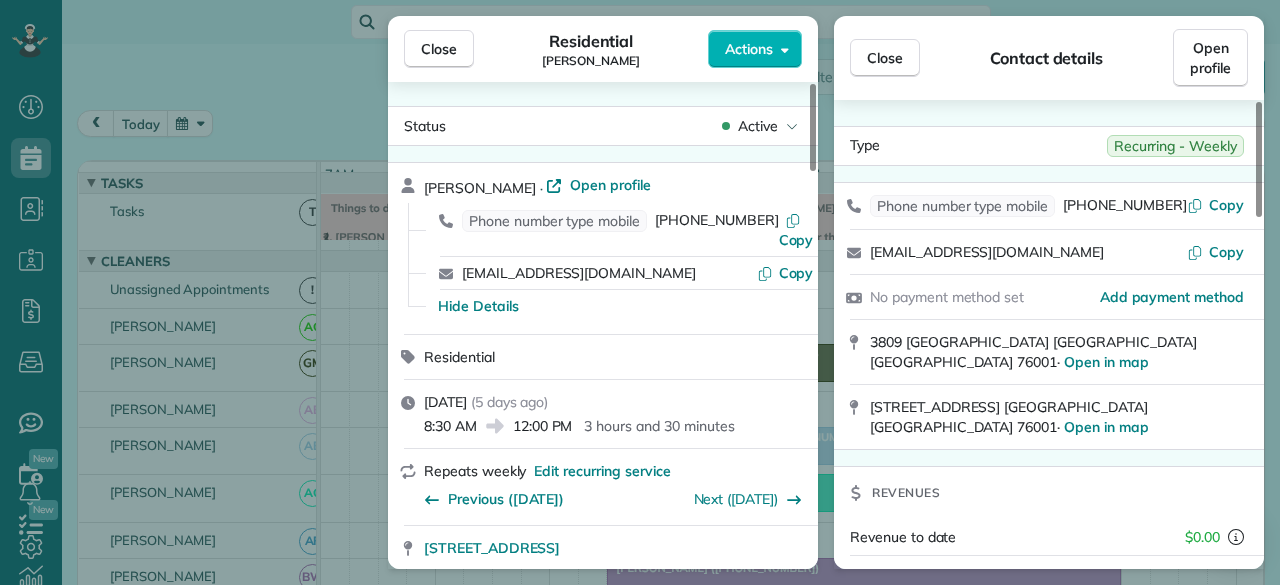 click on "Close" at bounding box center (439, 49) 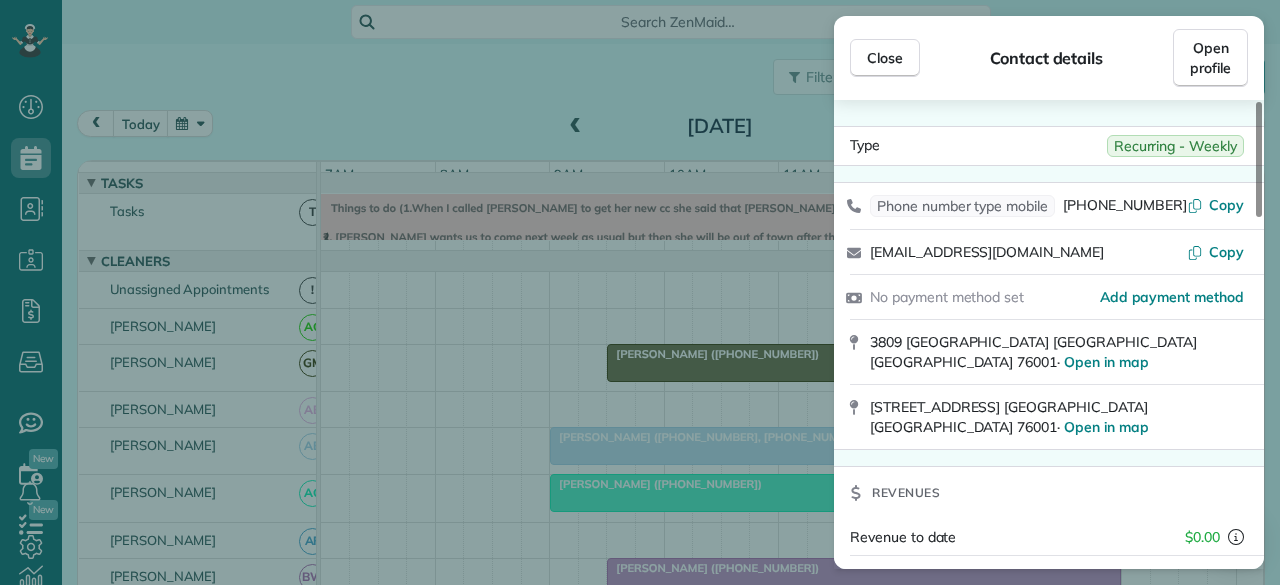 scroll, scrollTop: 0, scrollLeft: 0, axis: both 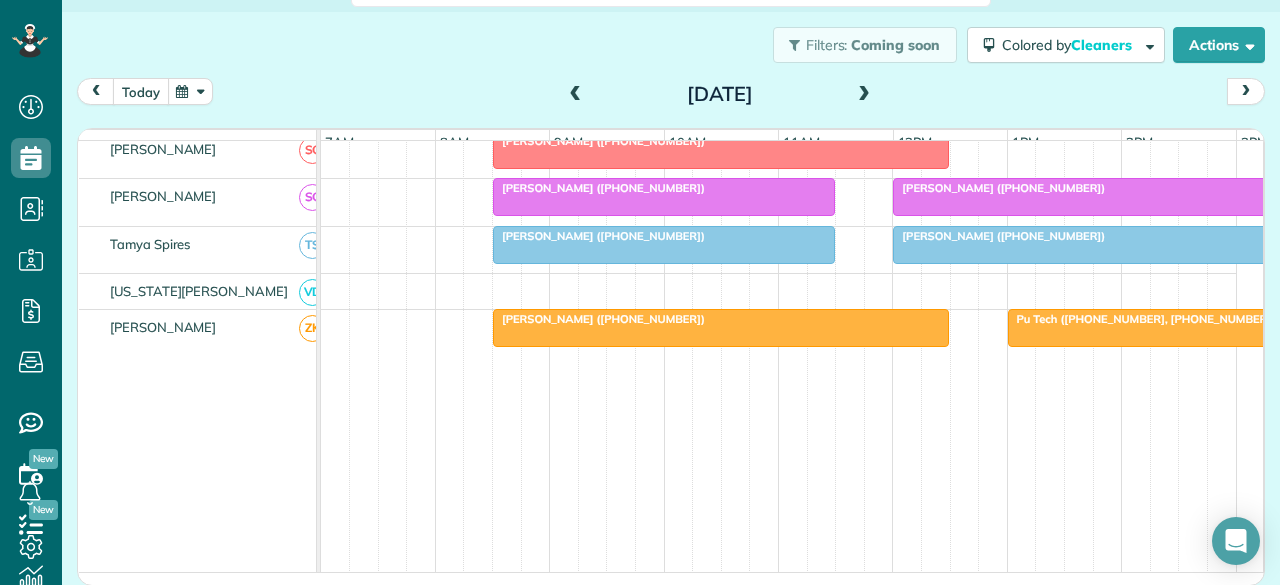 click on "today" at bounding box center (141, 91) 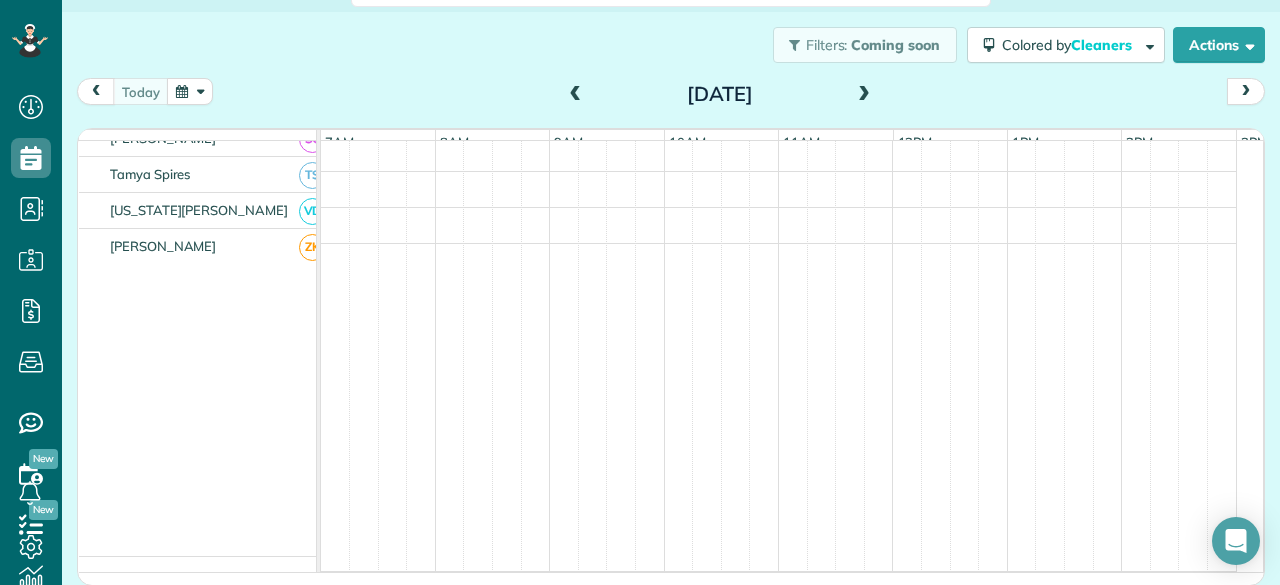 scroll, scrollTop: 1086, scrollLeft: 0, axis: vertical 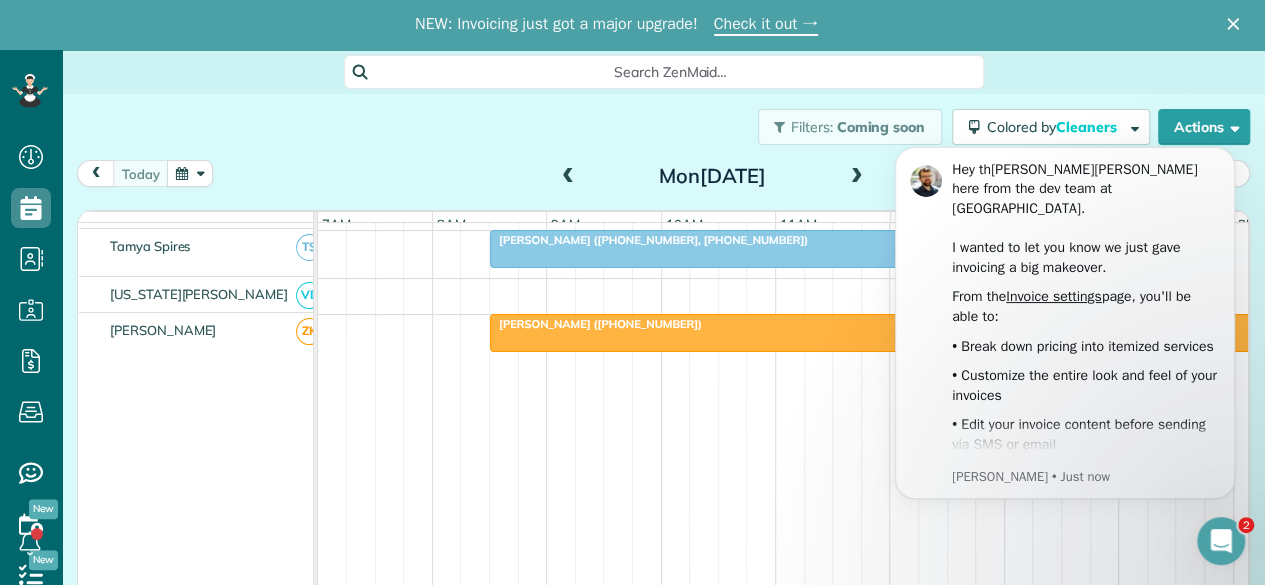 click at bounding box center [857, 177] 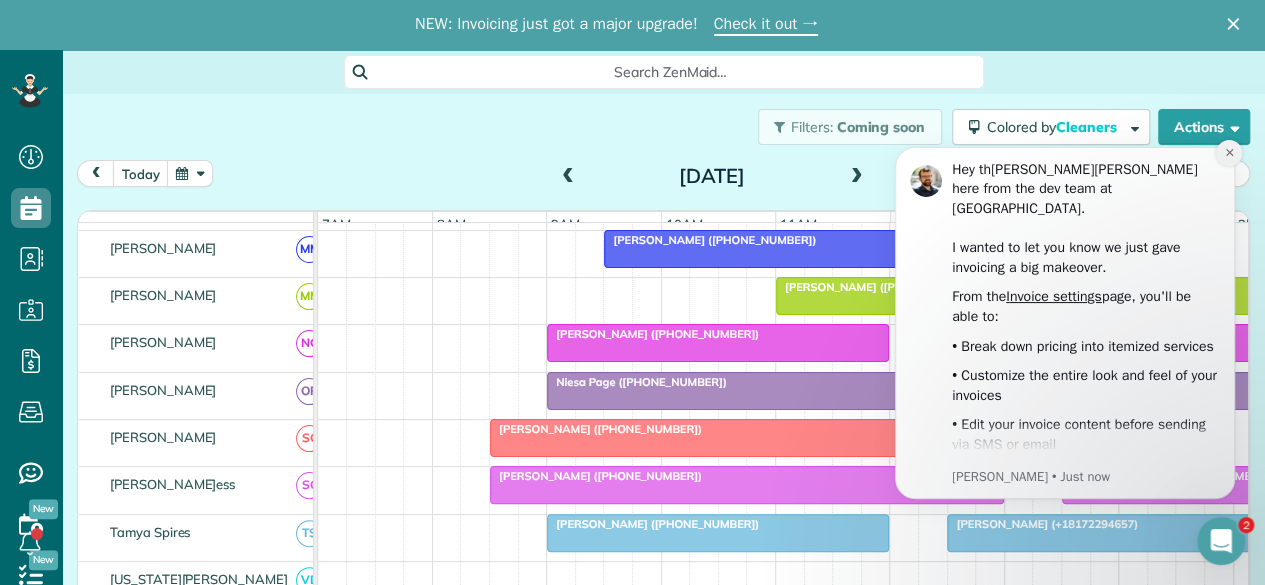 scroll, scrollTop: 1395, scrollLeft: 0, axis: vertical 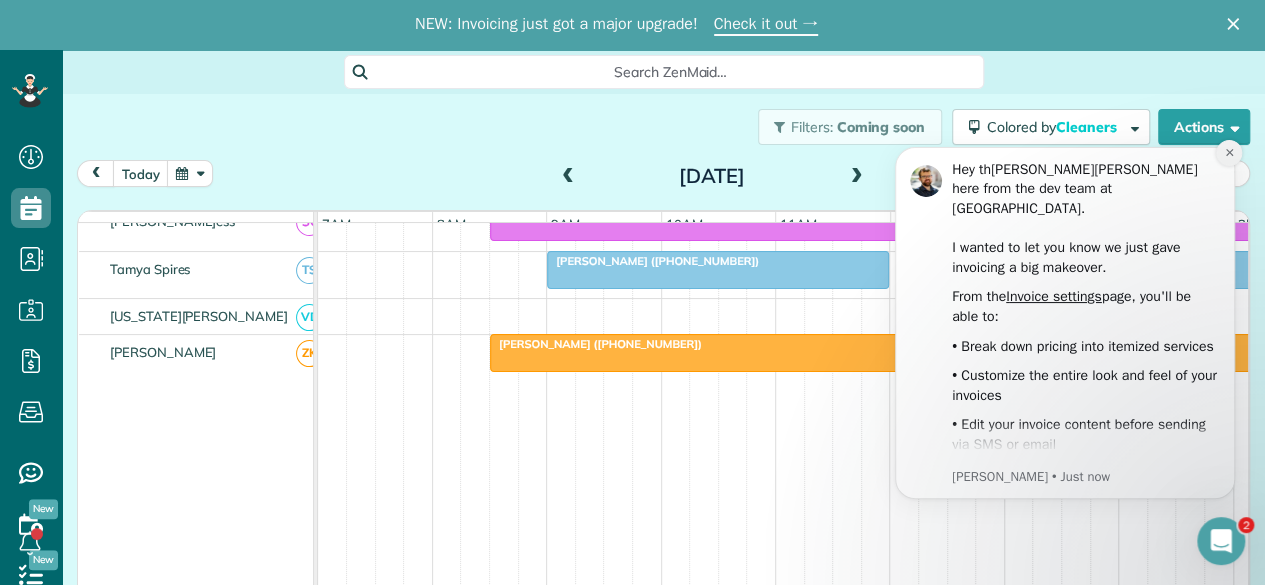 click 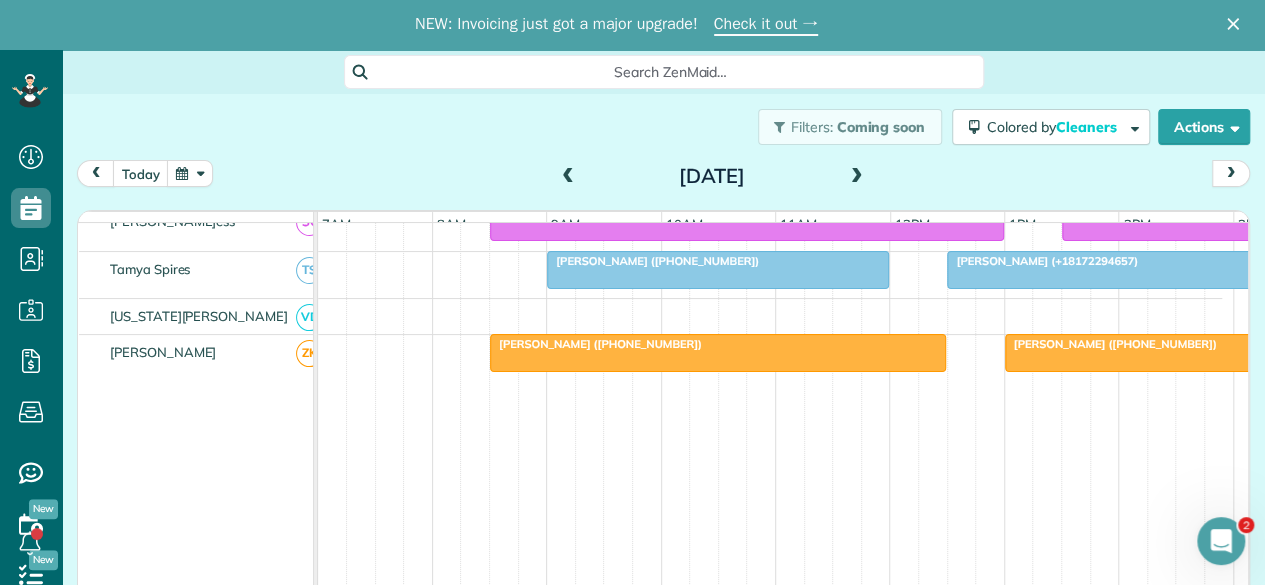 click on "Lisa Voss (+18174878216)" at bounding box center (718, 344) 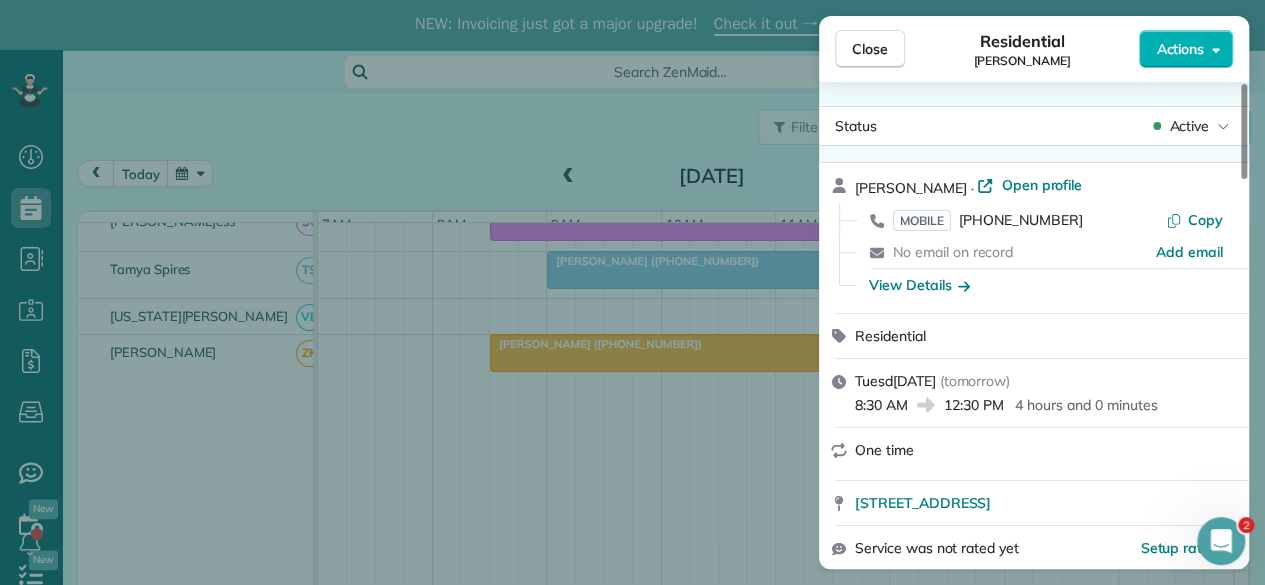 click on "Active" at bounding box center (1189, 126) 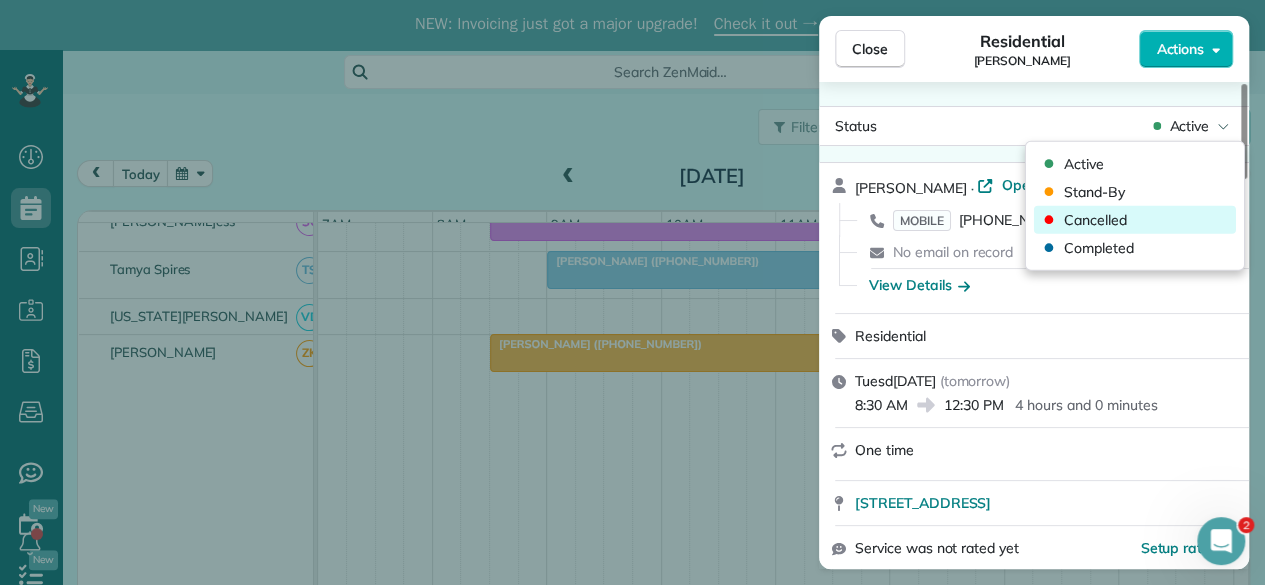 click on "Cancelled" at bounding box center (1135, 220) 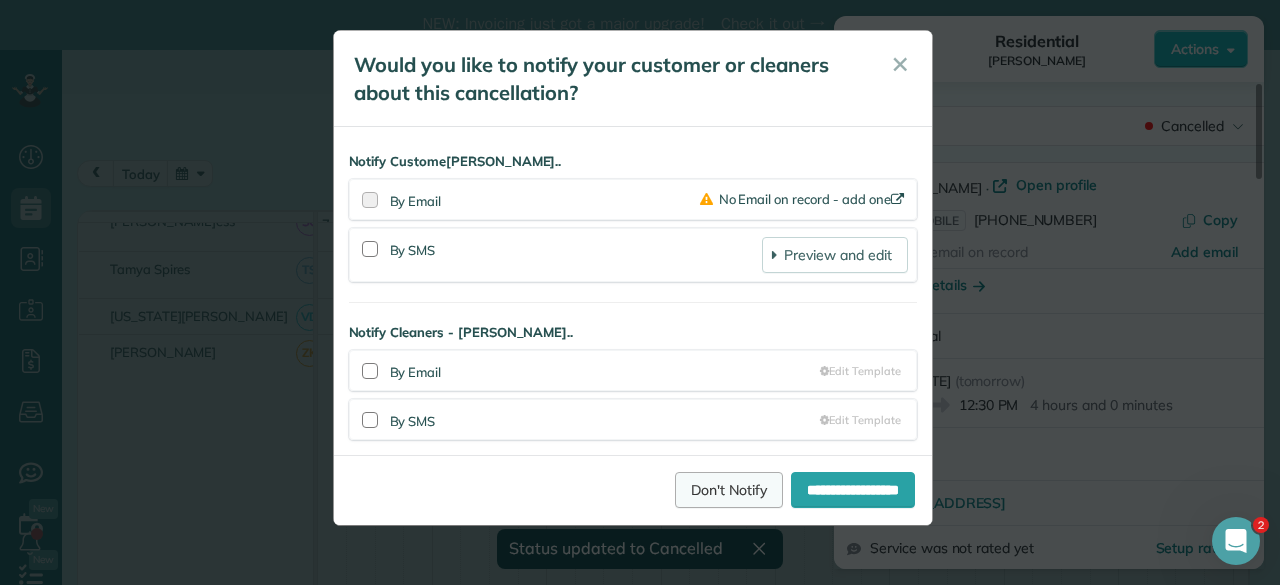 click on "Don't Notify" at bounding box center (729, 490) 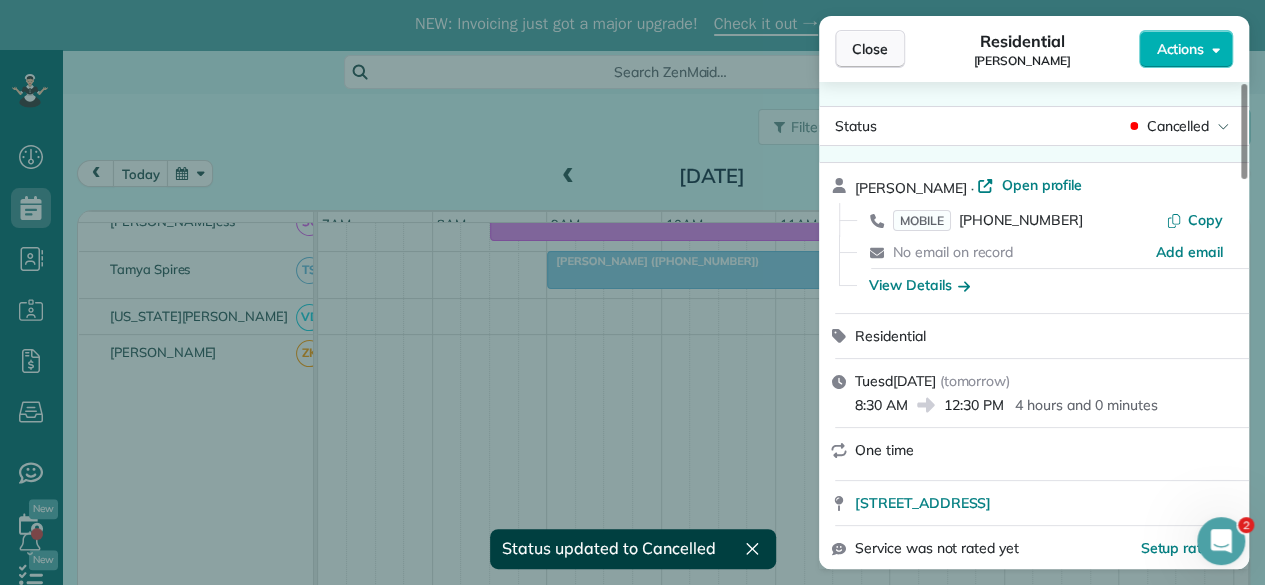 click on "Close" at bounding box center (870, 49) 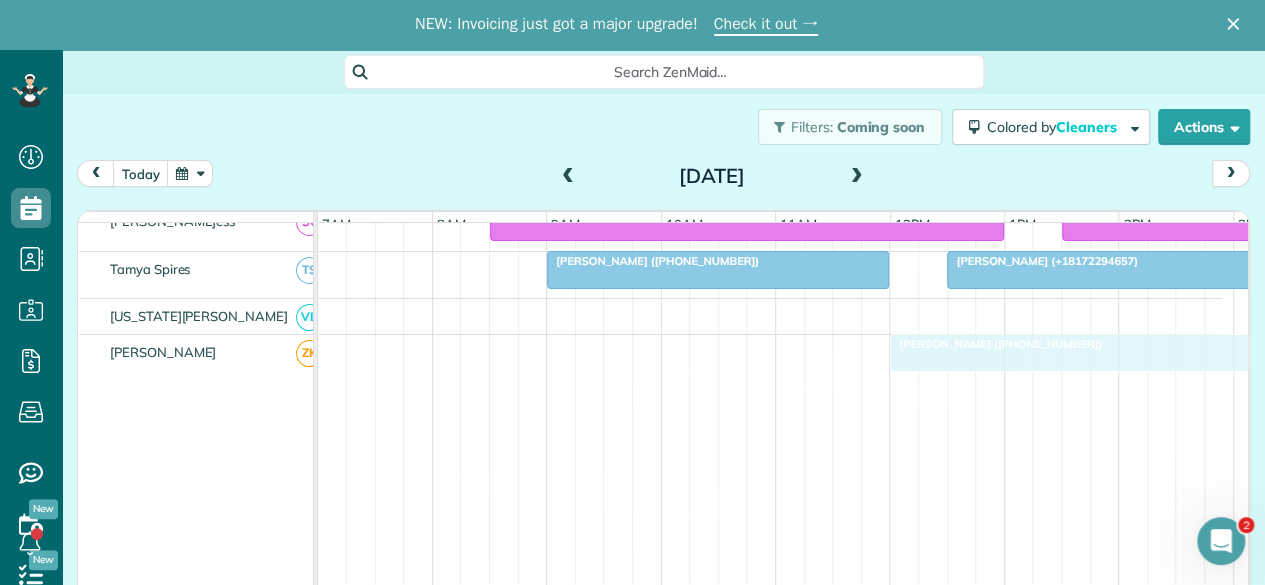 drag, startPoint x: 1052, startPoint y: 347, endPoint x: 928, endPoint y: 357, distance: 124.40257 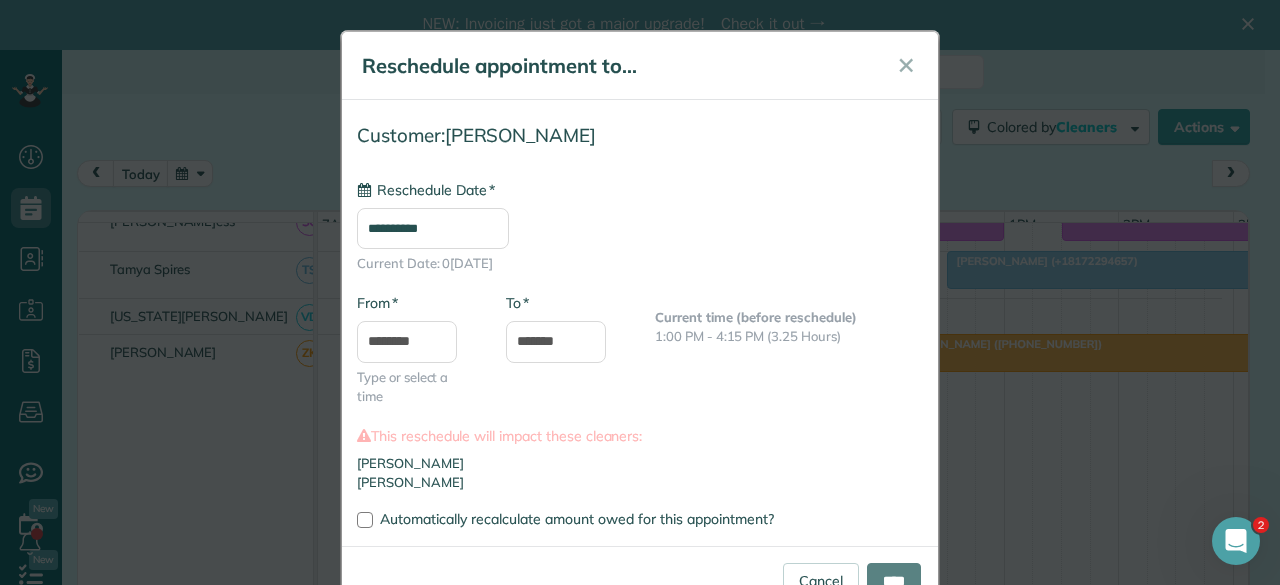 type on "**********" 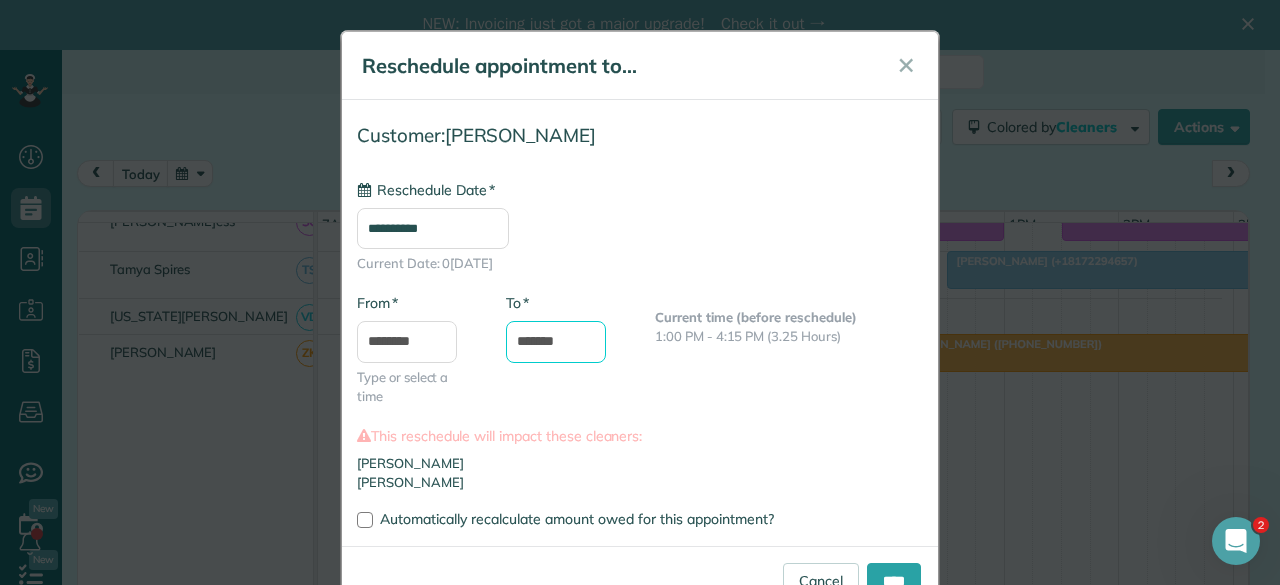 click on "*******" at bounding box center [556, 342] 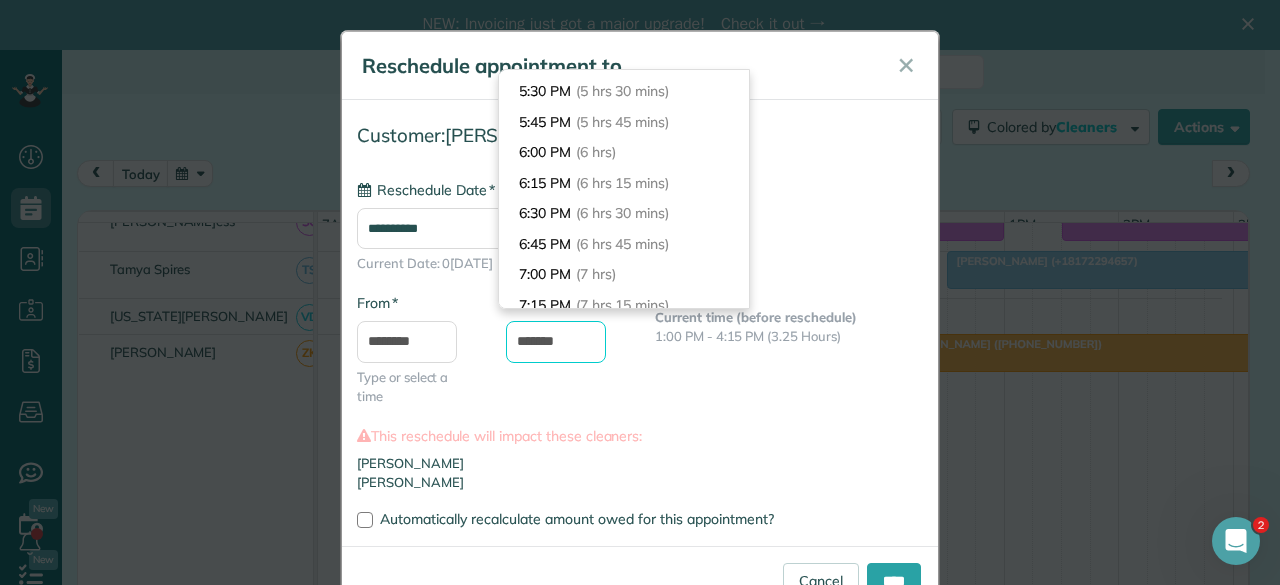 scroll, scrollTop: 566, scrollLeft: 0, axis: vertical 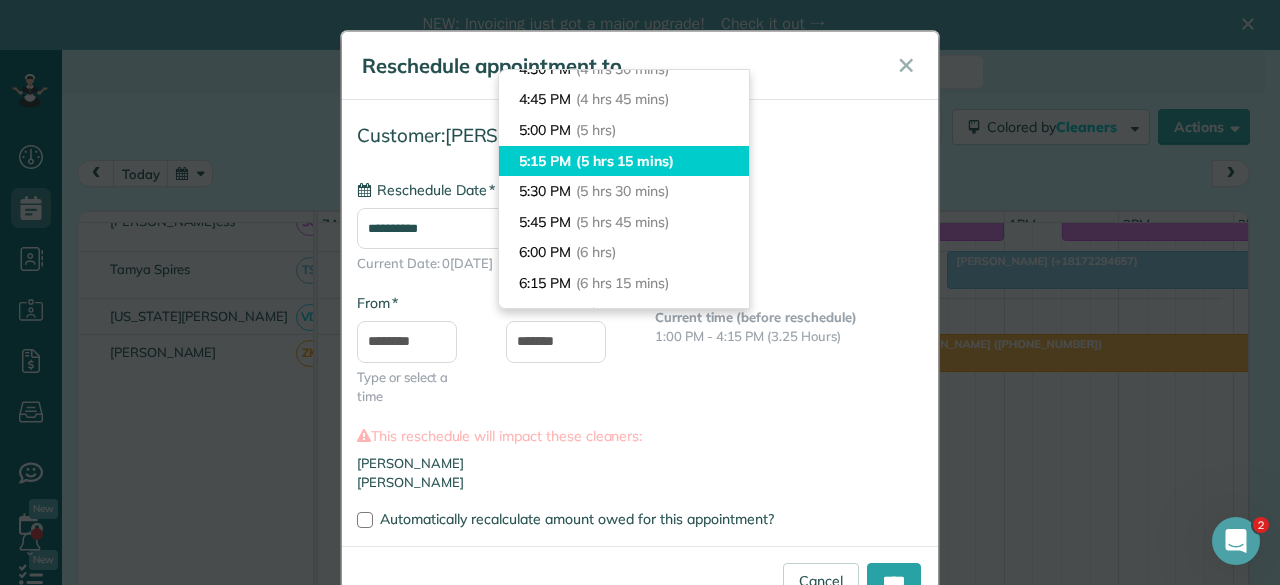 type on "*******" 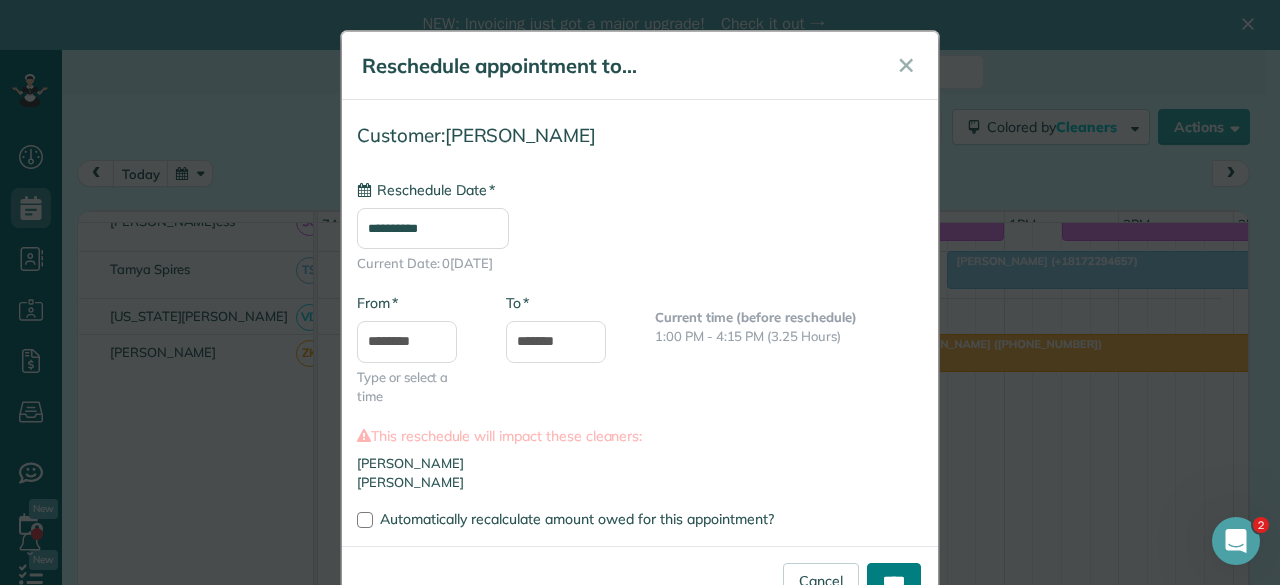 click on "****" at bounding box center (894, 581) 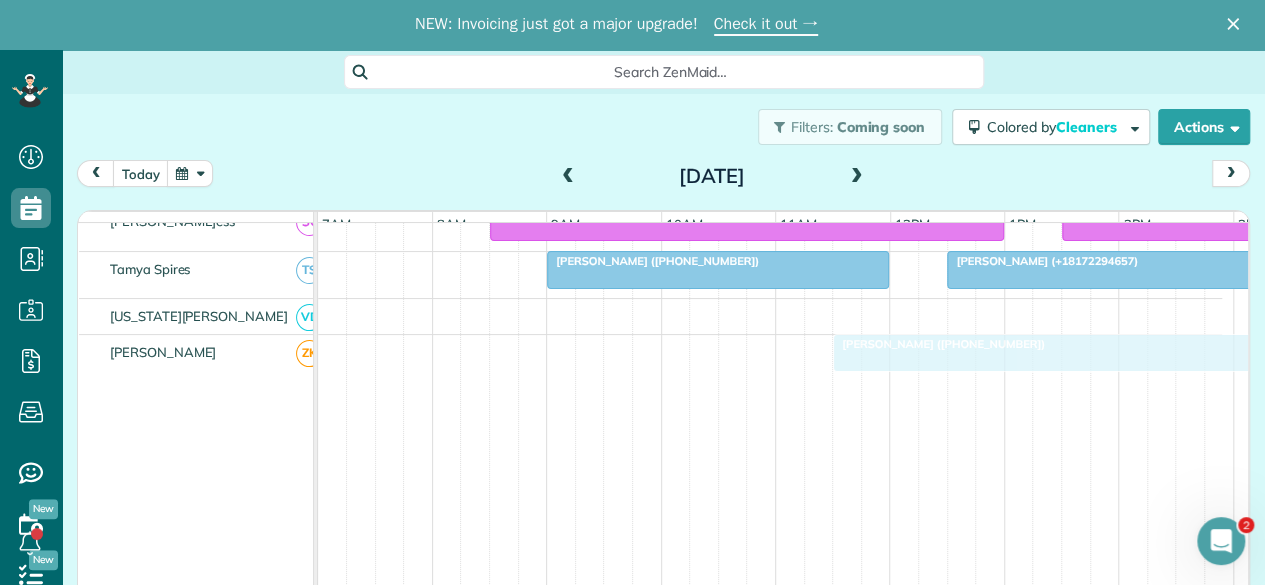 drag, startPoint x: 926, startPoint y: 345, endPoint x: 863, endPoint y: 353, distance: 63.505905 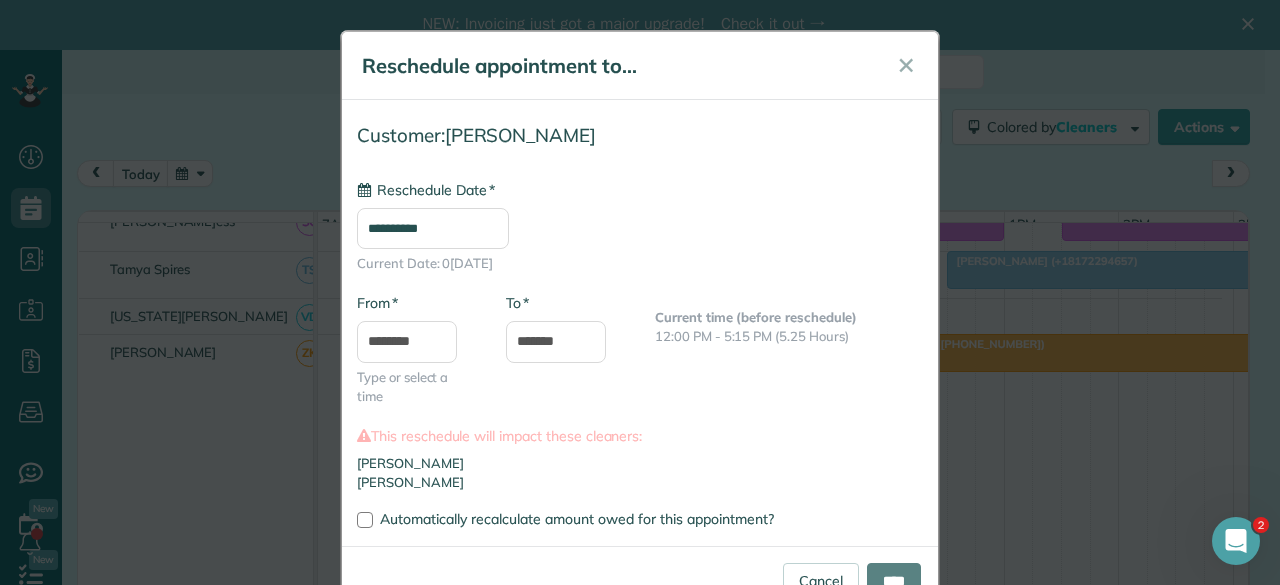 type on "**********" 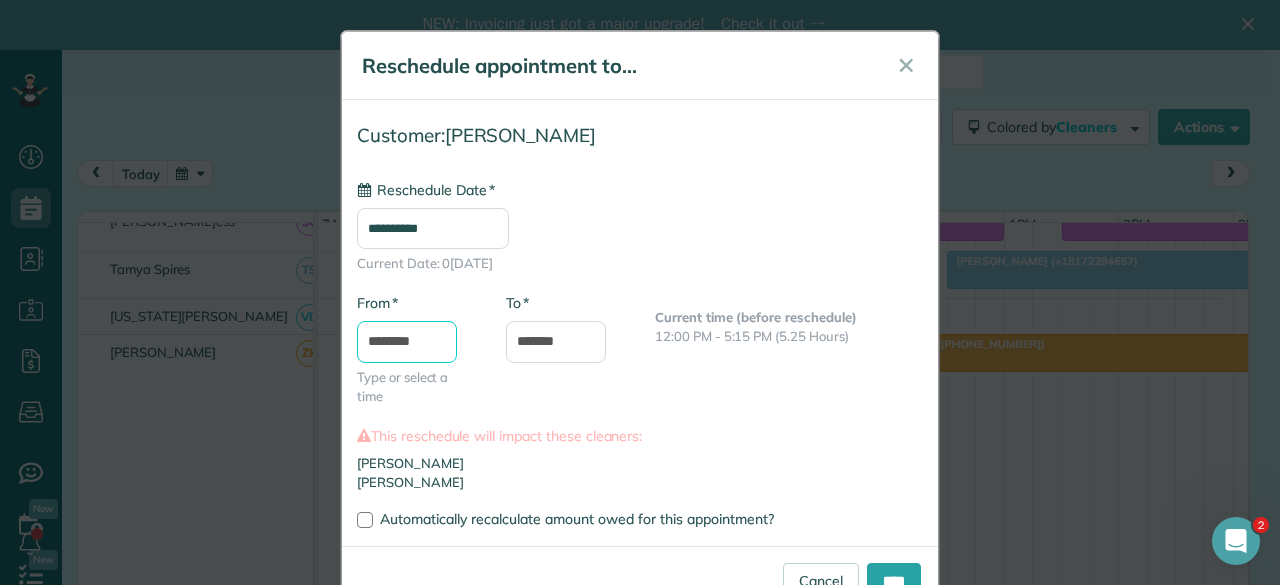 click on "********" at bounding box center (407, 342) 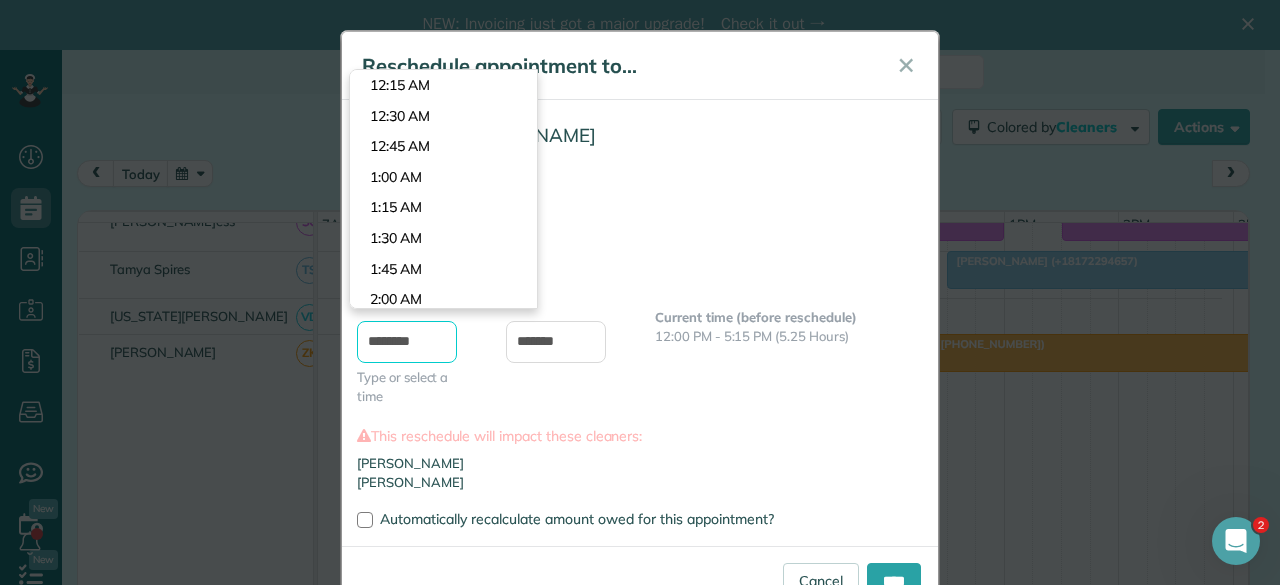 scroll, scrollTop: 1343, scrollLeft: 0, axis: vertical 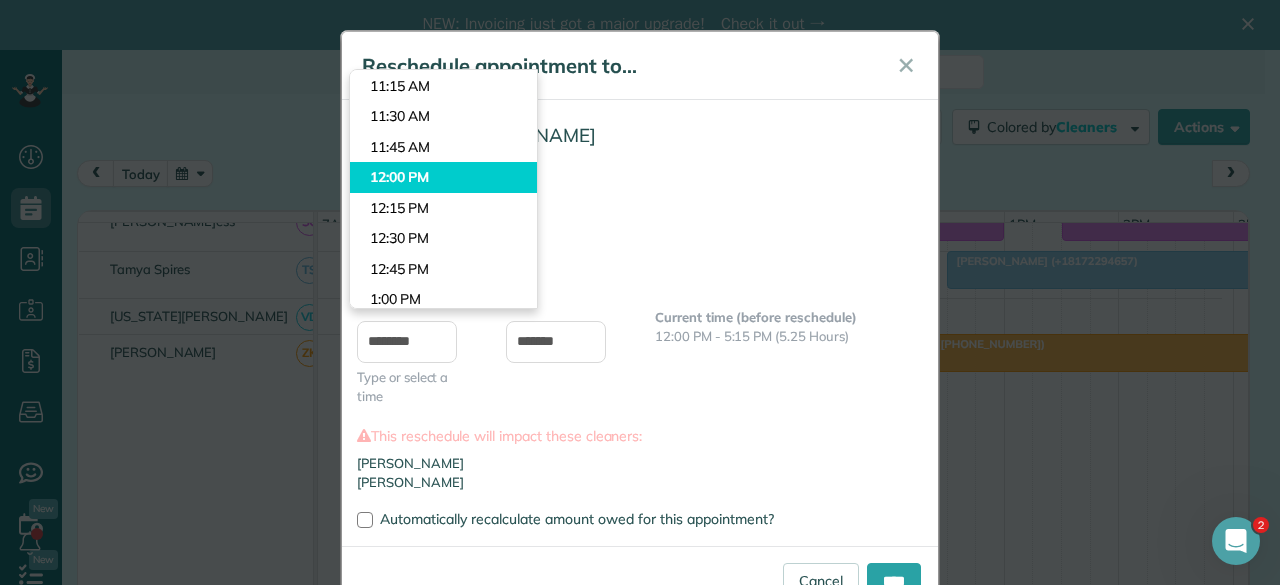 type on "********" 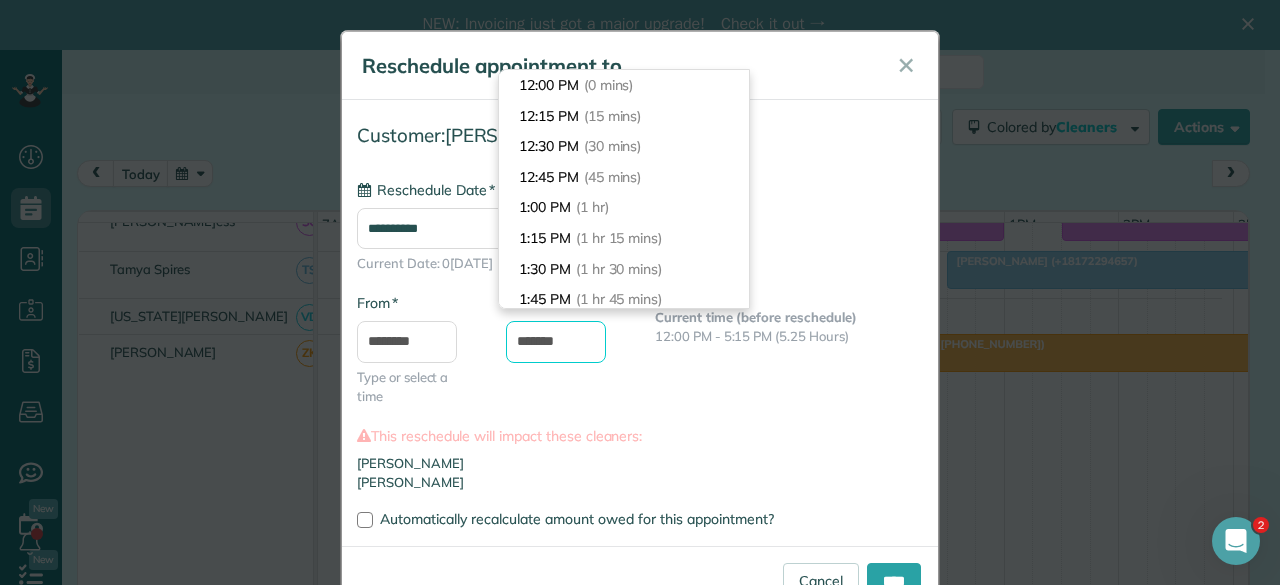 scroll, scrollTop: 549, scrollLeft: 0, axis: vertical 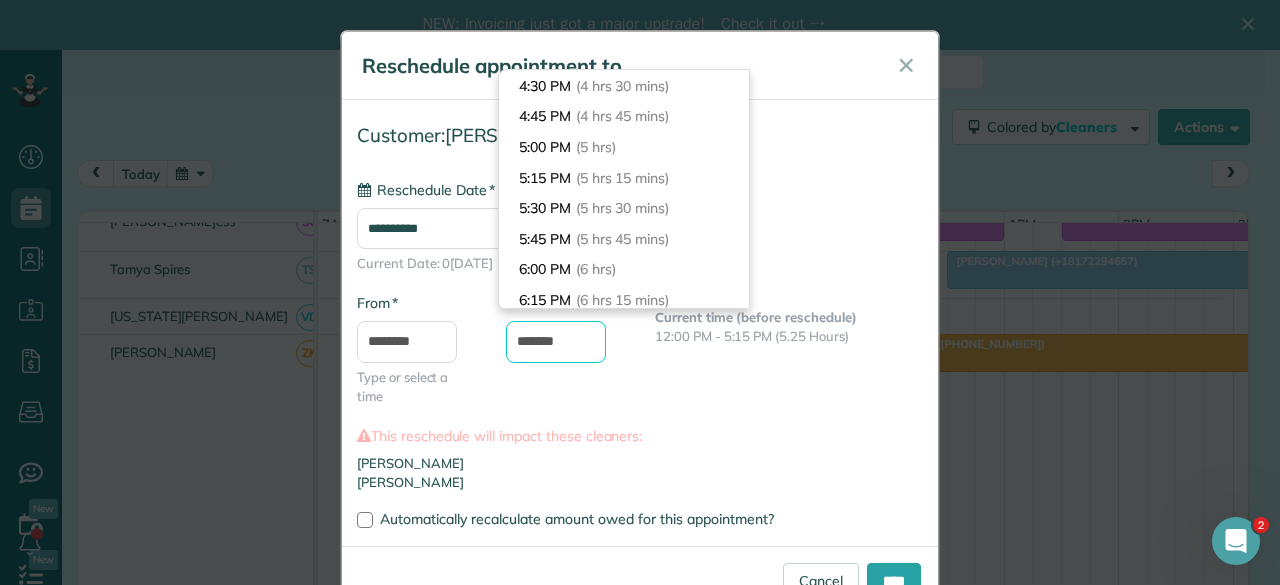 drag, startPoint x: 536, startPoint y: 343, endPoint x: 474, endPoint y: 336, distance: 62.39391 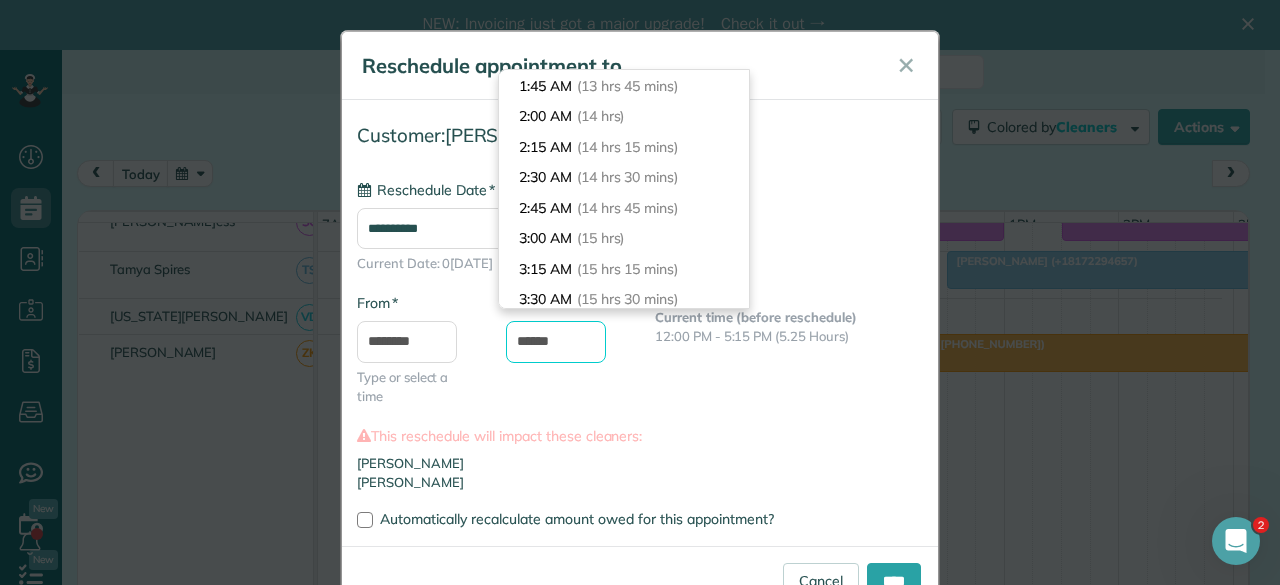 scroll, scrollTop: 580, scrollLeft: 0, axis: vertical 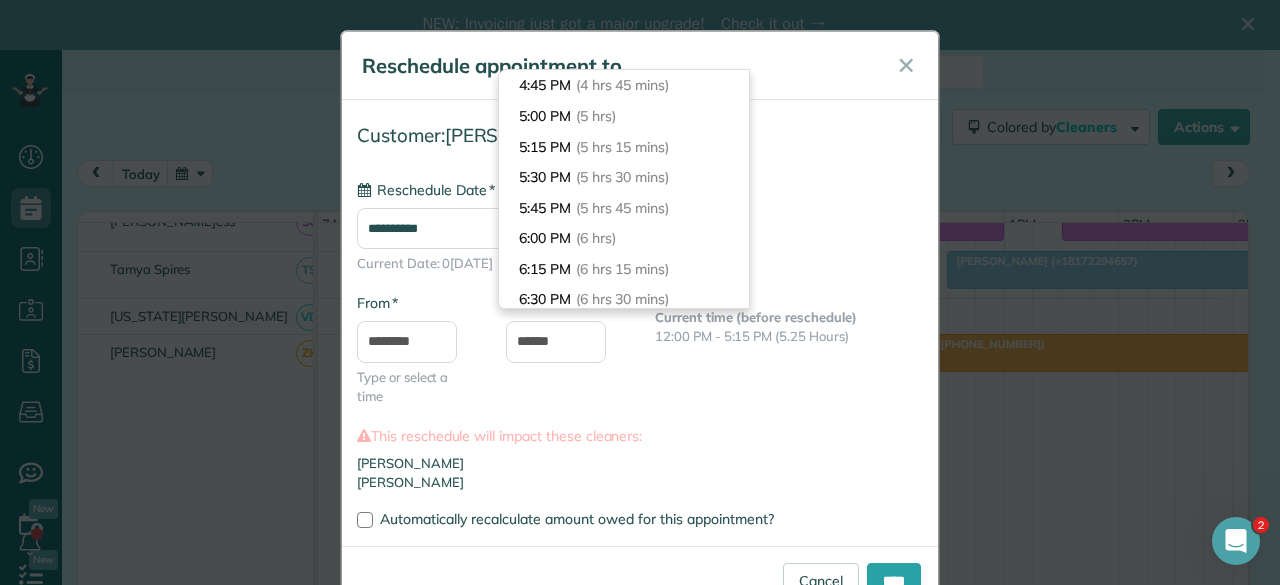 type on "*******" 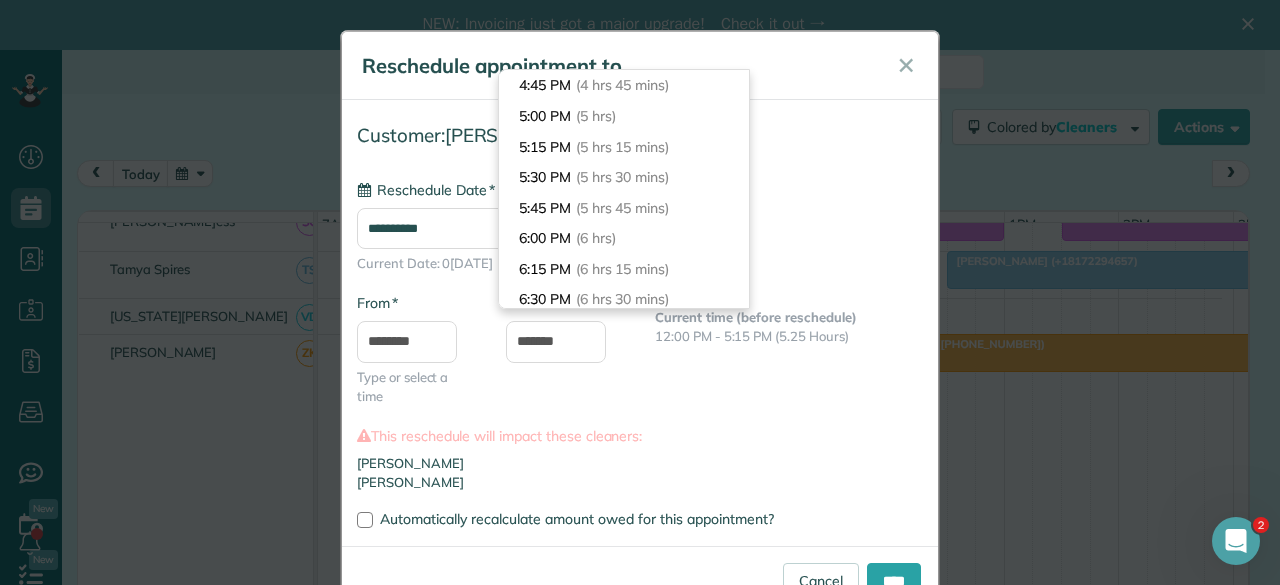 click on "**********" at bounding box center [640, 308] 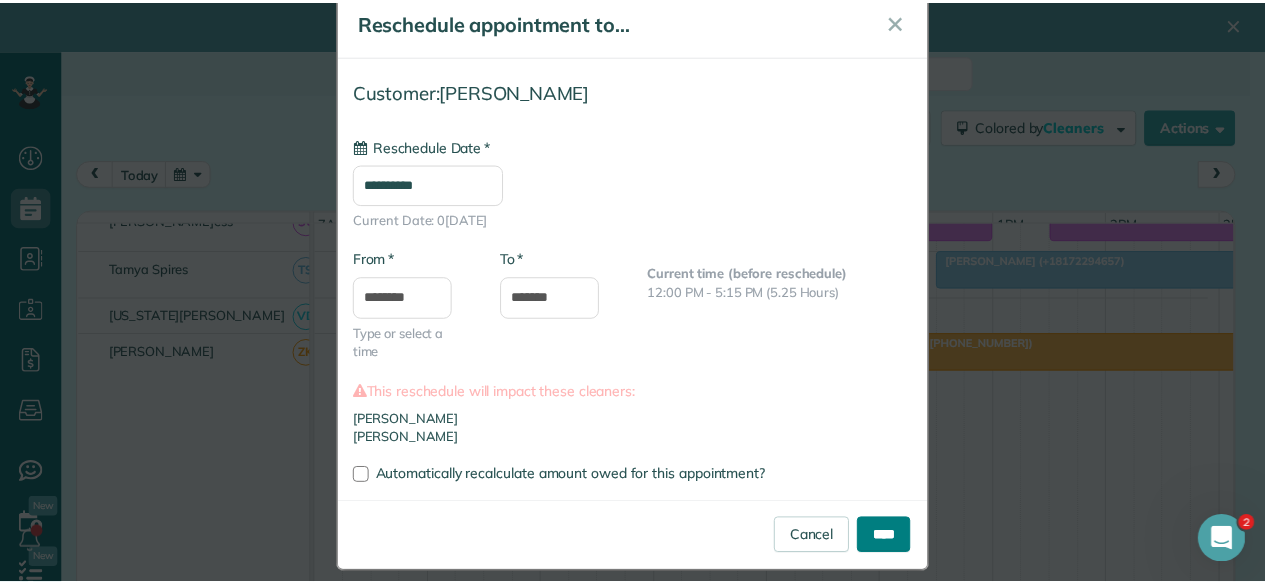 scroll, scrollTop: 60, scrollLeft: 0, axis: vertical 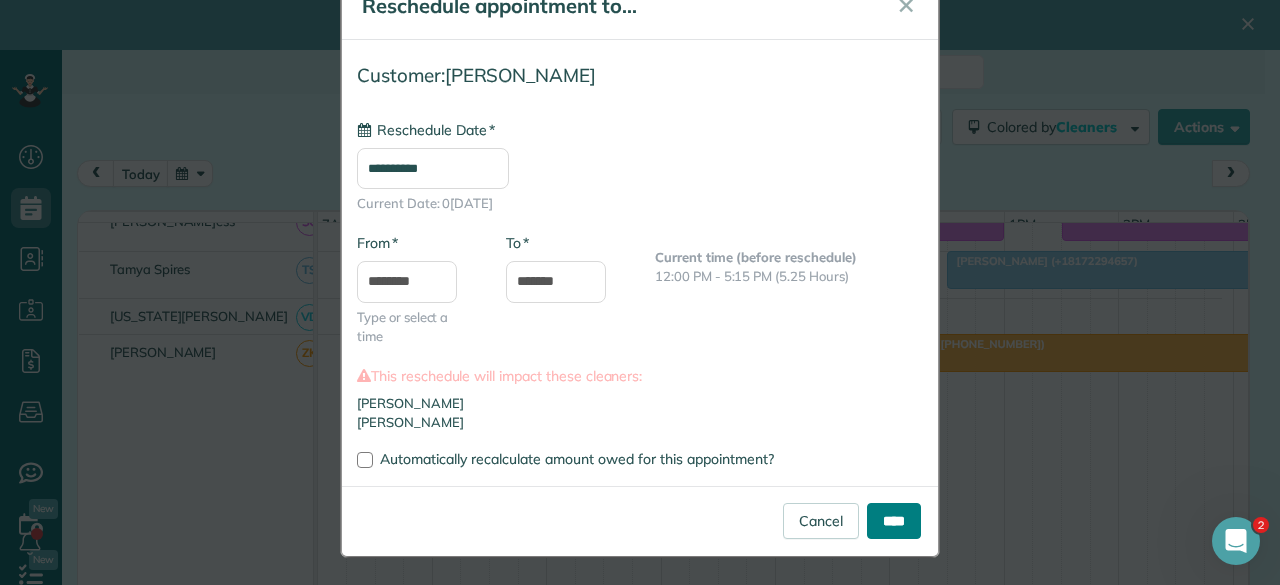 click on "****" at bounding box center (894, 521) 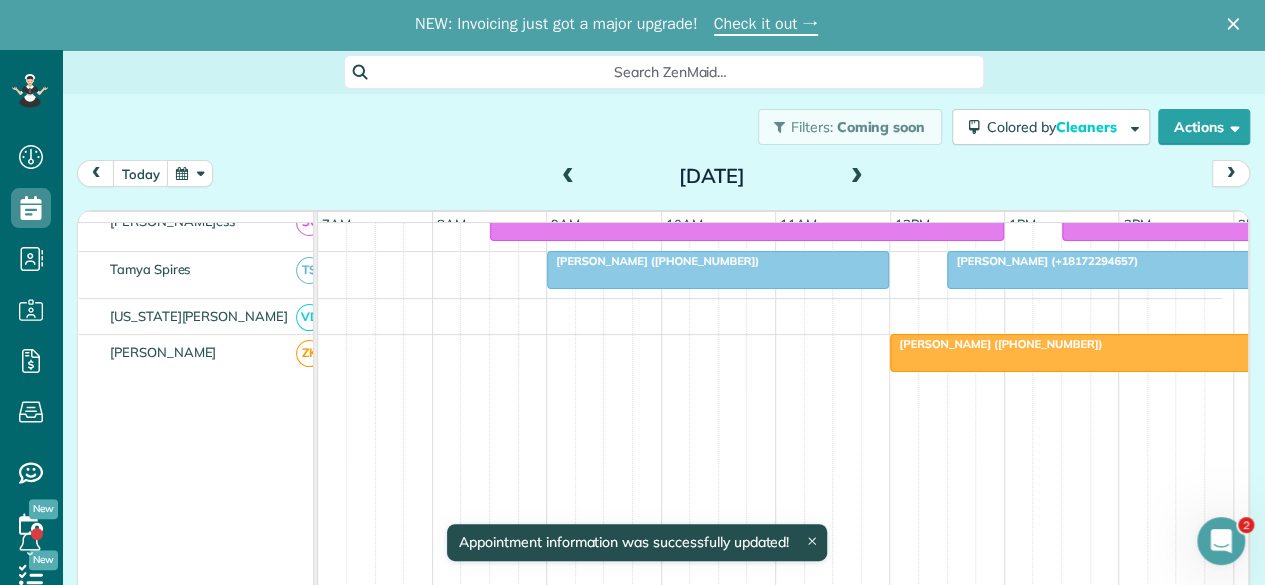 click at bounding box center (1175, 353) 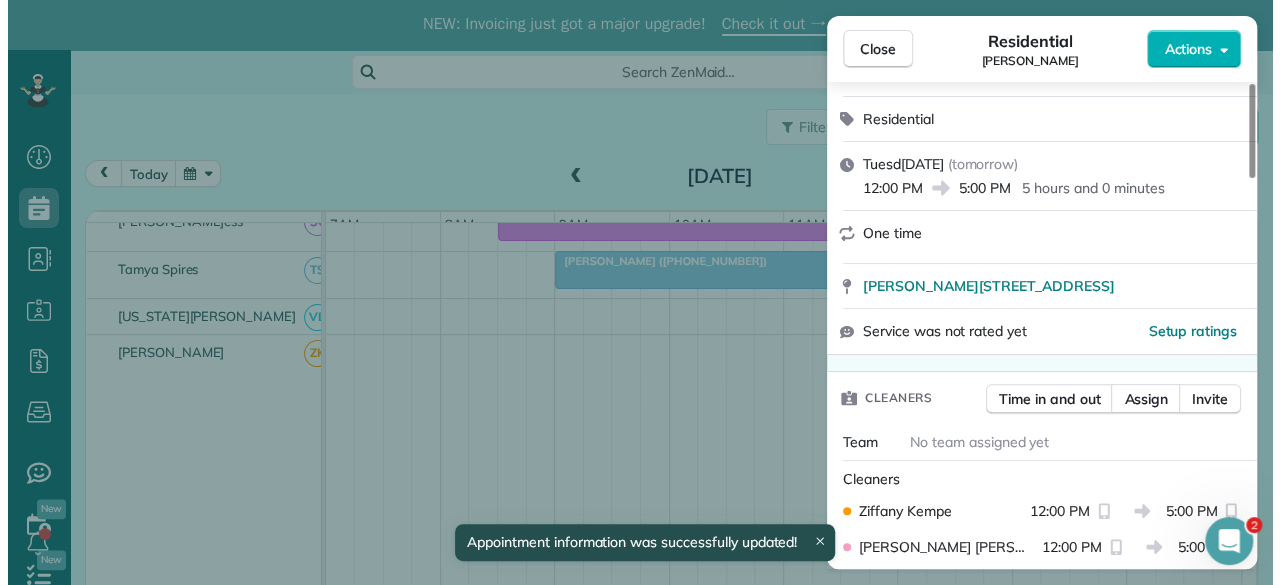 scroll, scrollTop: 300, scrollLeft: 0, axis: vertical 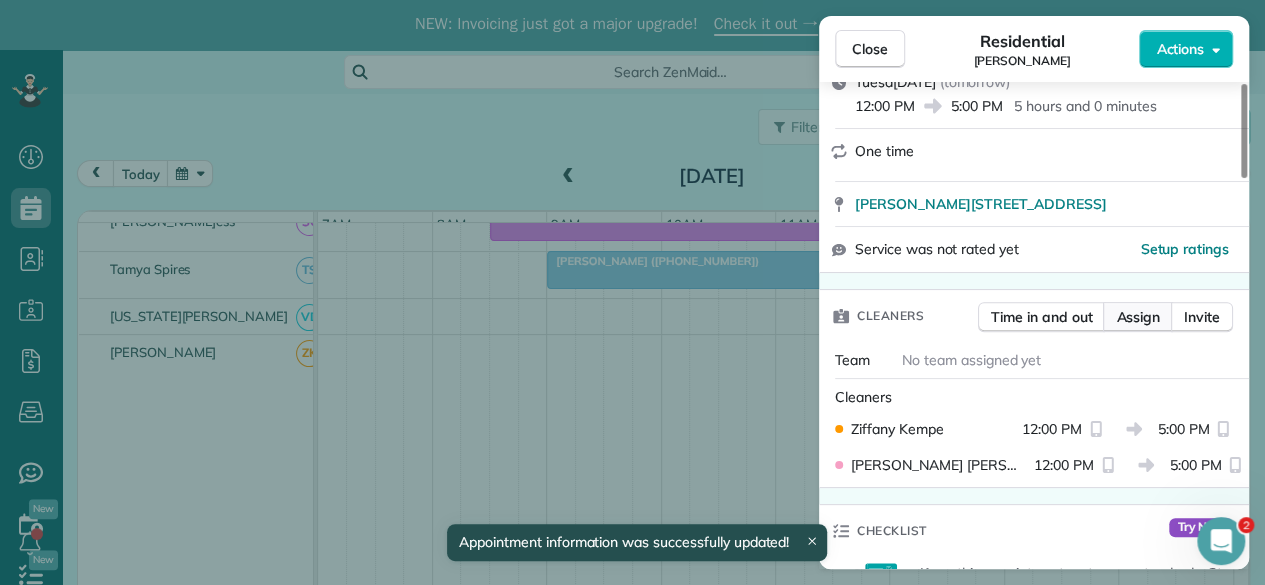 click on "Assign" at bounding box center [1138, 317] 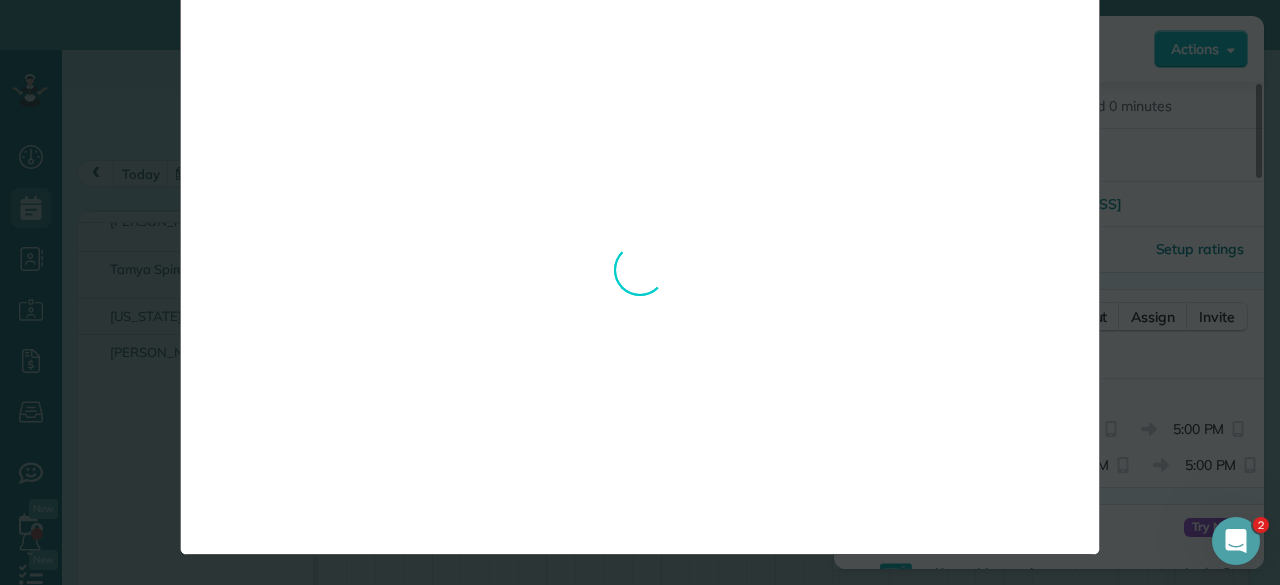 scroll 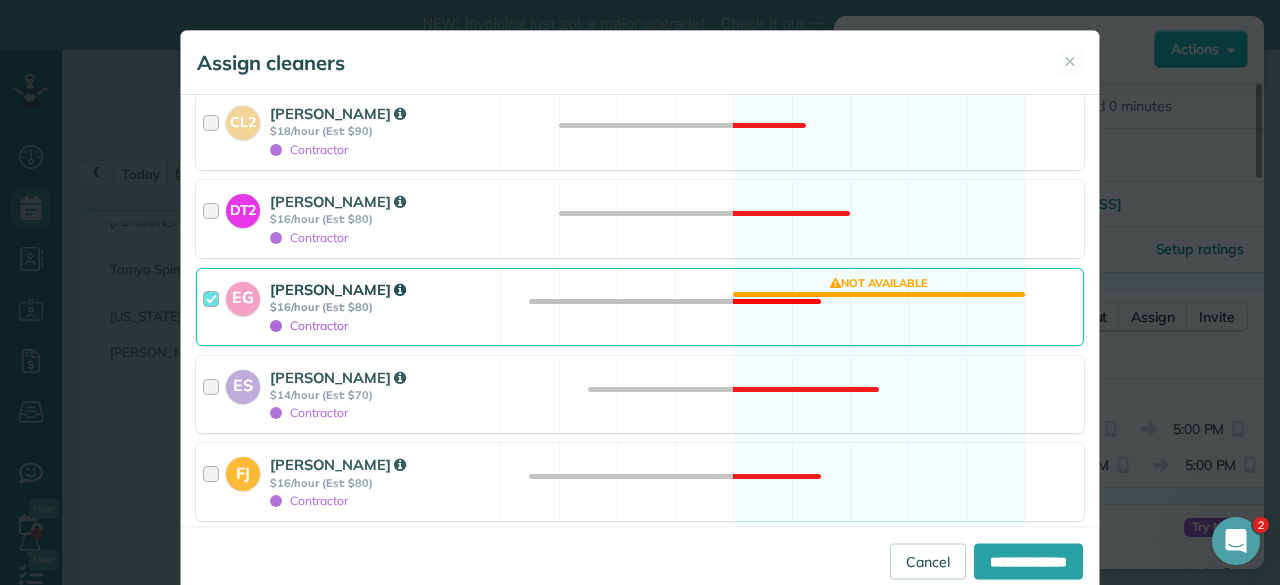 click on "$16/hour (Est: $80)" at bounding box center [382, 307] 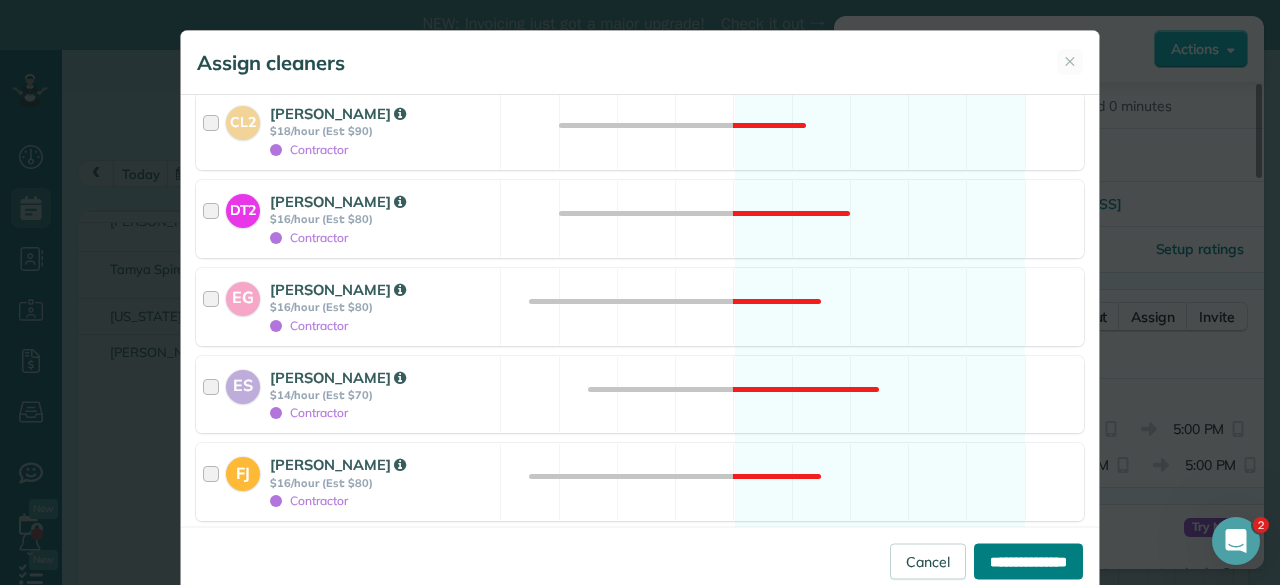 click on "**********" at bounding box center (1028, 561) 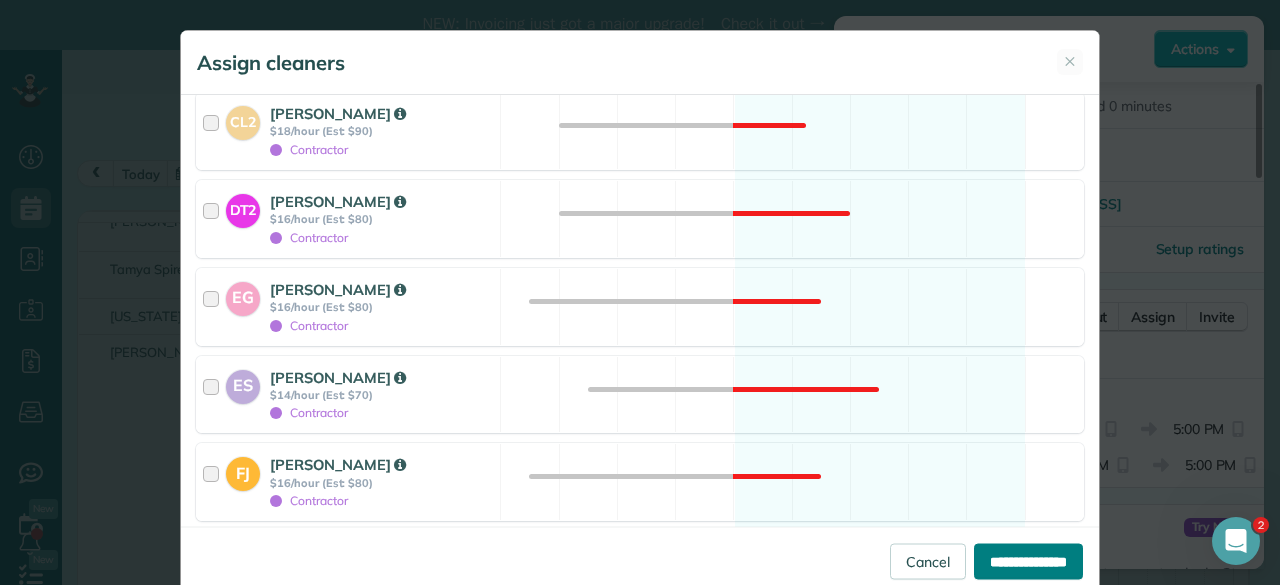 type on "**********" 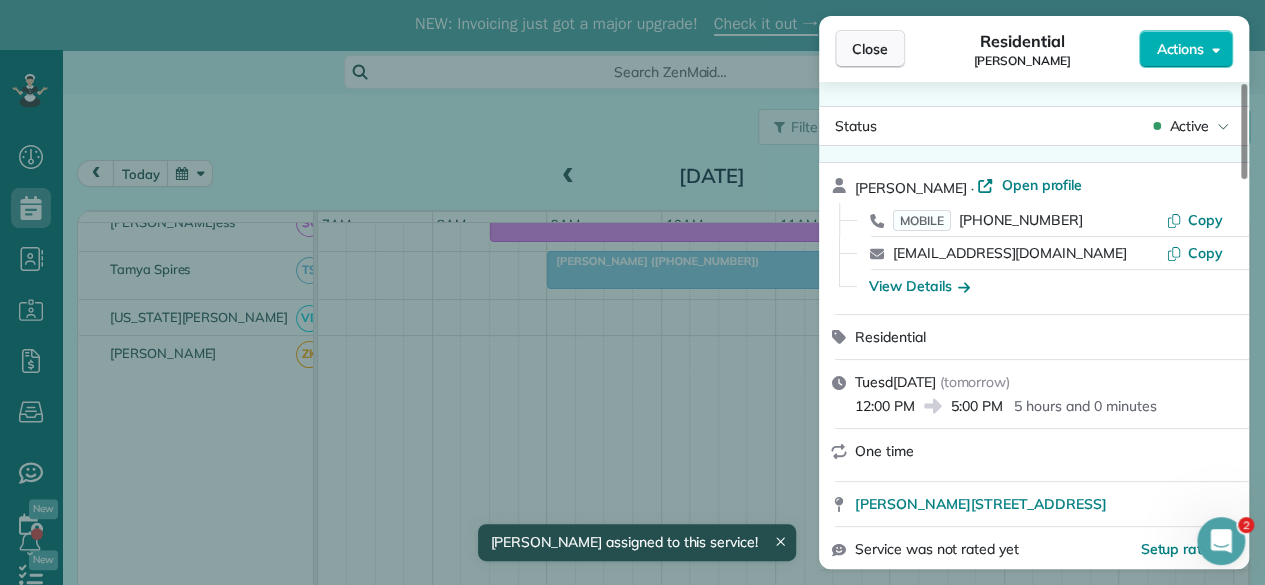 click on "Close" at bounding box center (870, 49) 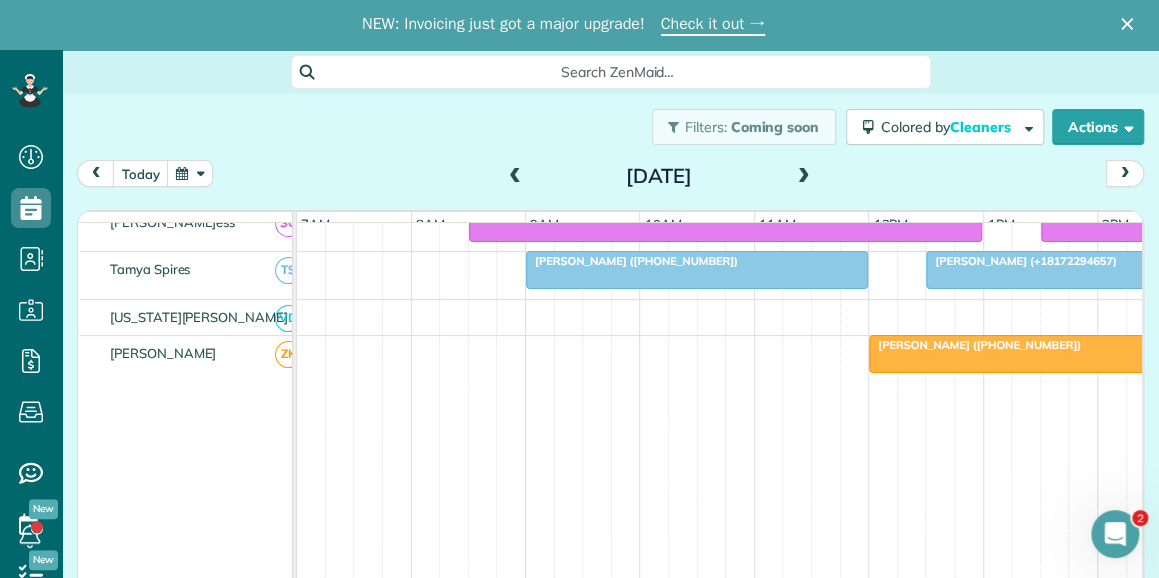 scroll, scrollTop: 578, scrollLeft: 62, axis: both 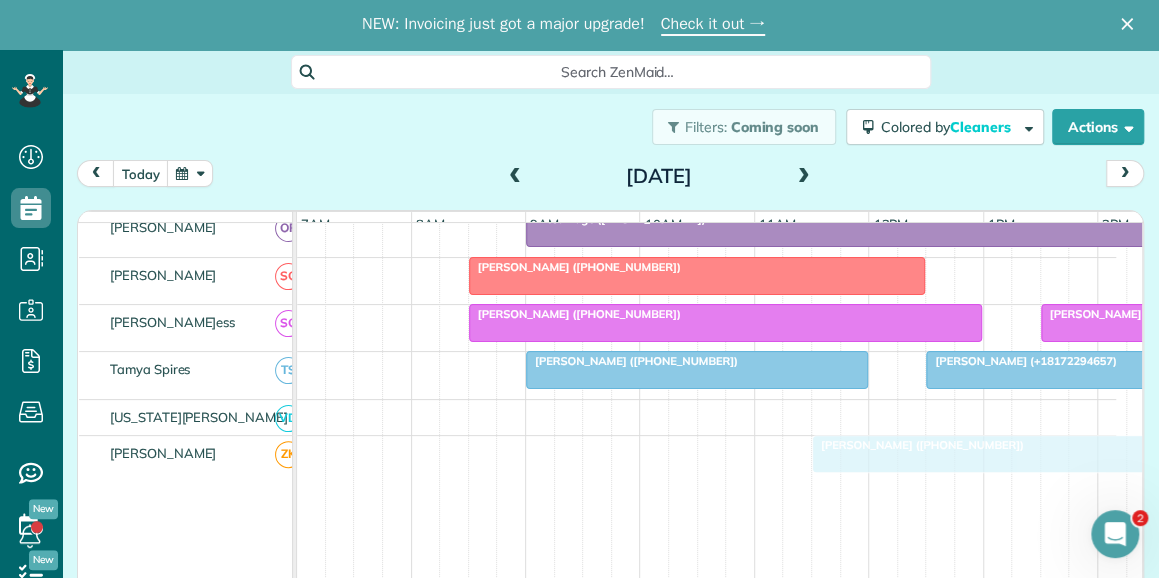 drag, startPoint x: 913, startPoint y: 447, endPoint x: 846, endPoint y: 451, distance: 67.11929 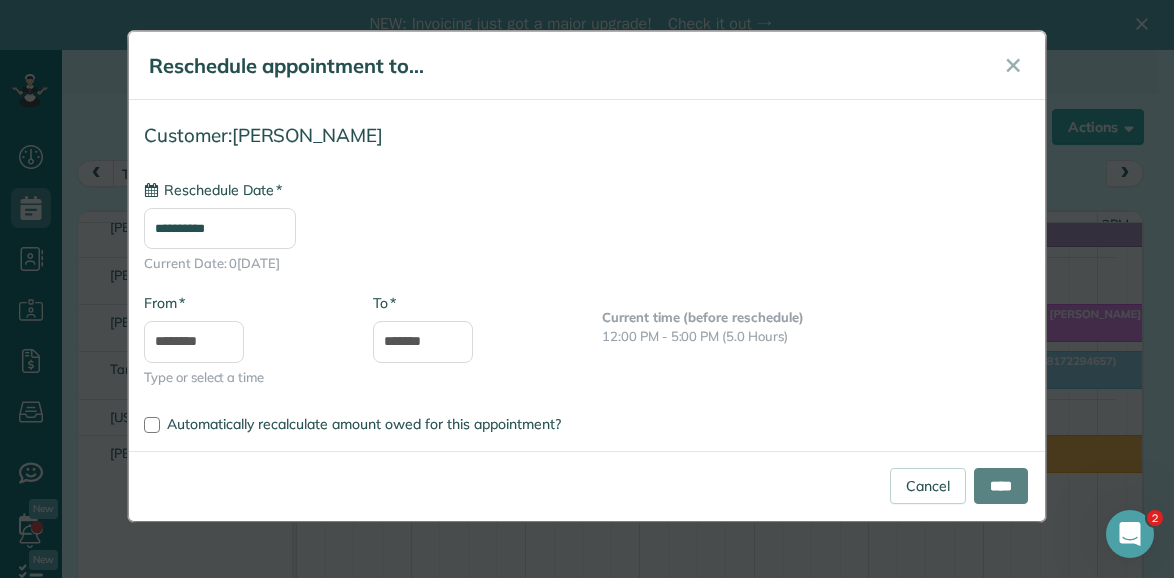 type on "**********" 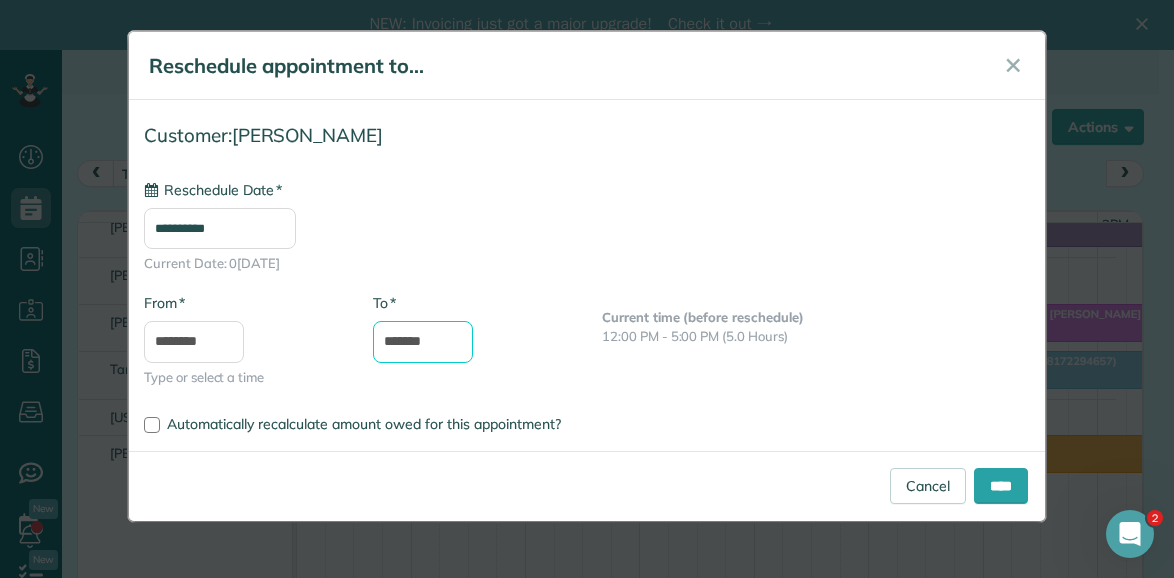 click on "*******" at bounding box center [423, 342] 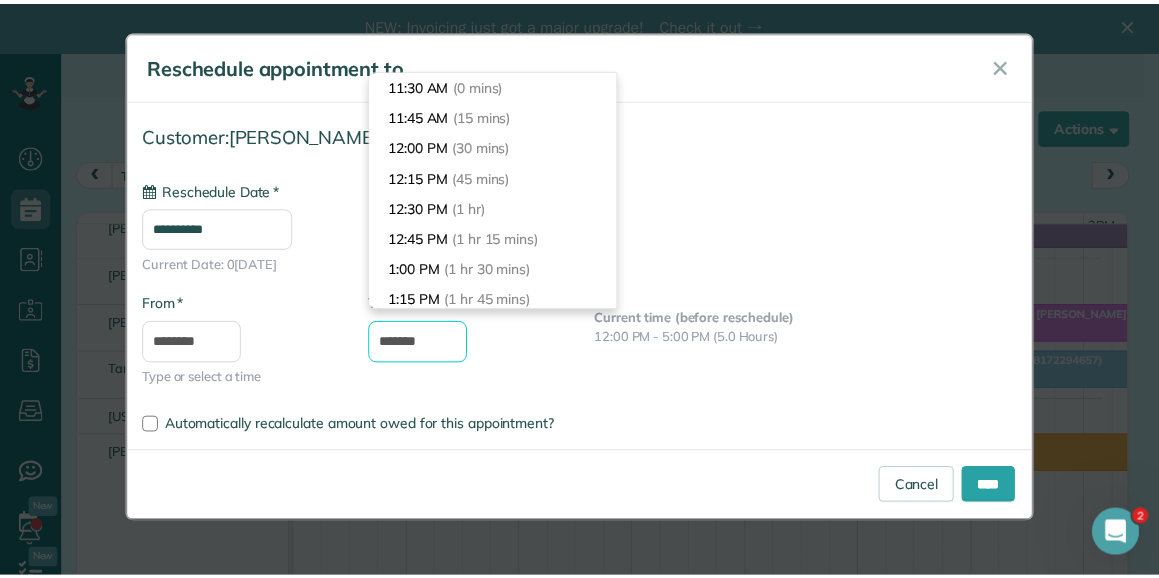 scroll, scrollTop: 580, scrollLeft: 0, axis: vertical 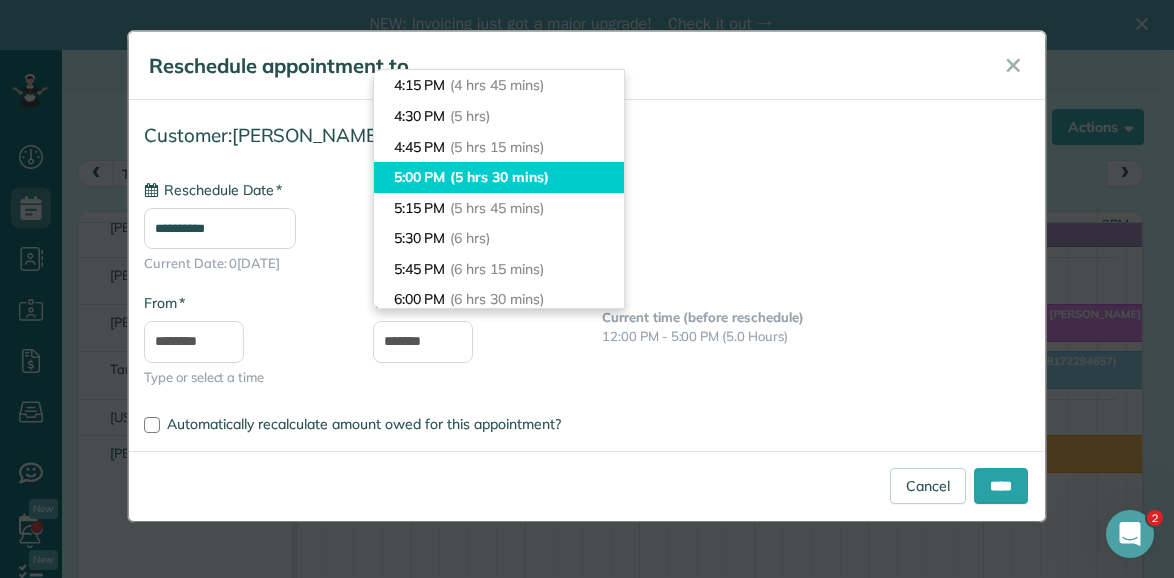 type on "*******" 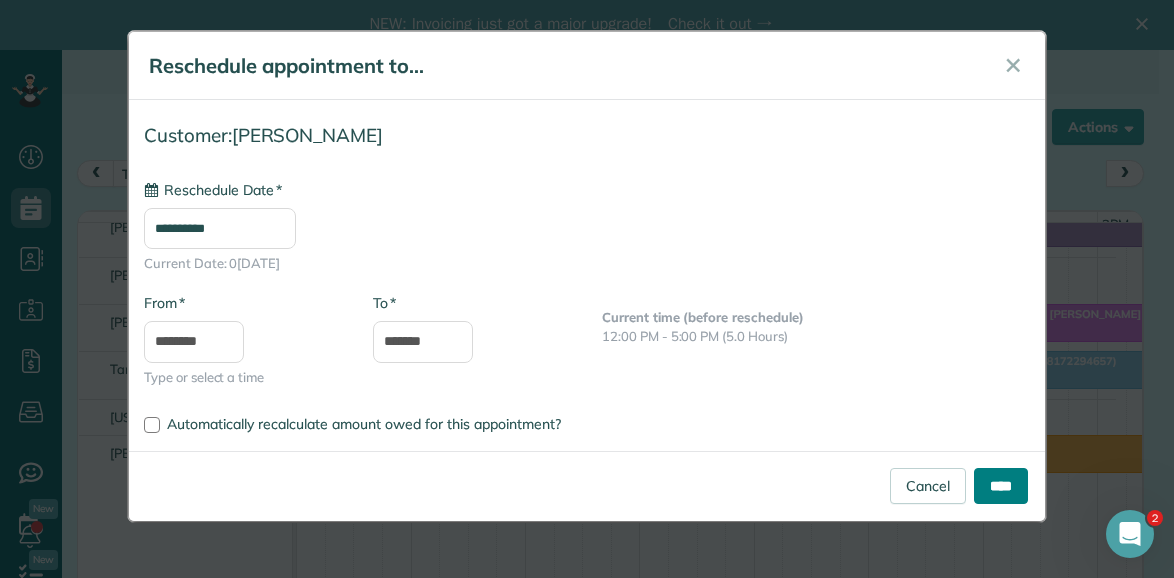 click on "****" at bounding box center (1001, 486) 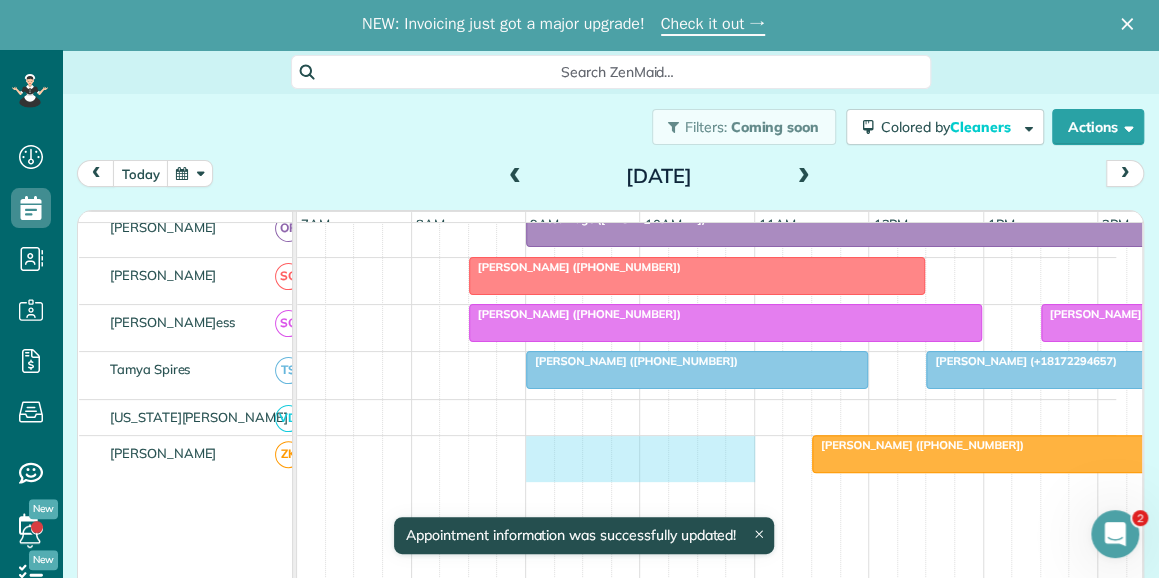 drag, startPoint x: 527, startPoint y: 448, endPoint x: 750, endPoint y: 453, distance: 223.05605 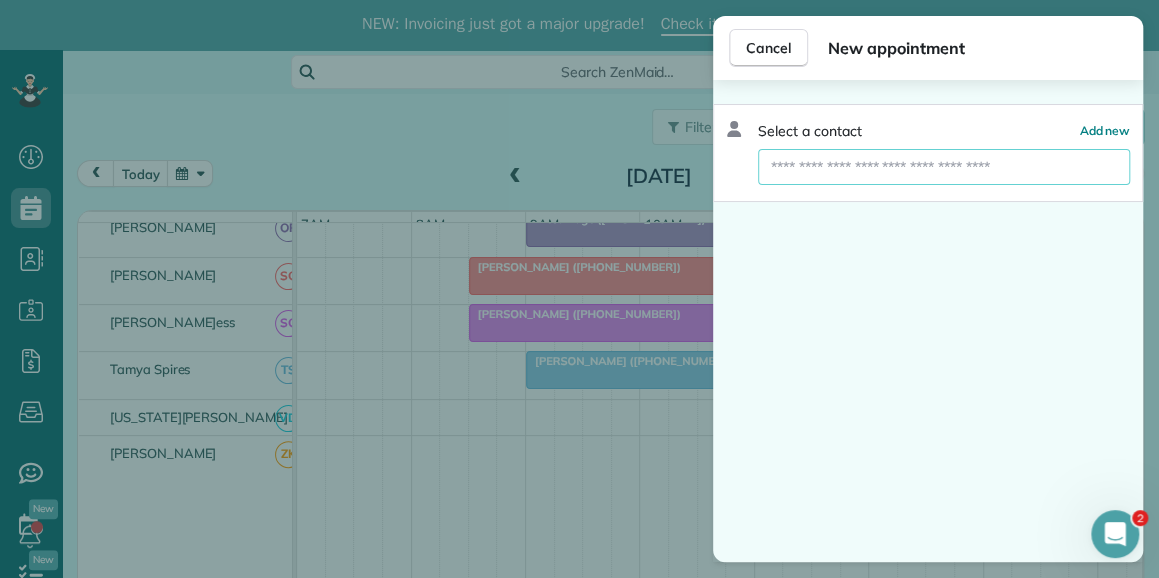 click at bounding box center [944, 167] 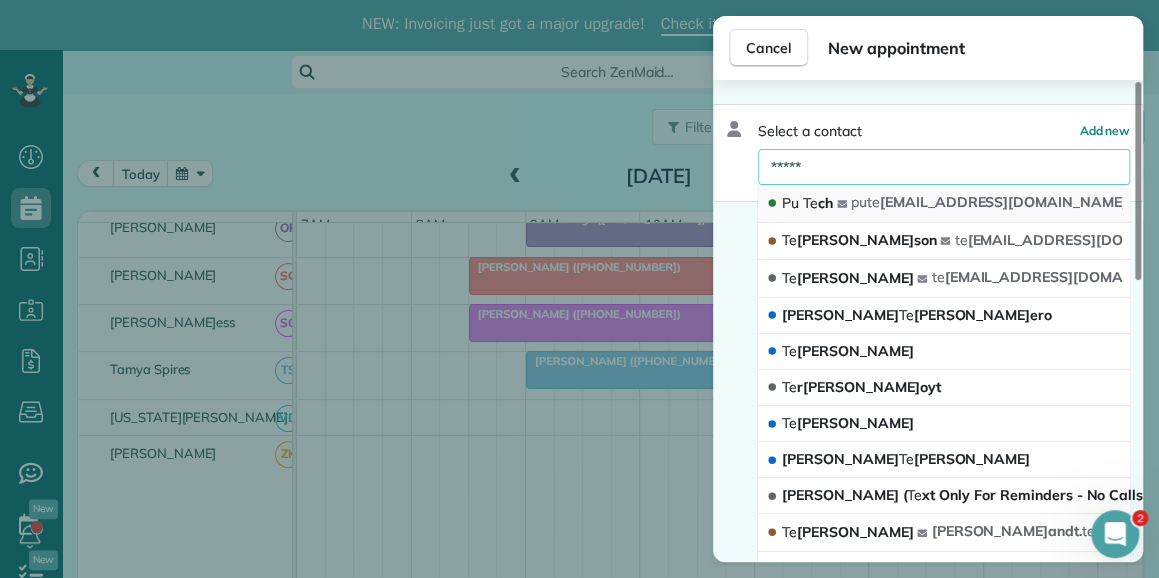 type on "*****" 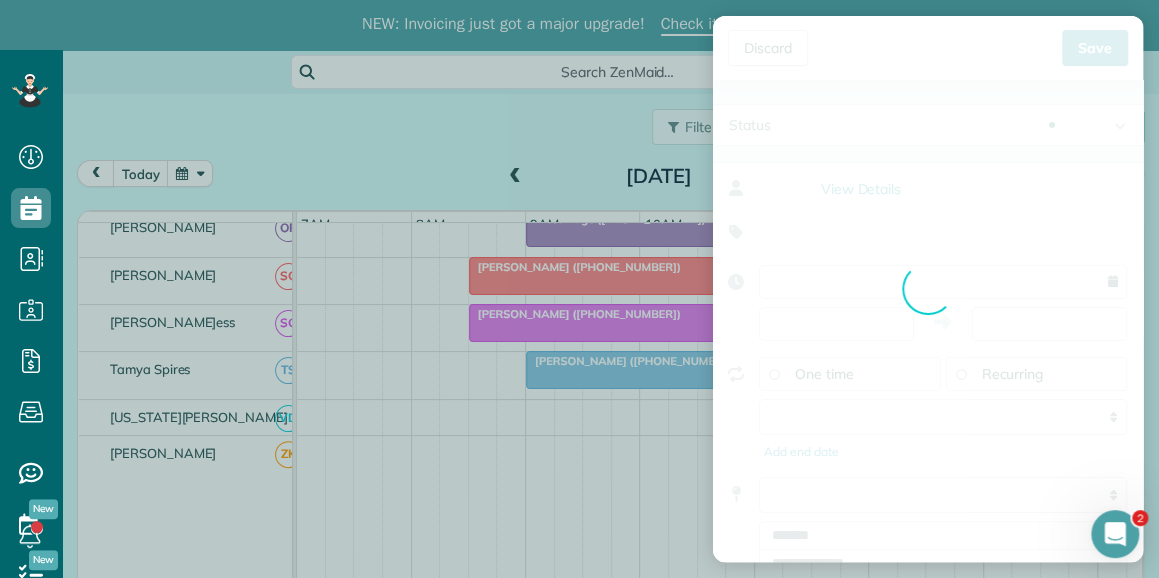 type on "**********" 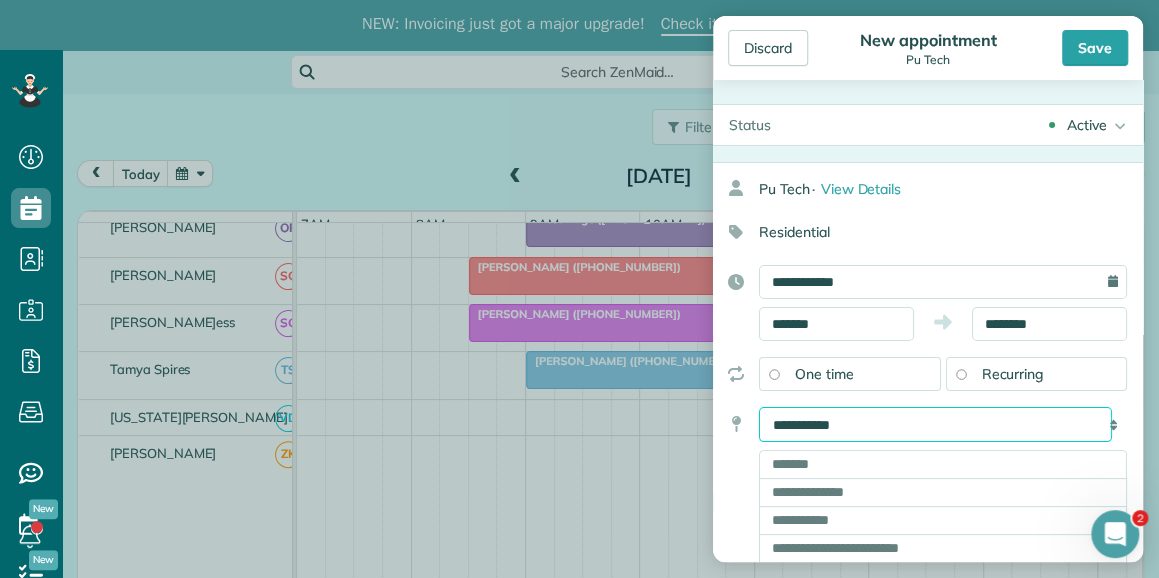 click on "**********" at bounding box center (935, 424) 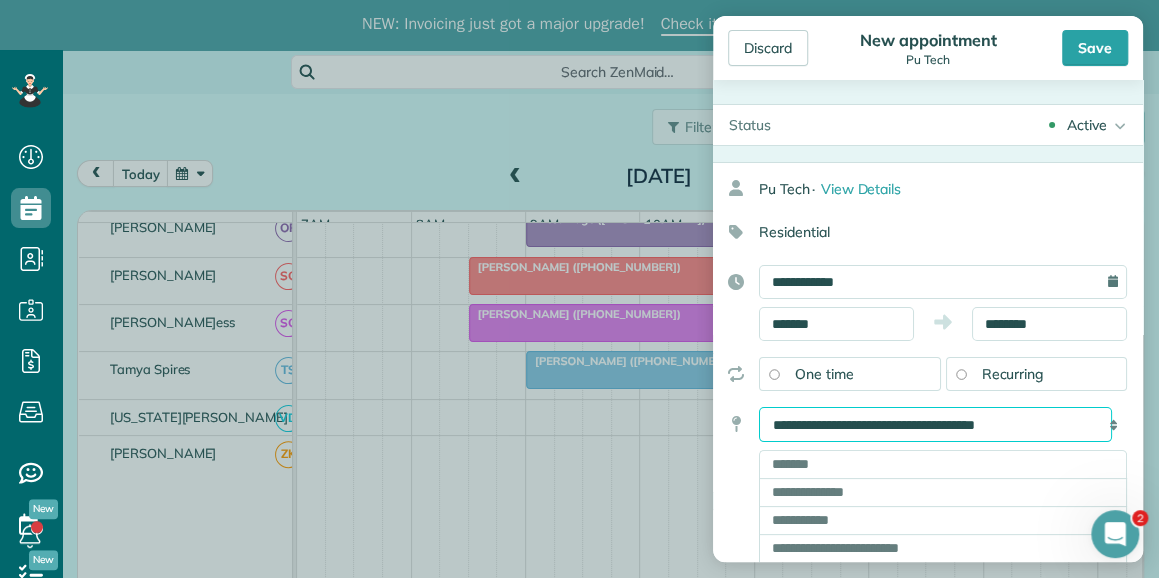 click on "**********" at bounding box center (935, 424) 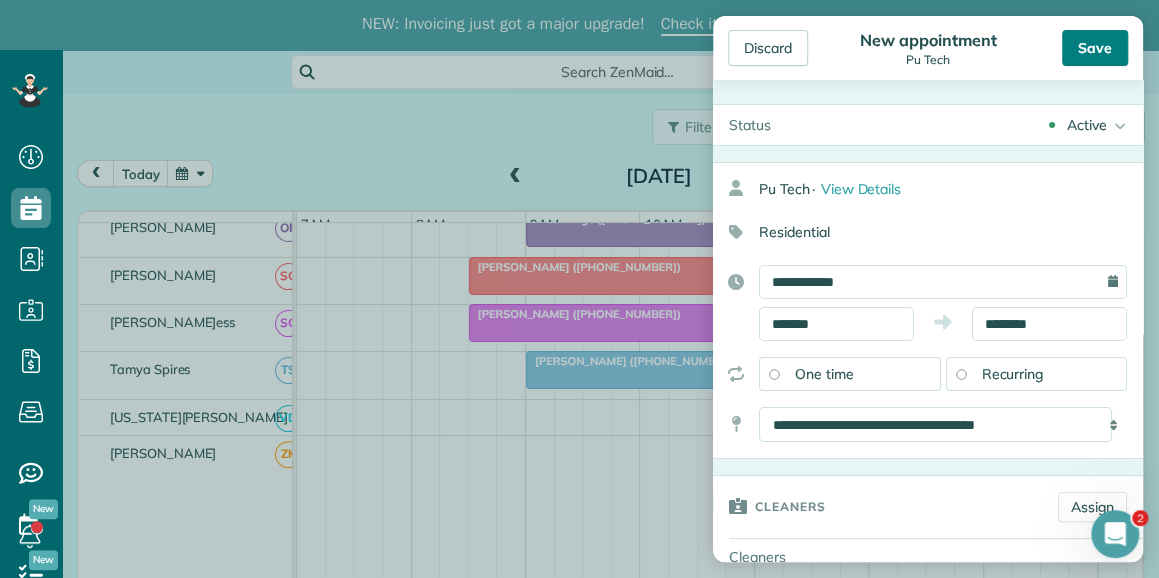 click on "Save" at bounding box center (1095, 48) 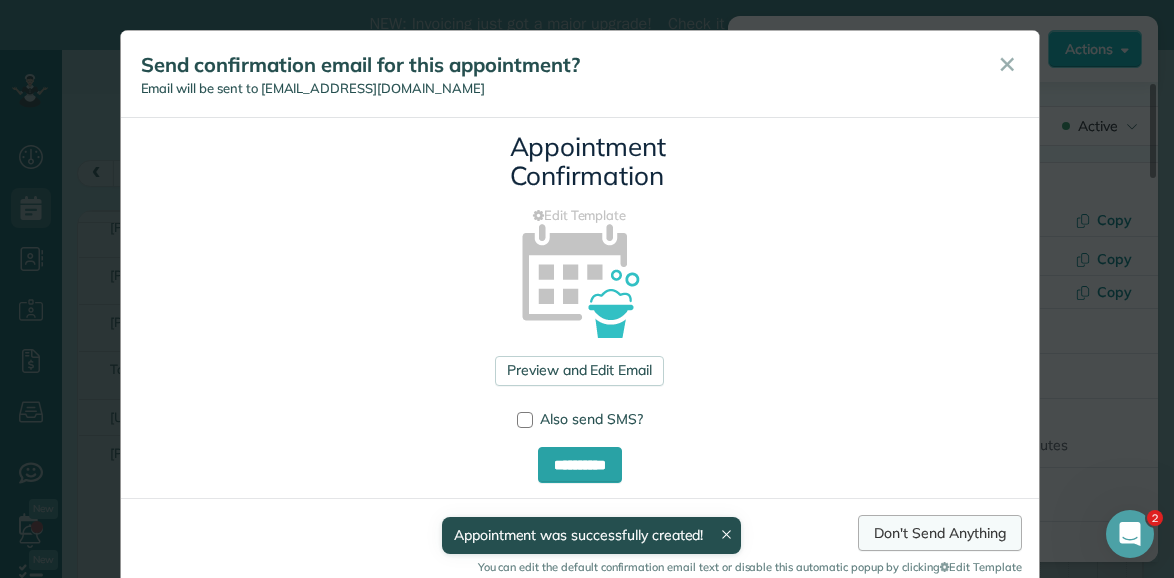 click on "Don't Send Anything" at bounding box center (939, 533) 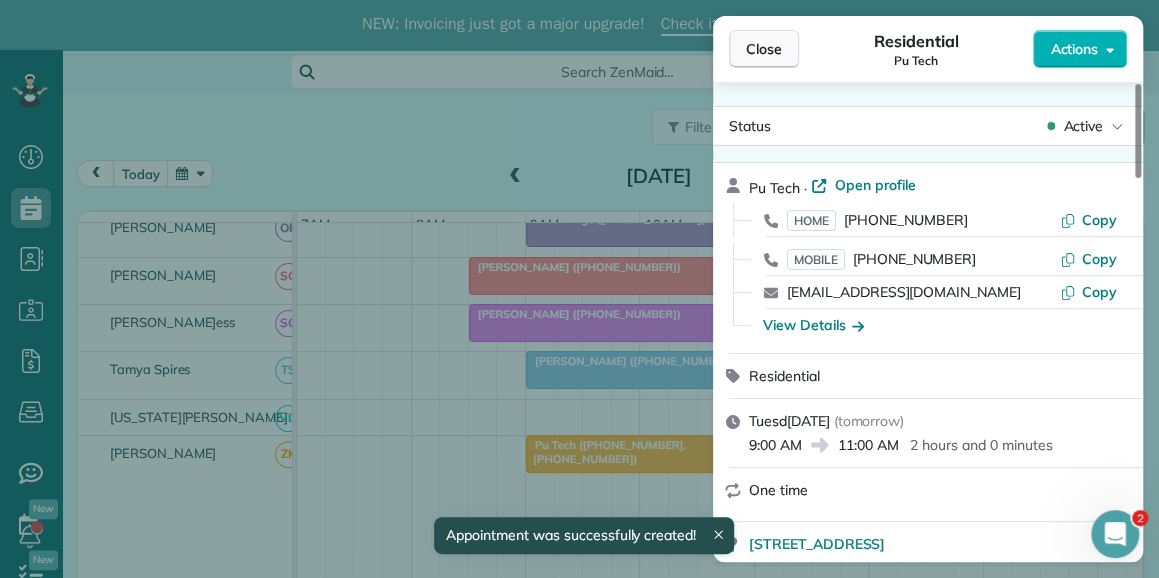 click on "Close" at bounding box center (764, 49) 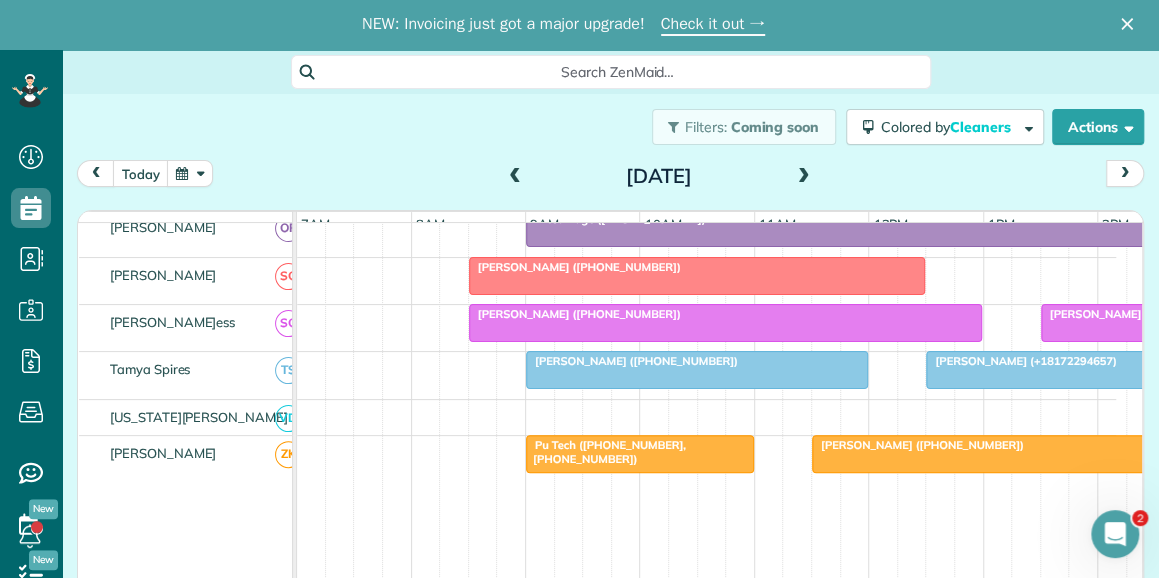 scroll, scrollTop: 904, scrollLeft: 0, axis: vertical 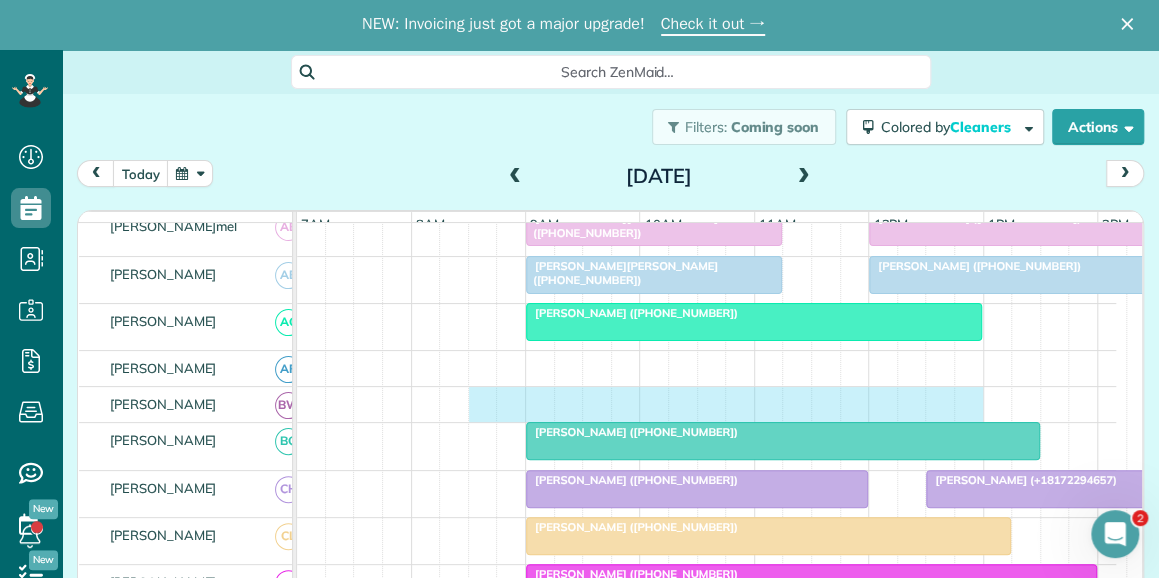 drag, startPoint x: 469, startPoint y: 403, endPoint x: 977, endPoint y: 369, distance: 509.13654 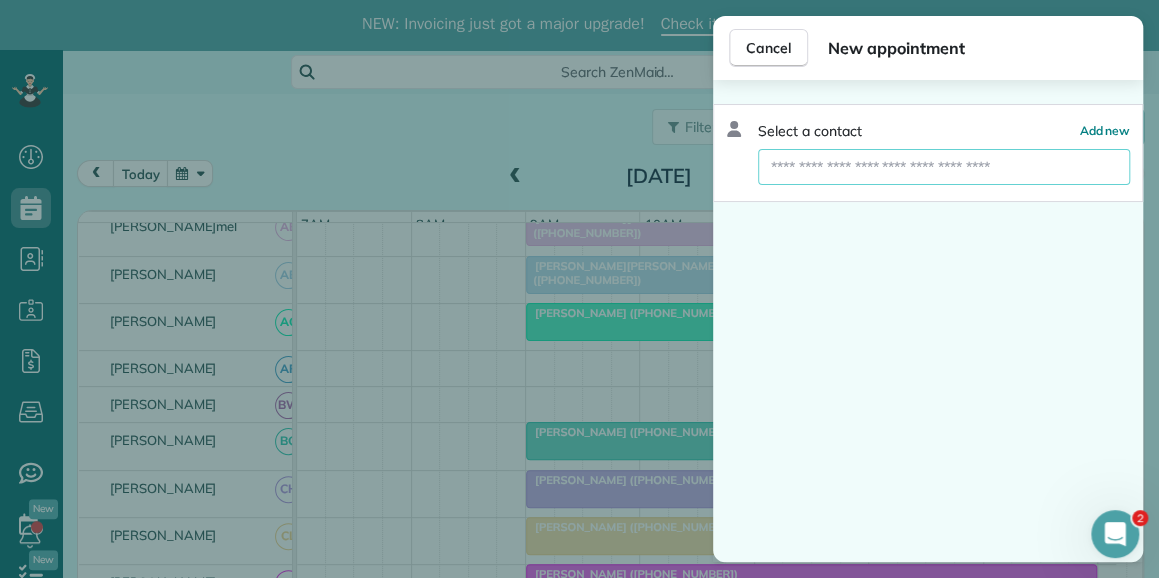 click at bounding box center (944, 167) 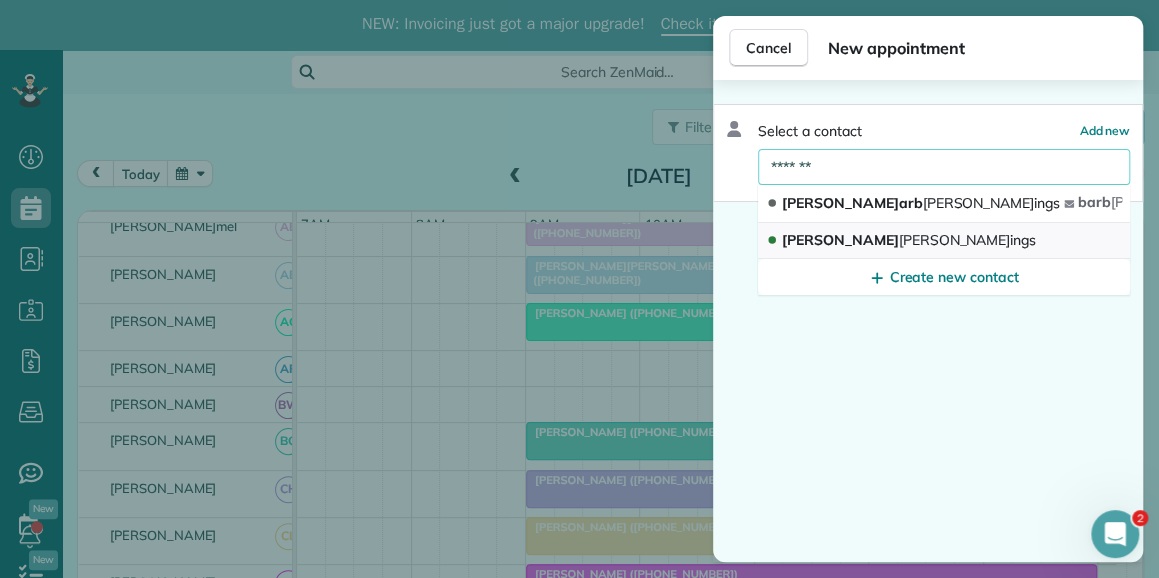type on "*******" 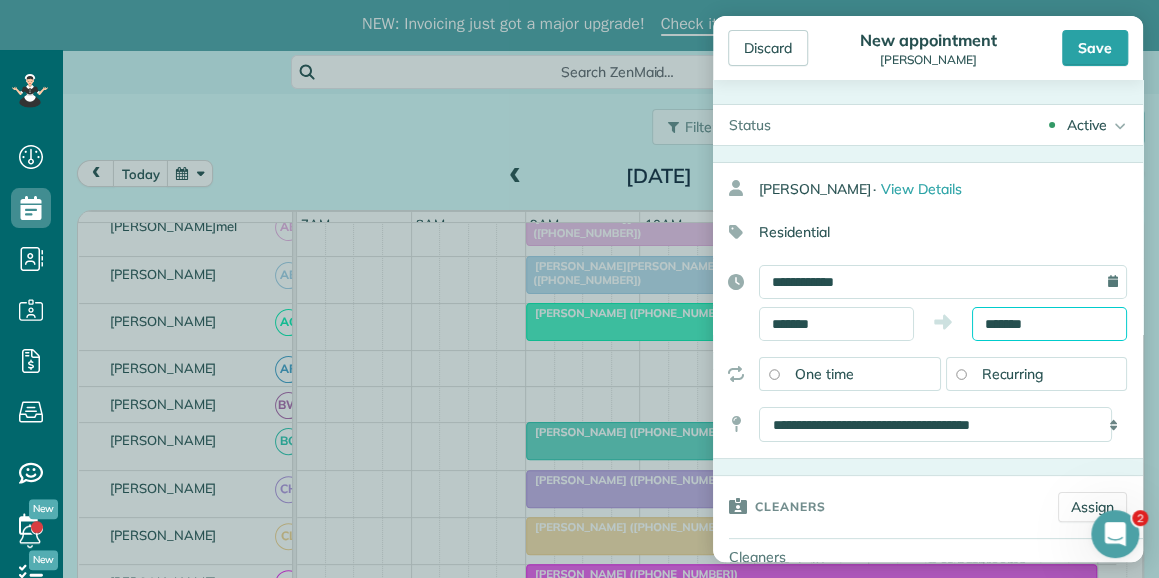 click on "Dashboard
Scheduling
Calendar View
List View
Dispatch View - Weekly scheduling (Beta)" at bounding box center [579, 339] 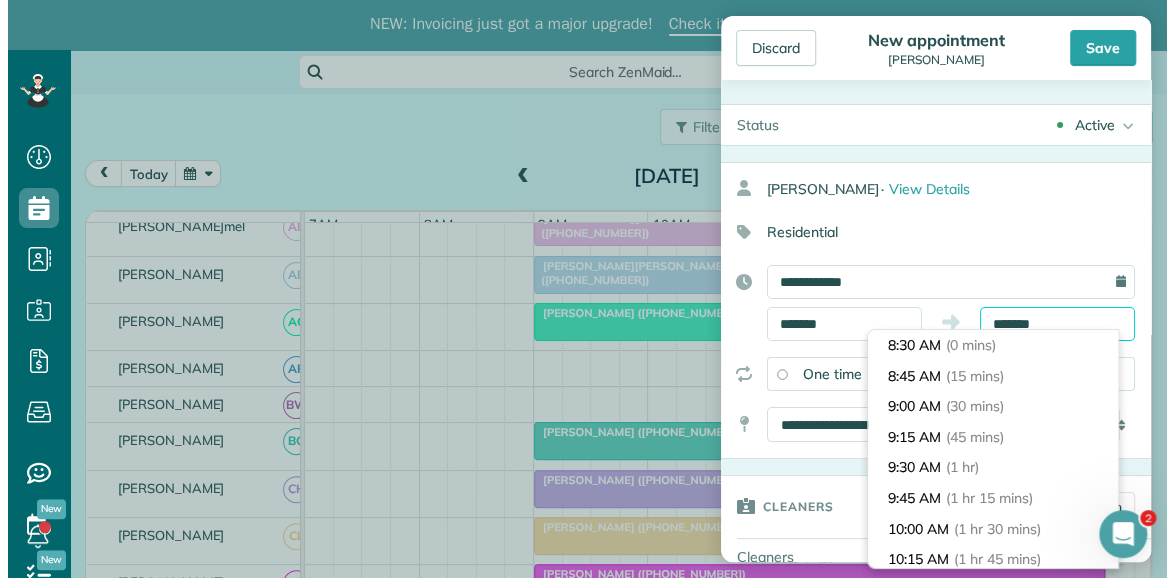 scroll, scrollTop: 519, scrollLeft: 0, axis: vertical 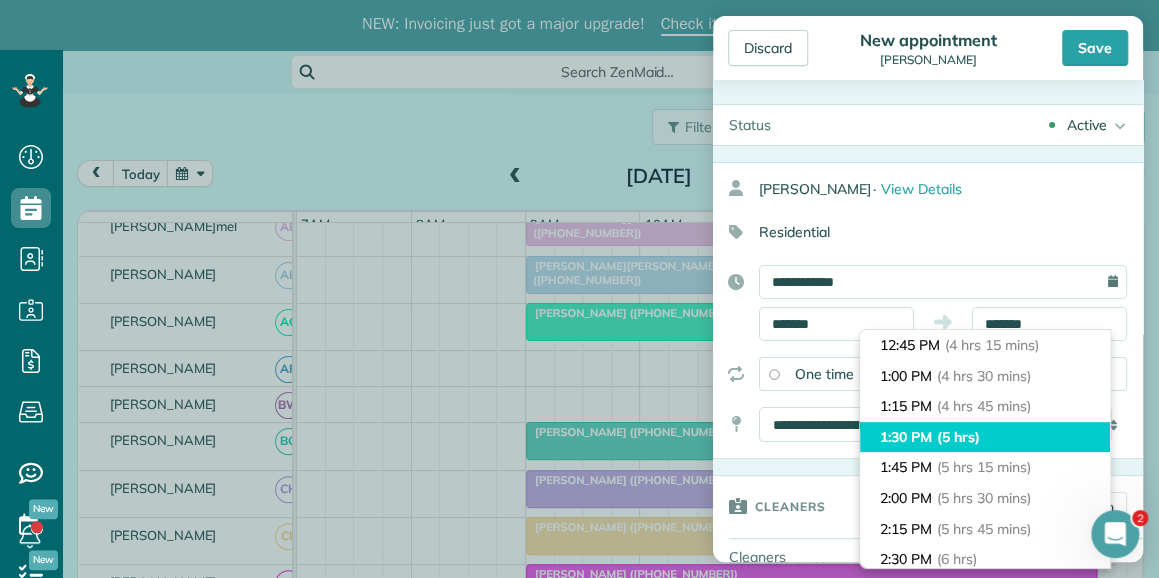 type on "*******" 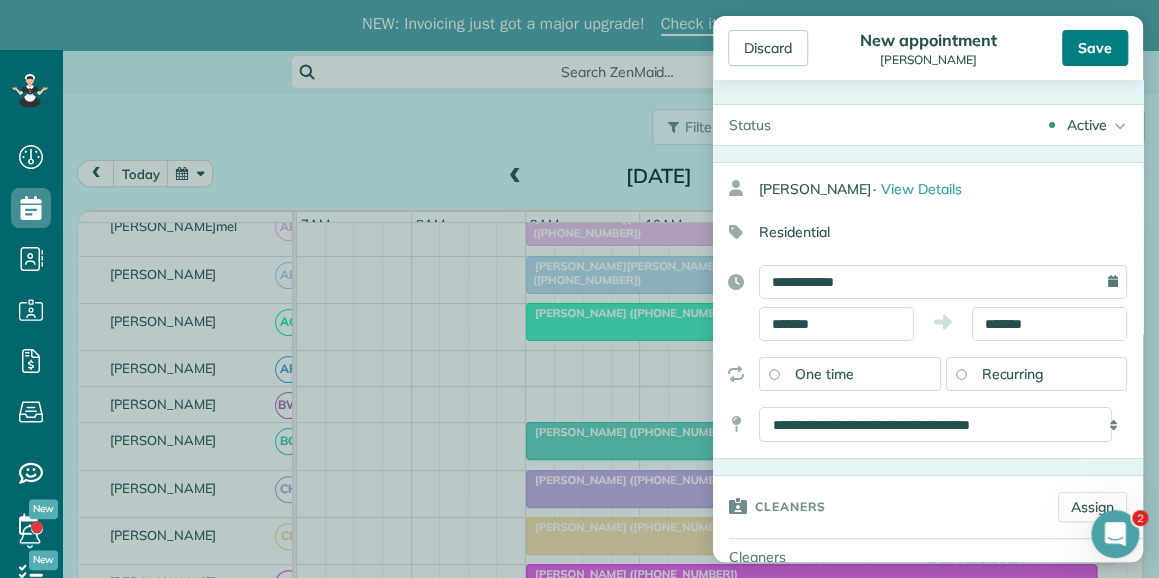 click on "Save" at bounding box center [1095, 48] 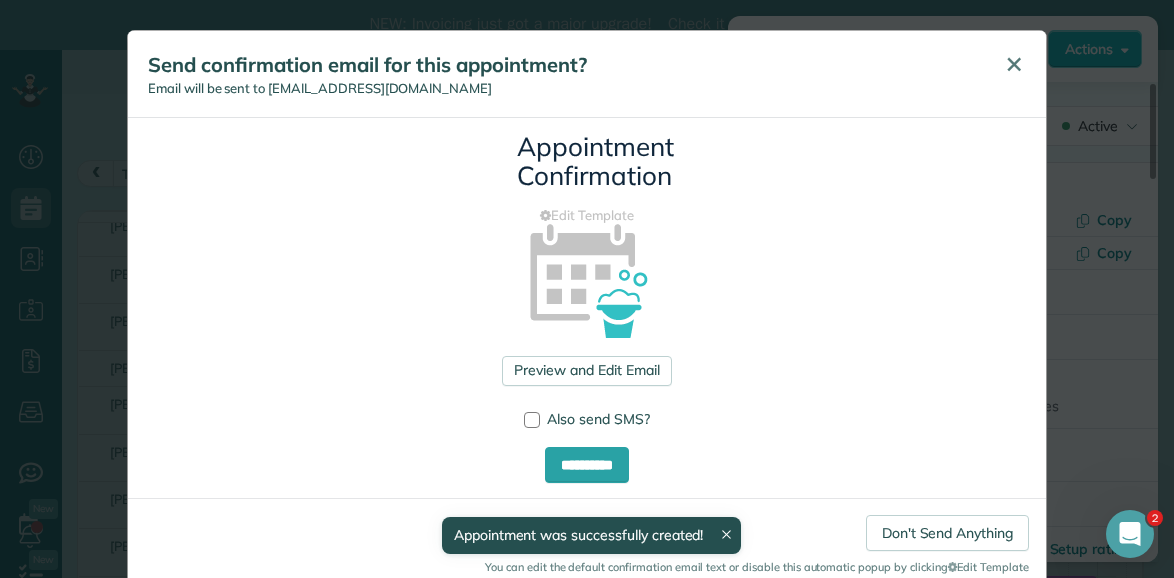 click on "✕" at bounding box center (1014, 64) 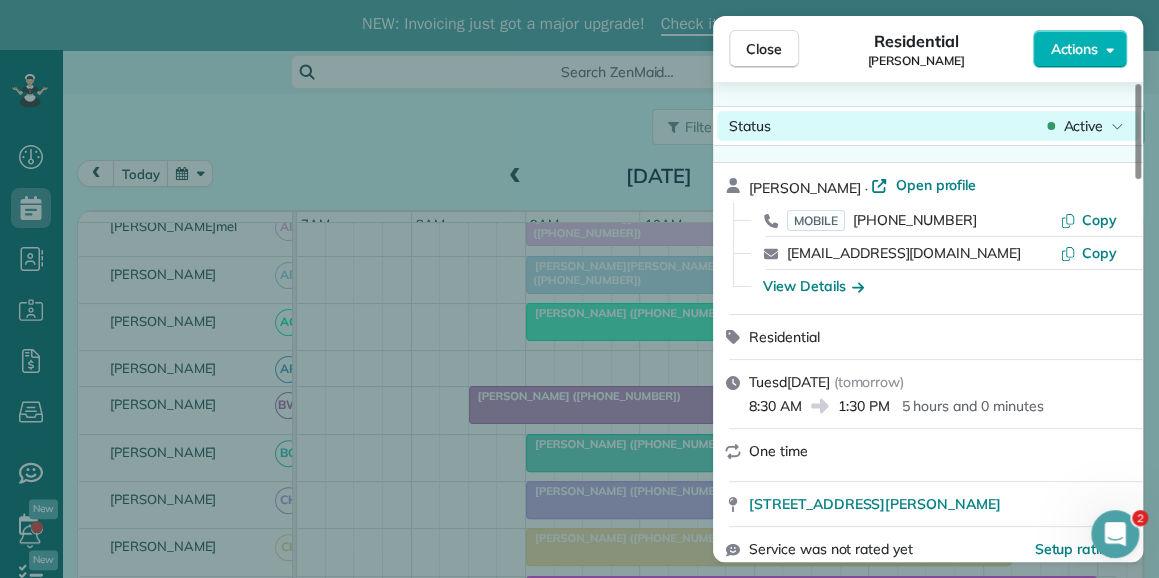 click on "Active" at bounding box center [1083, 126] 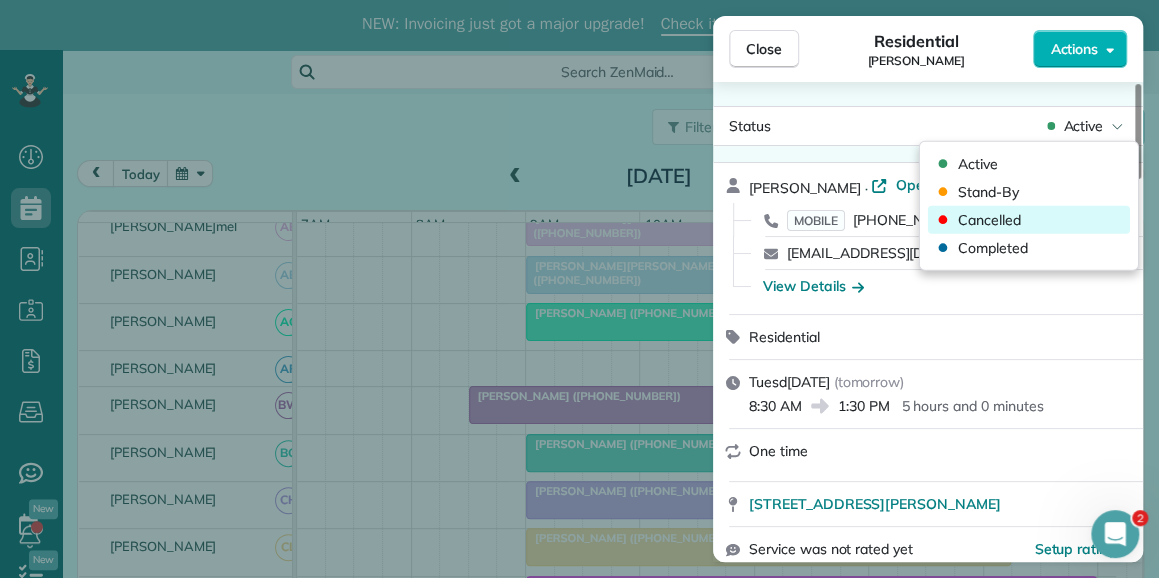 click on "Cancelled" at bounding box center (1029, 220) 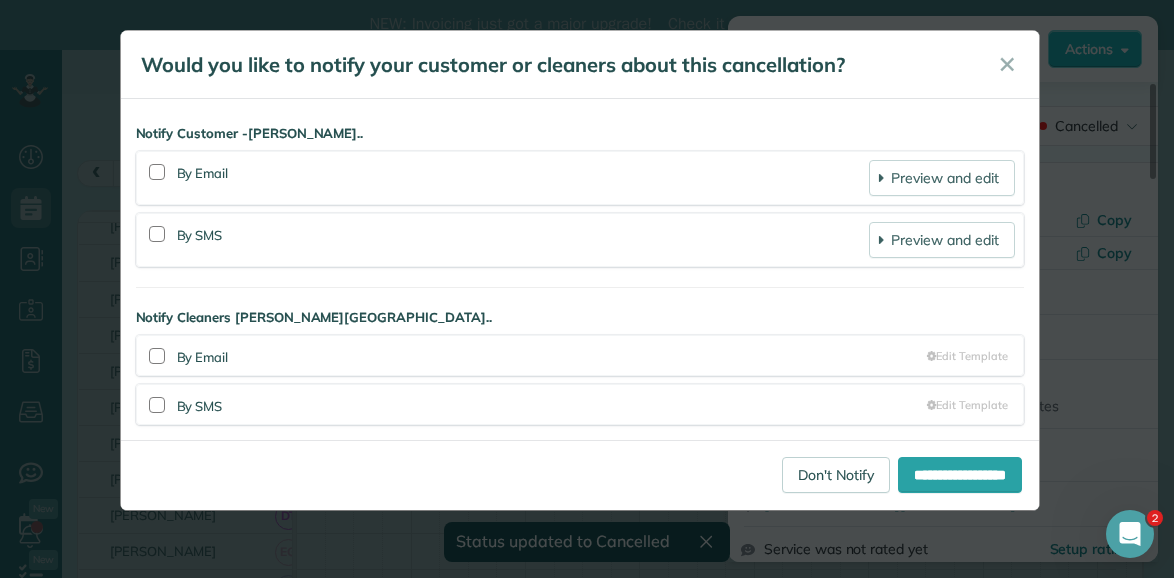 scroll, scrollTop: 188, scrollLeft: 0, axis: vertical 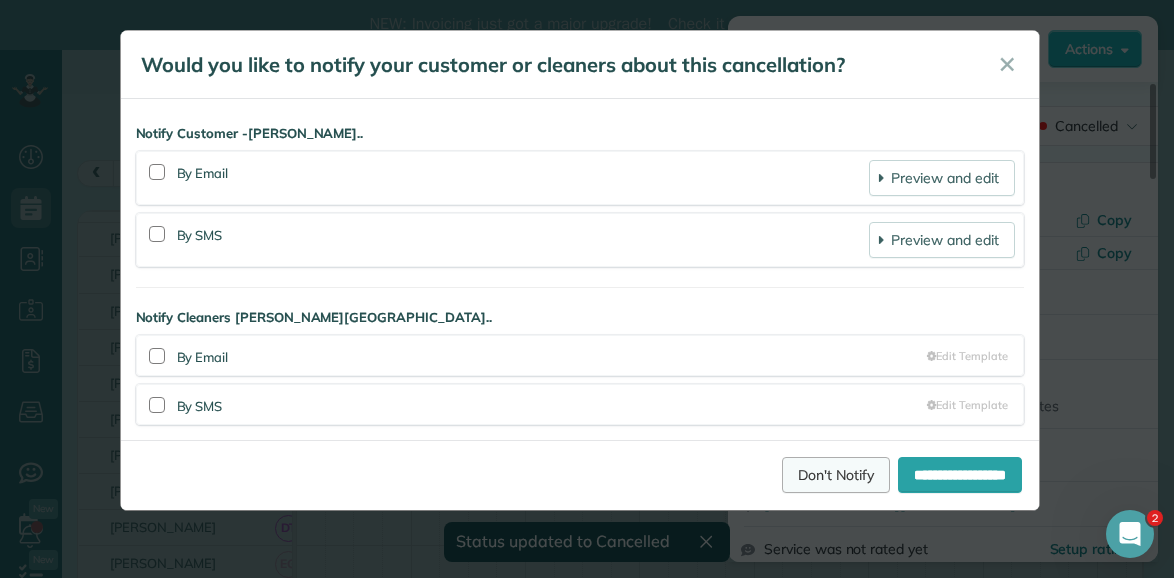click on "Don't Notify" at bounding box center (836, 475) 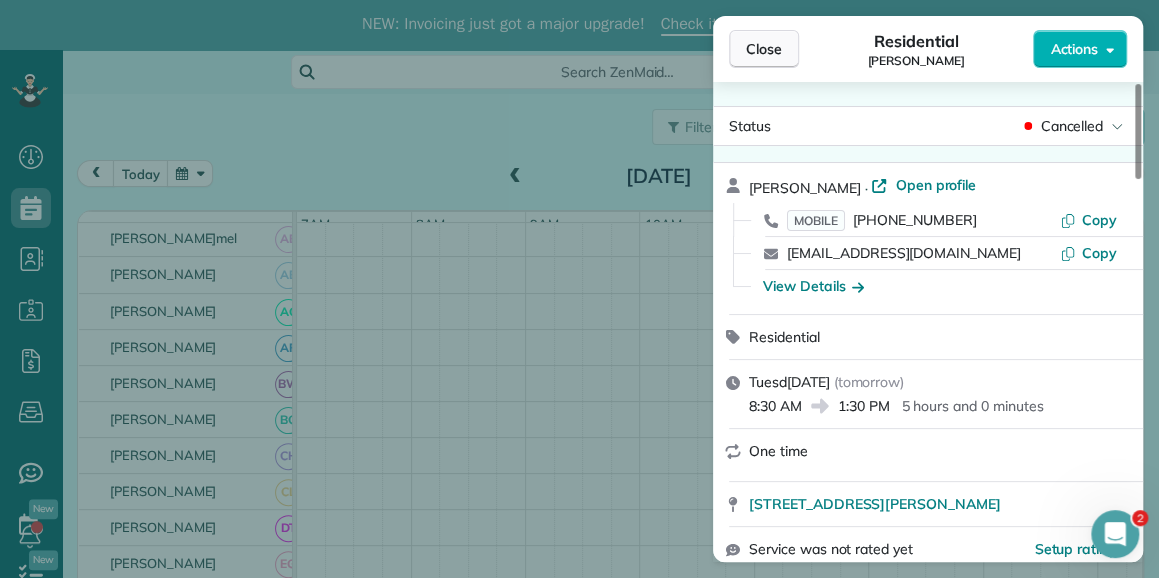 click on "Close" at bounding box center (764, 49) 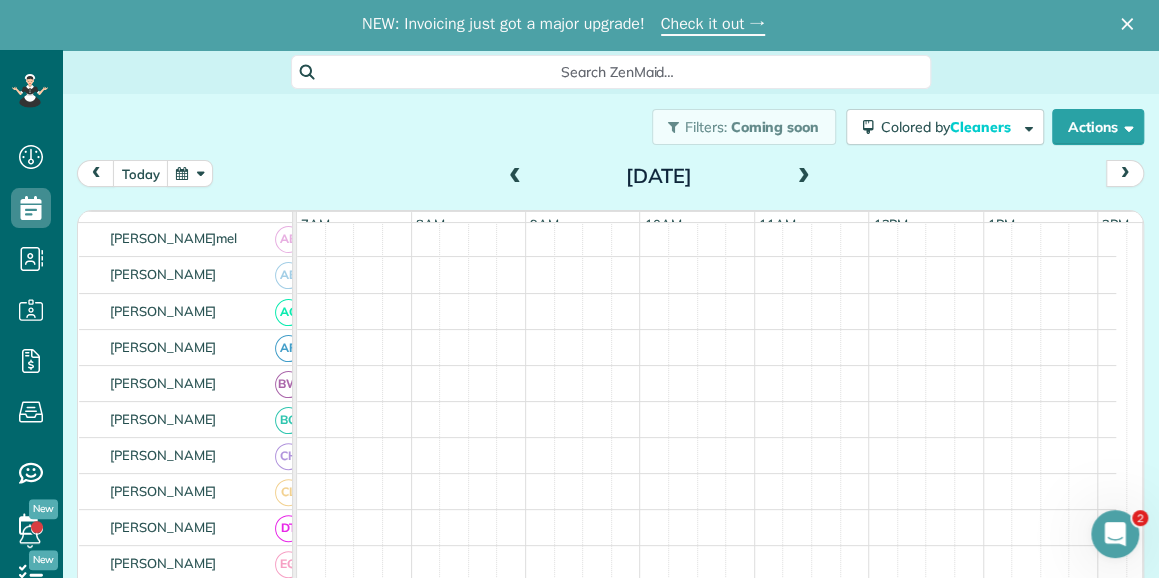 click at bounding box center [190, 173] 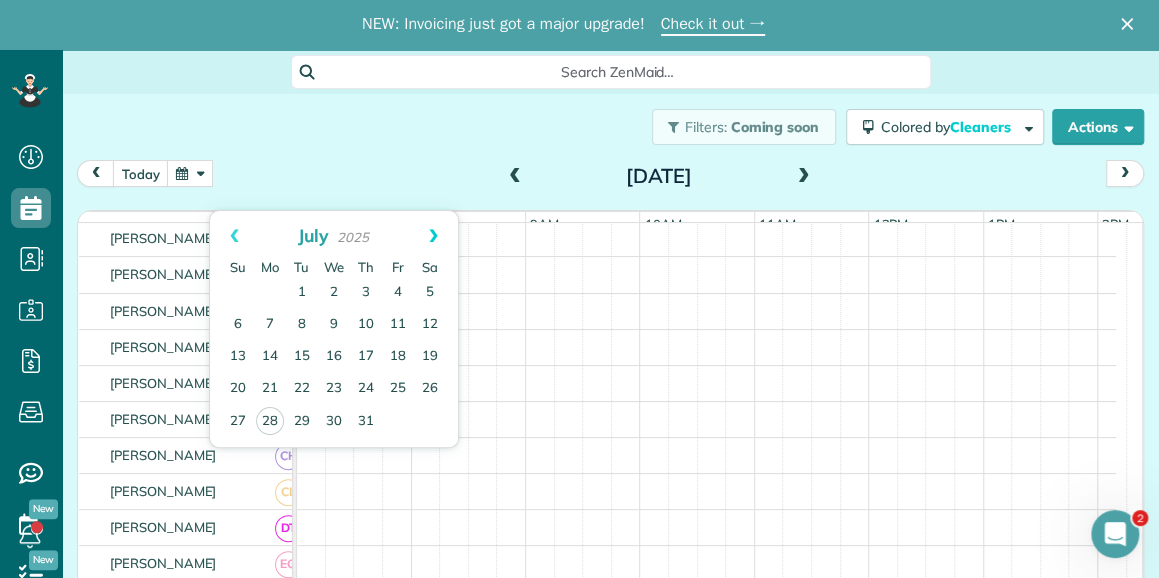 click on "Next" at bounding box center (433, 236) 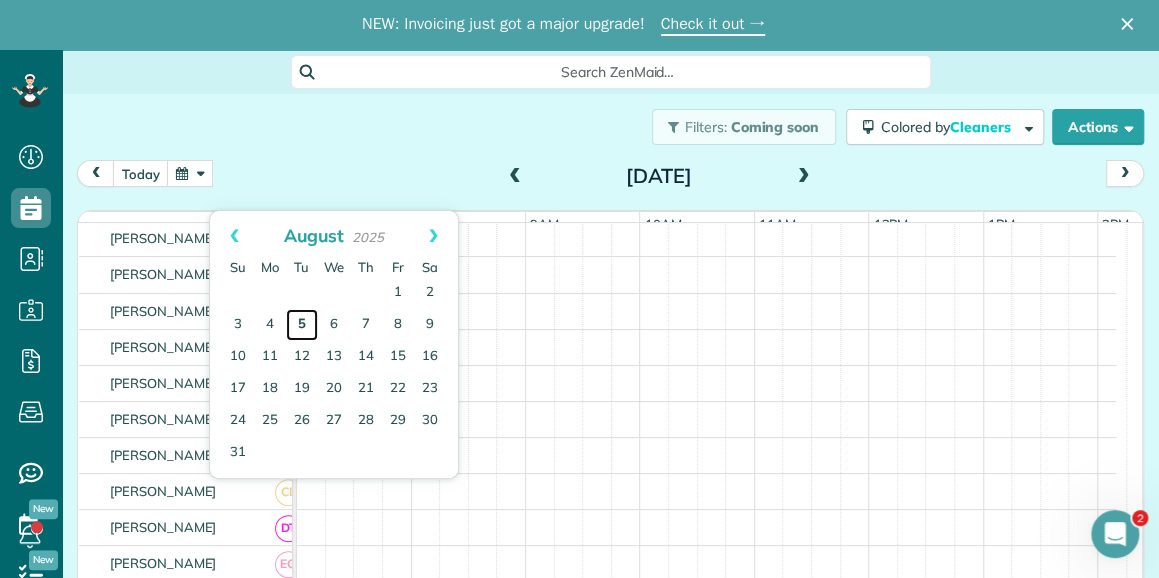 click on "5" at bounding box center (302, 325) 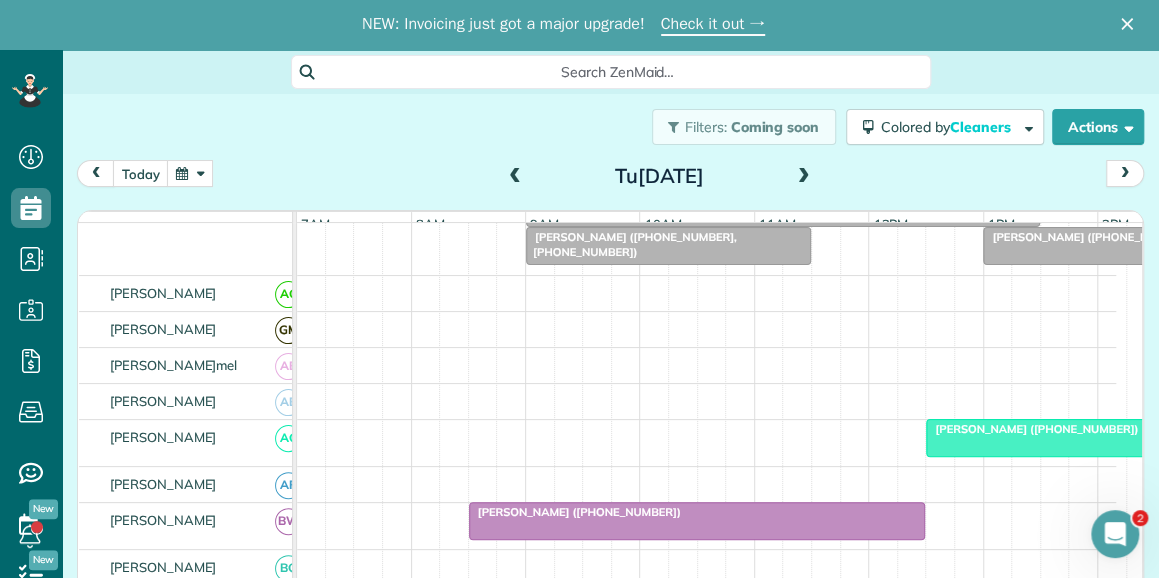 scroll, scrollTop: 314, scrollLeft: 0, axis: vertical 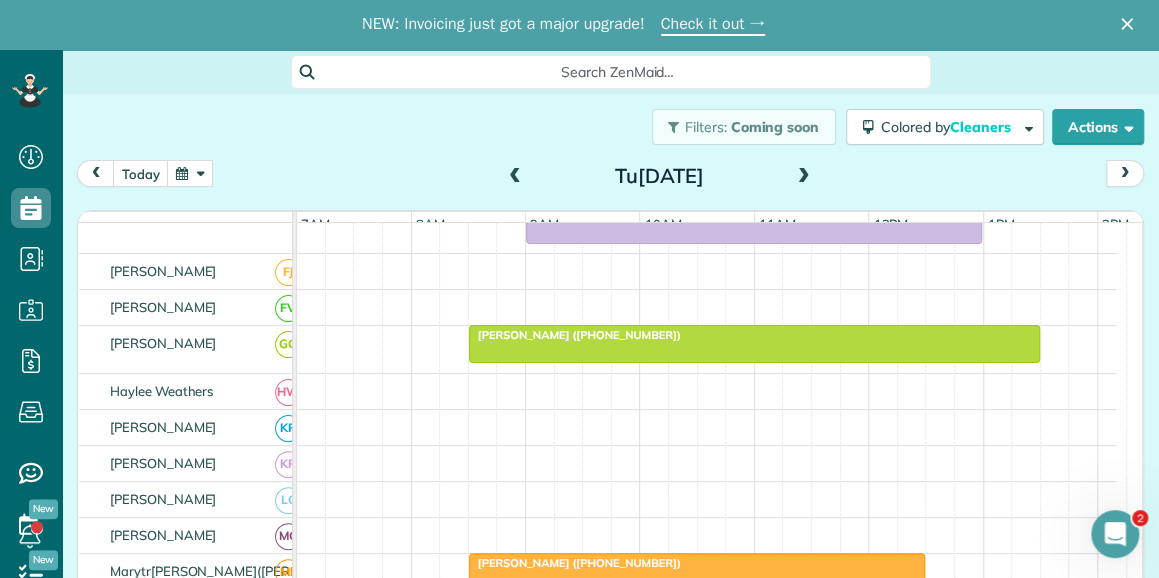 click on "Christina Ridings (+18174555155)" at bounding box center (575, 335) 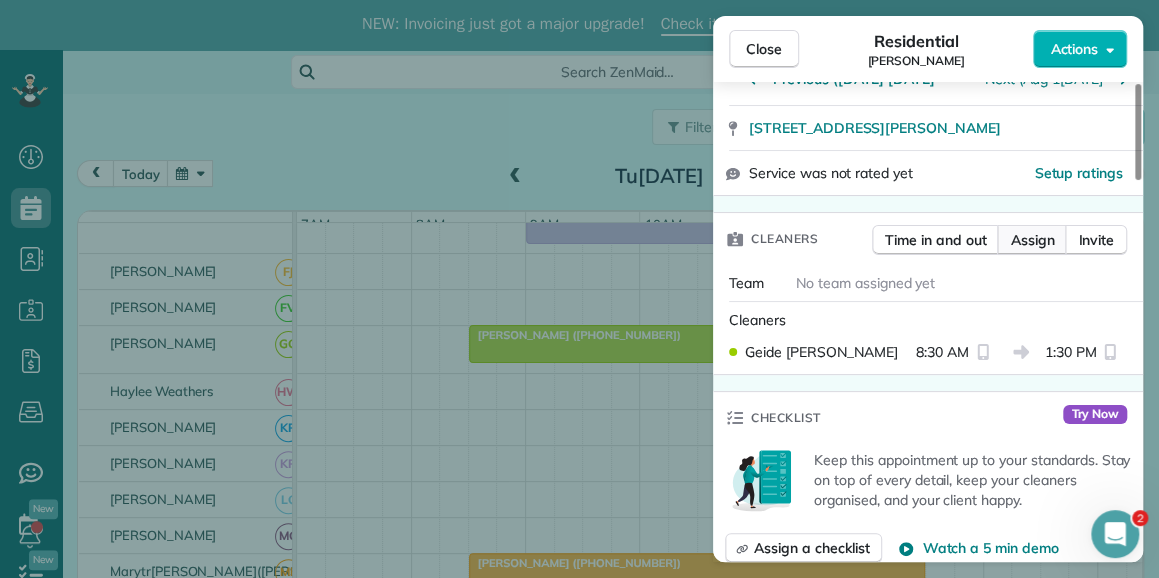 click on "Assign" at bounding box center (1032, 240) 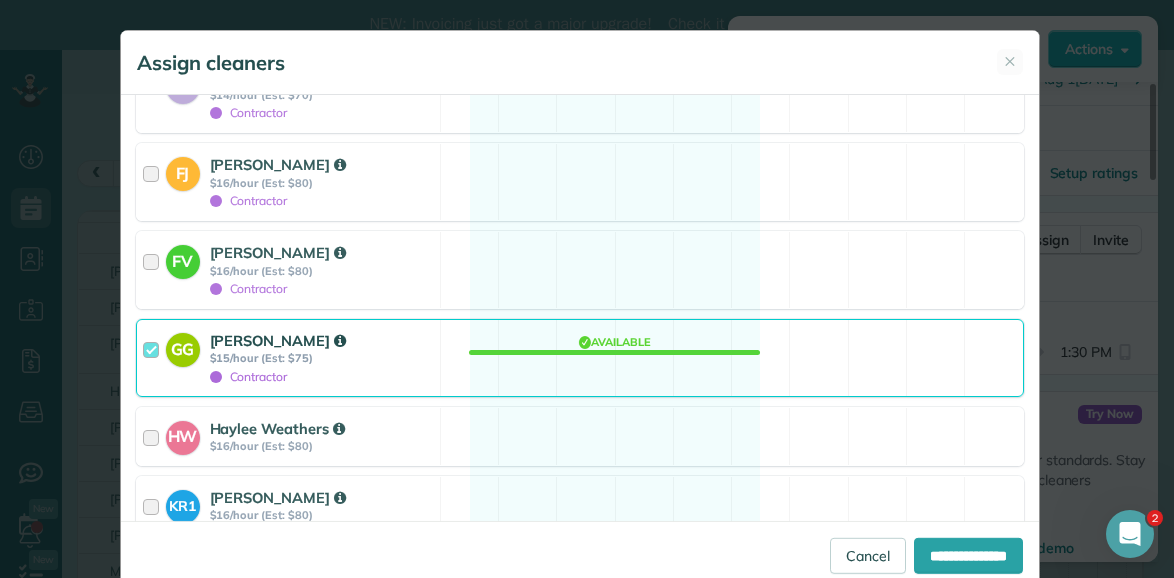 click on "$15/hour (Est: $75)" at bounding box center (322, 358) 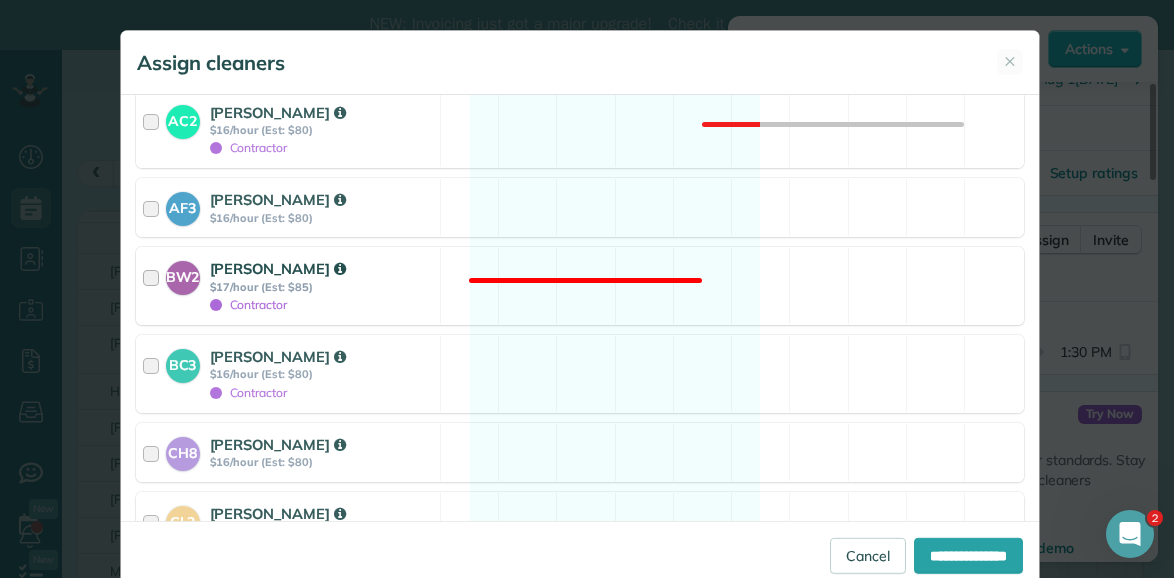 click on "[PERSON_NAME]" at bounding box center (278, 268) 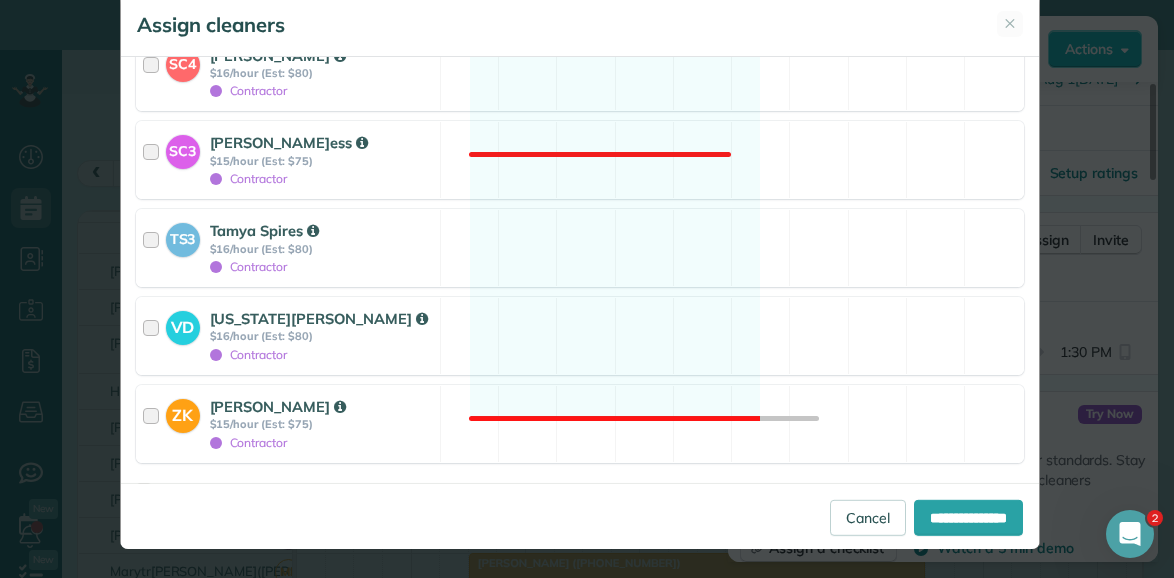 click at bounding box center [144, 491] 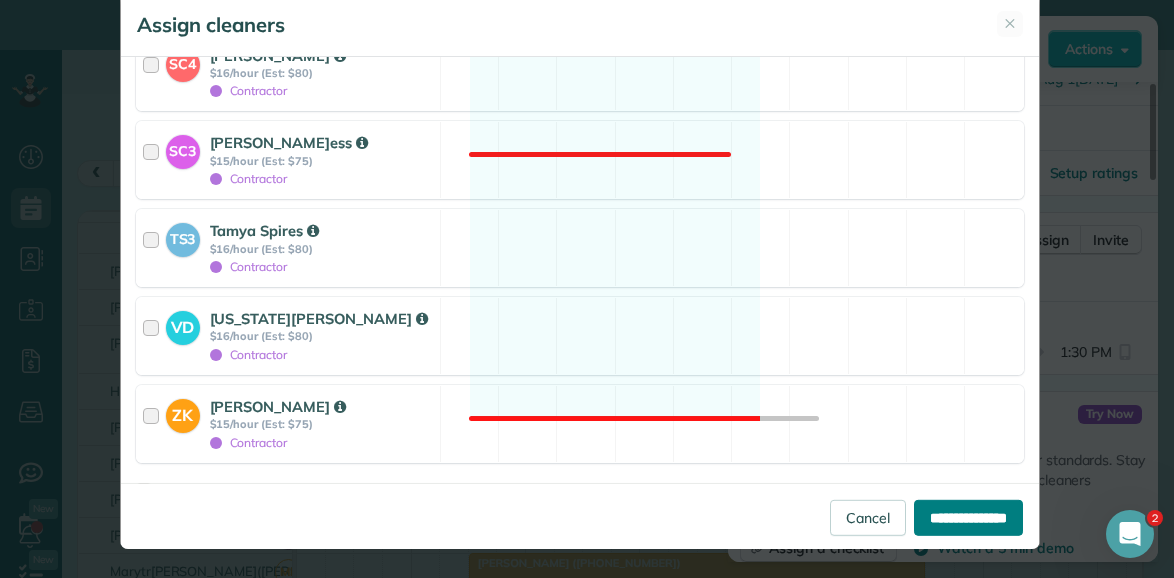 click on "**********" at bounding box center [968, 517] 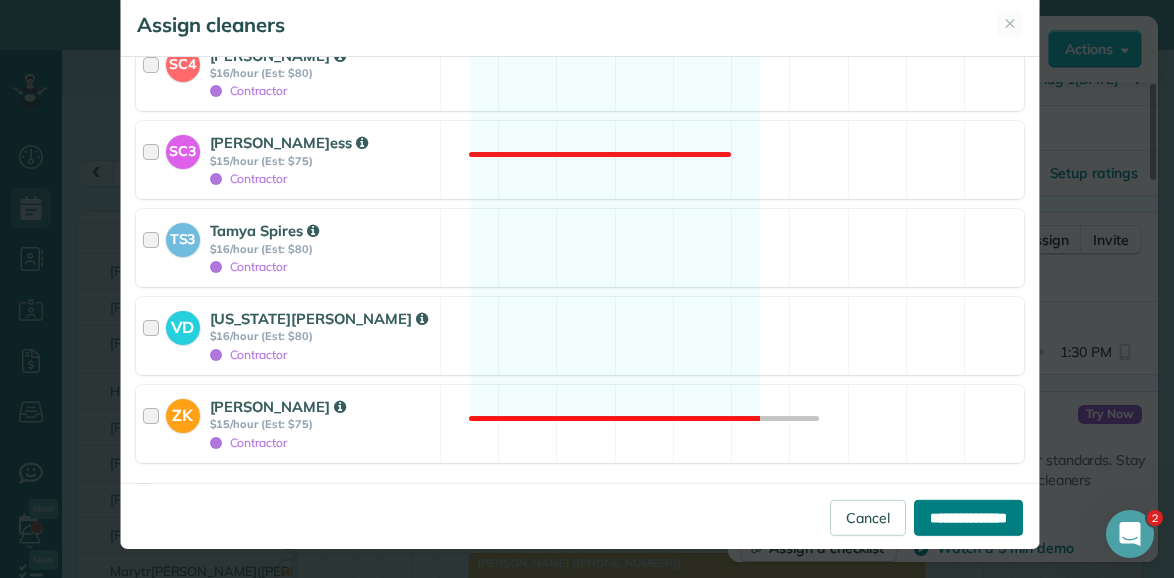 type on "**********" 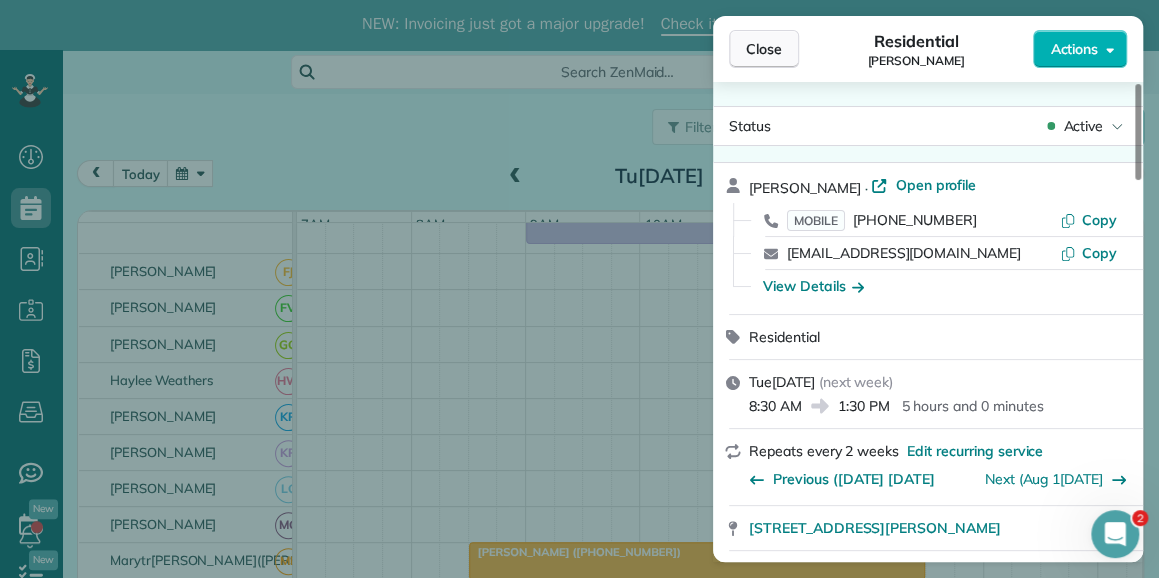 click on "Close" at bounding box center [764, 49] 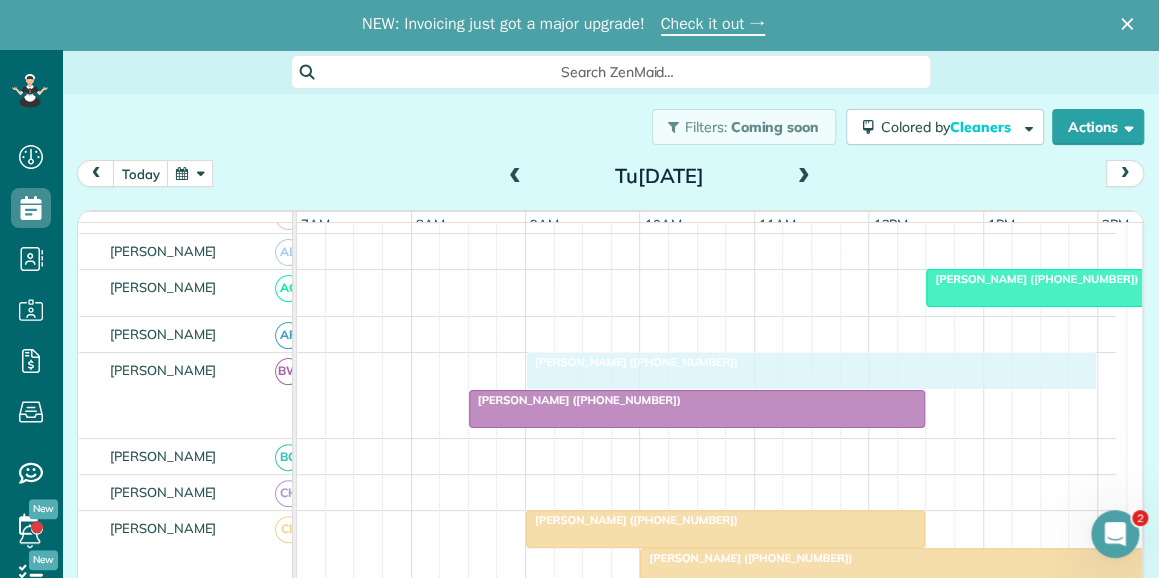 drag, startPoint x: 559, startPoint y: 370, endPoint x: 605, endPoint y: 374, distance: 46.173584 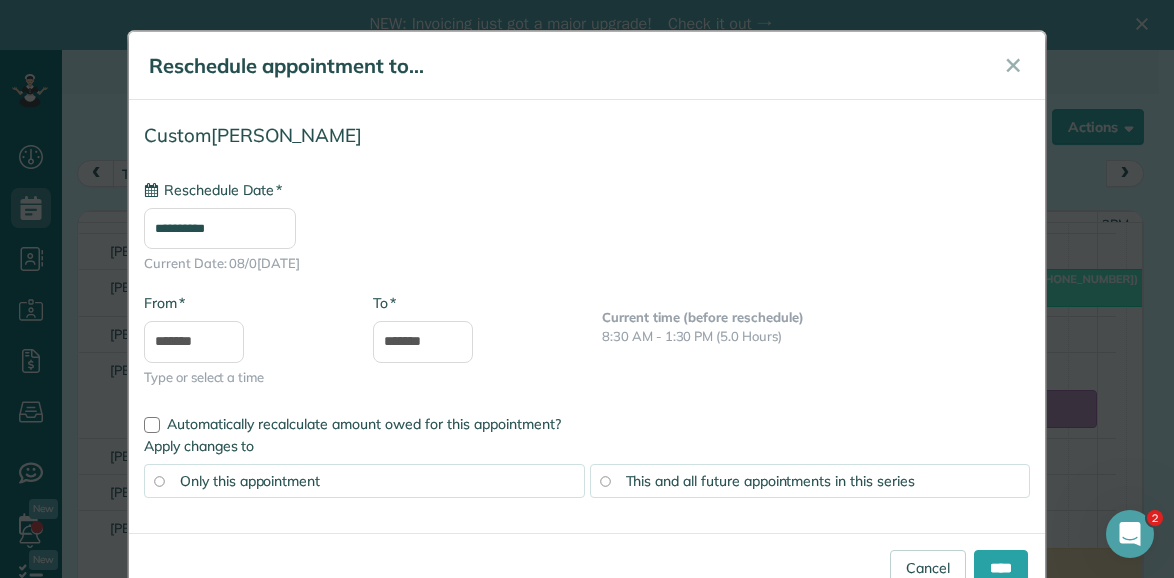 click on "**********" at bounding box center (220, 228) 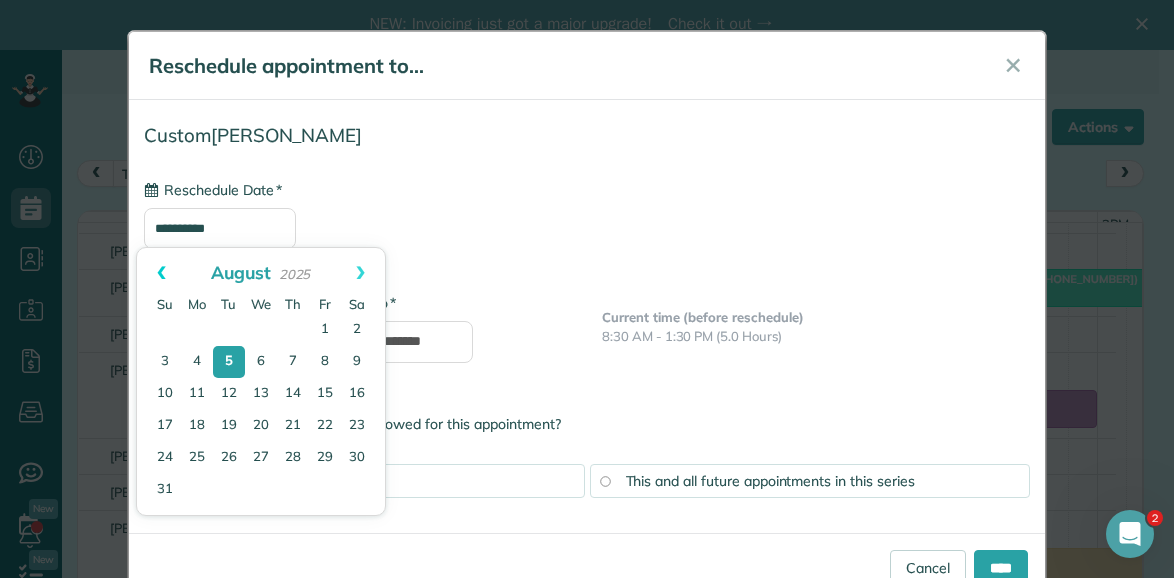click on "Prev" at bounding box center [161, 273] 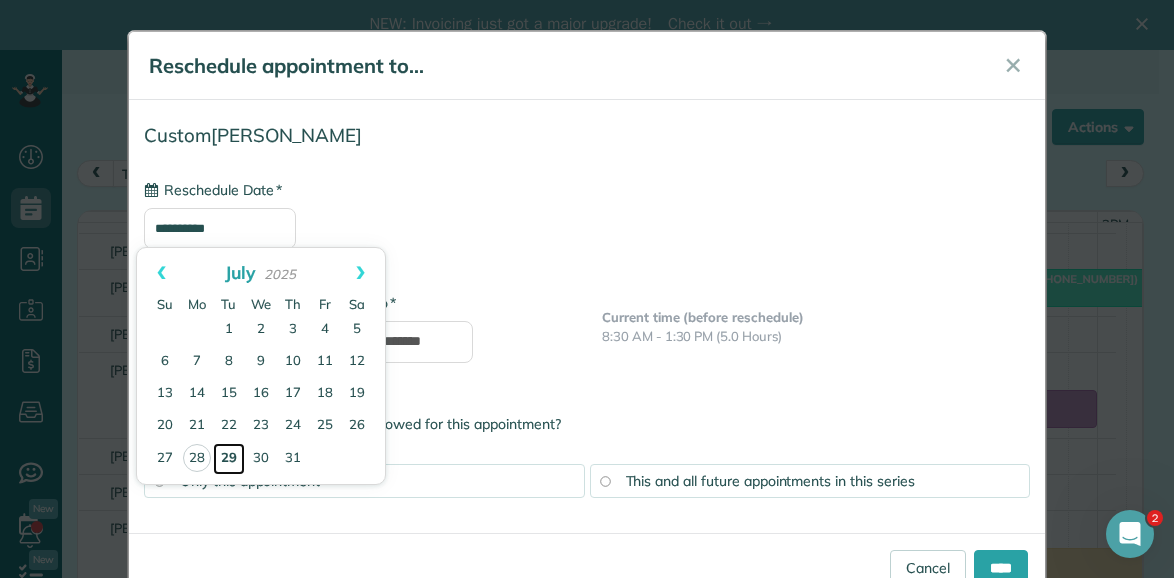 click on "29" at bounding box center (229, 459) 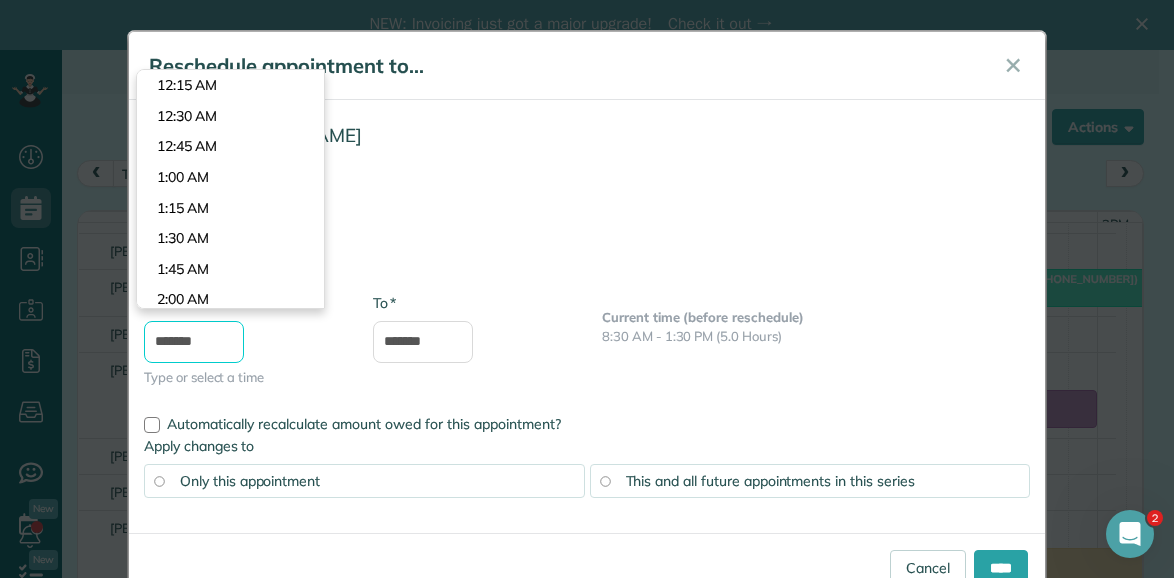 click on "*******" at bounding box center (194, 342) 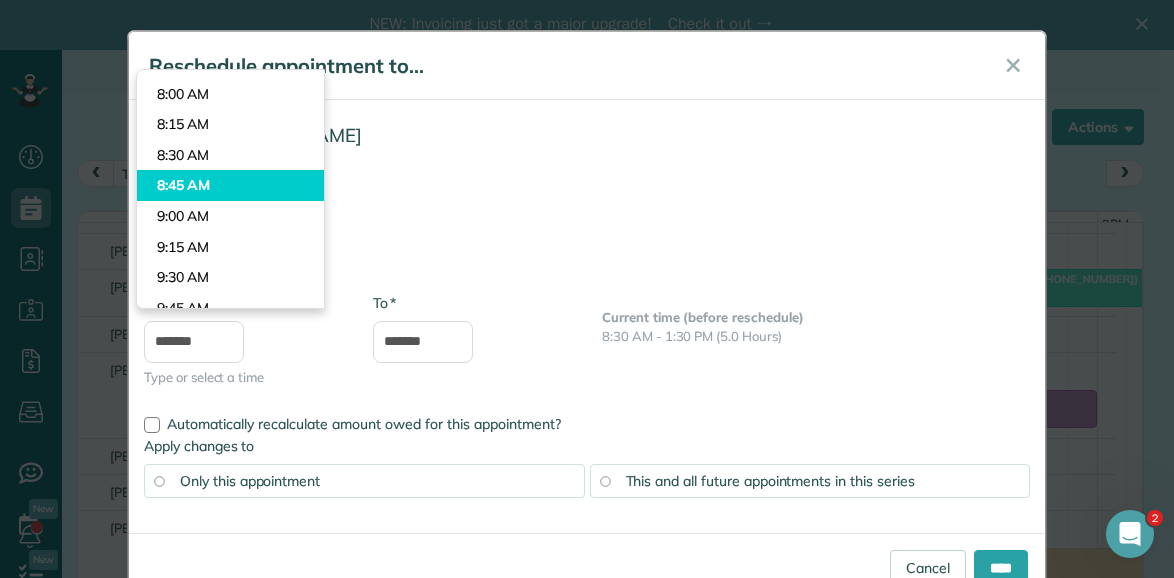 type on "*******" 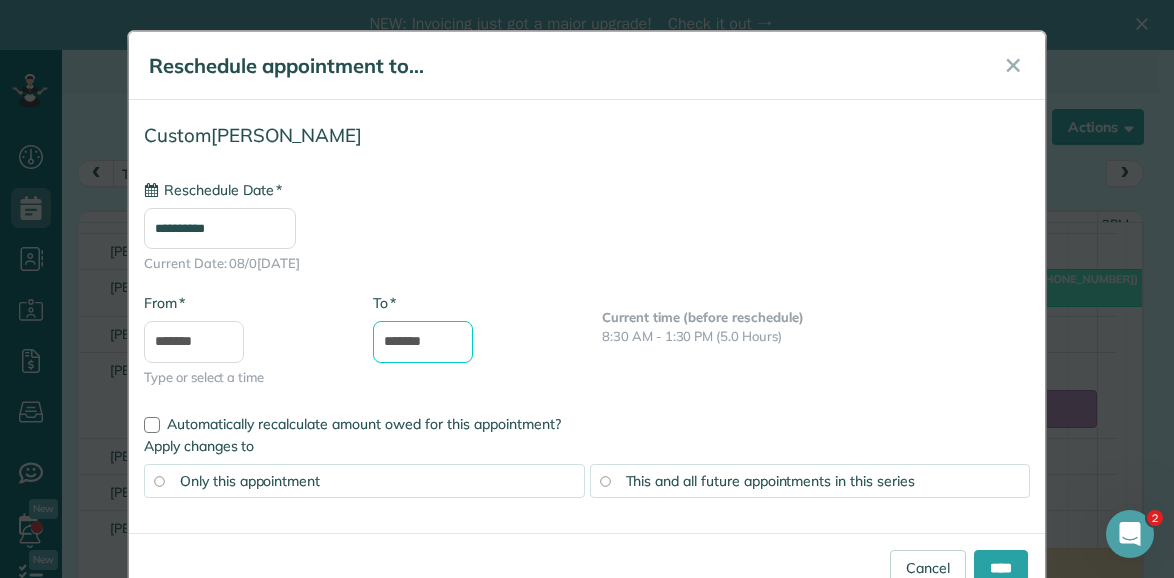 click on "*******" at bounding box center [423, 342] 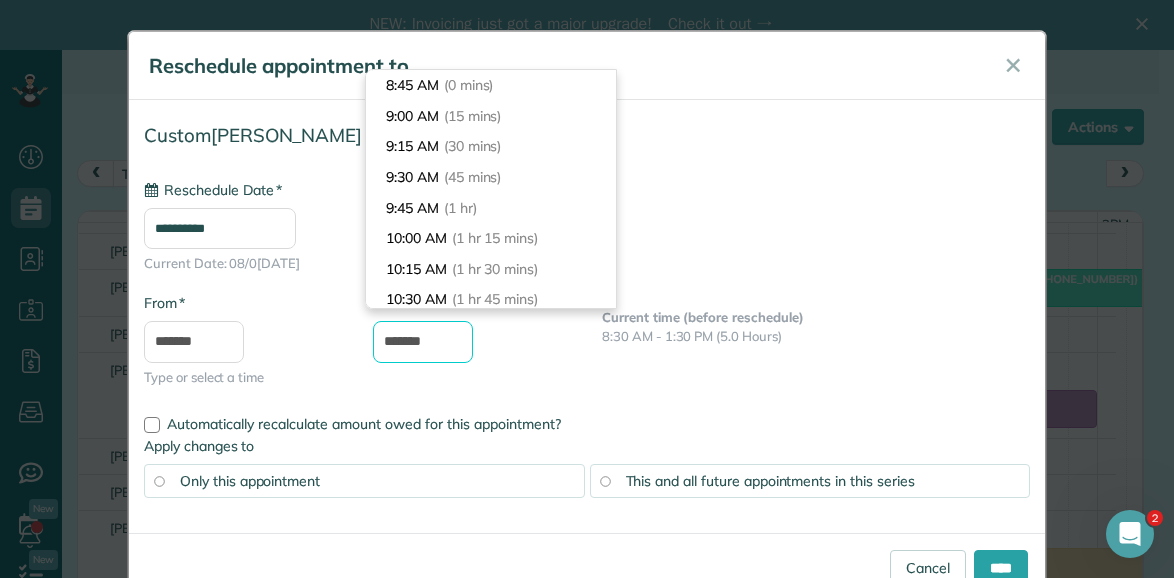 drag, startPoint x: 400, startPoint y: 341, endPoint x: 373, endPoint y: 340, distance: 27.018513 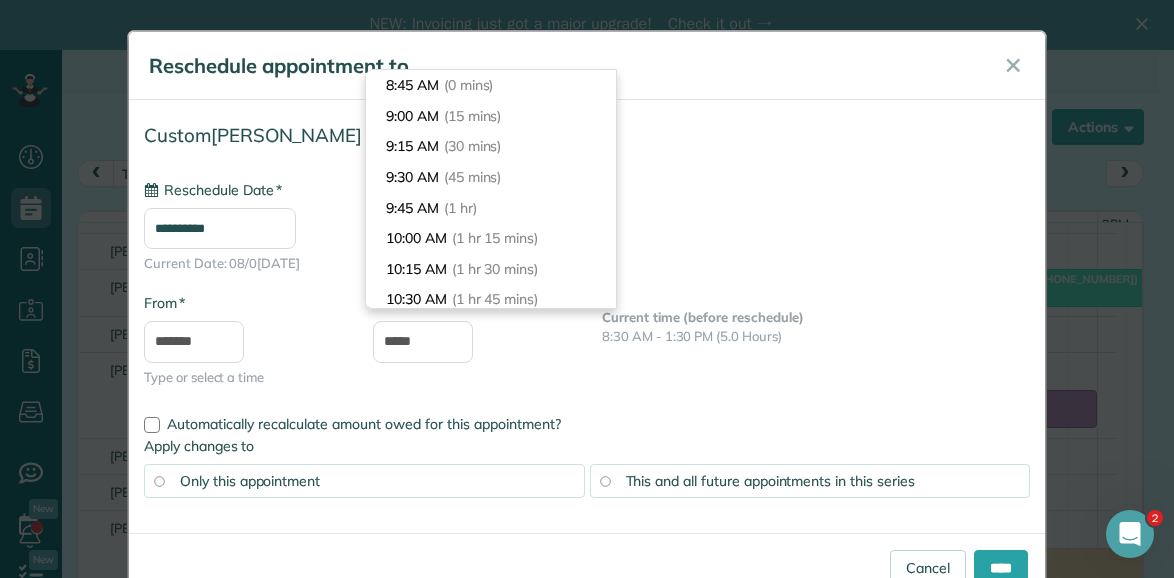 type on "*******" 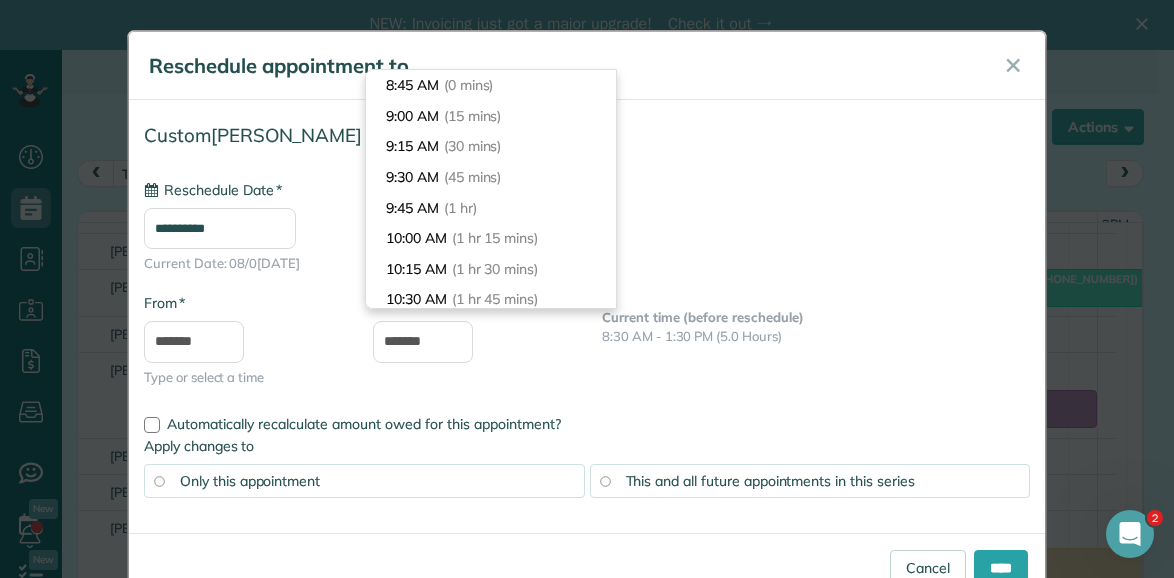 click on "*  To *******" at bounding box center [472, 338] 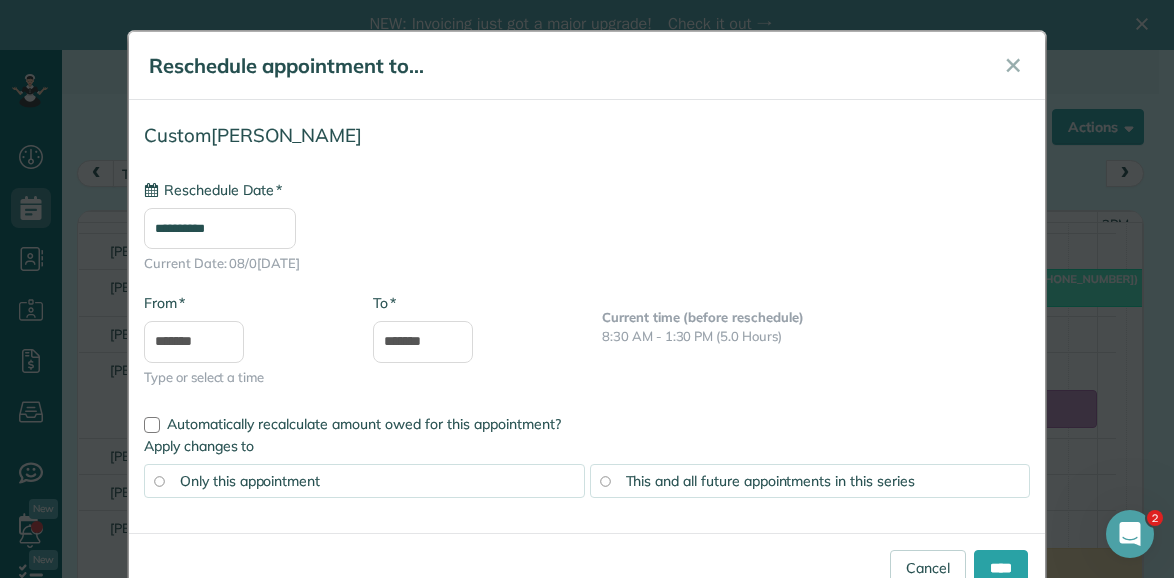 click on "This and all future appointments in this series" at bounding box center (810, 481) 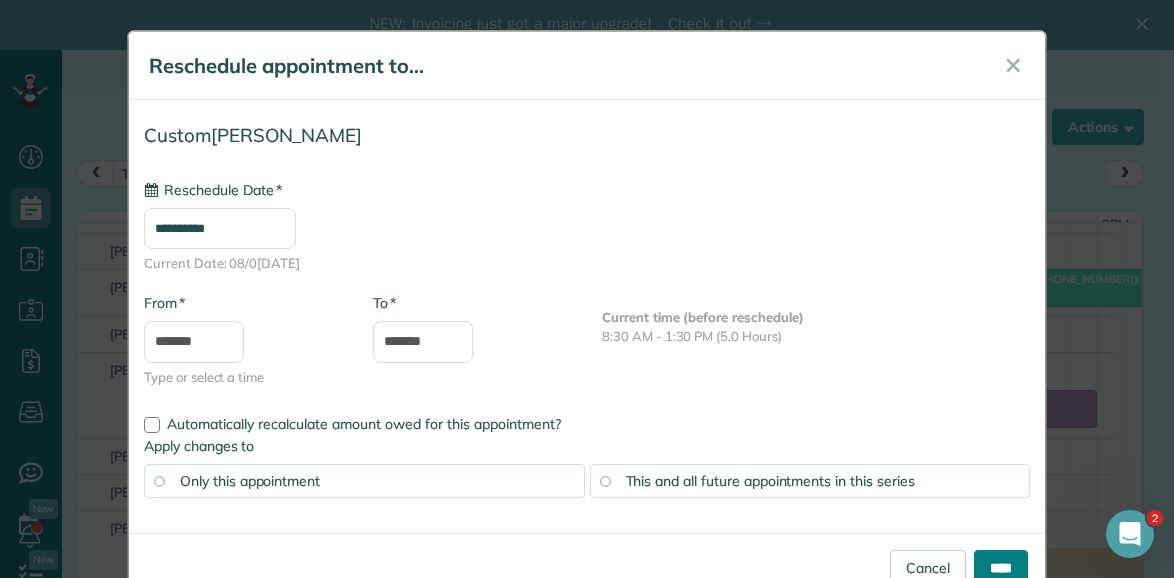 click on "****" at bounding box center [1001, 568] 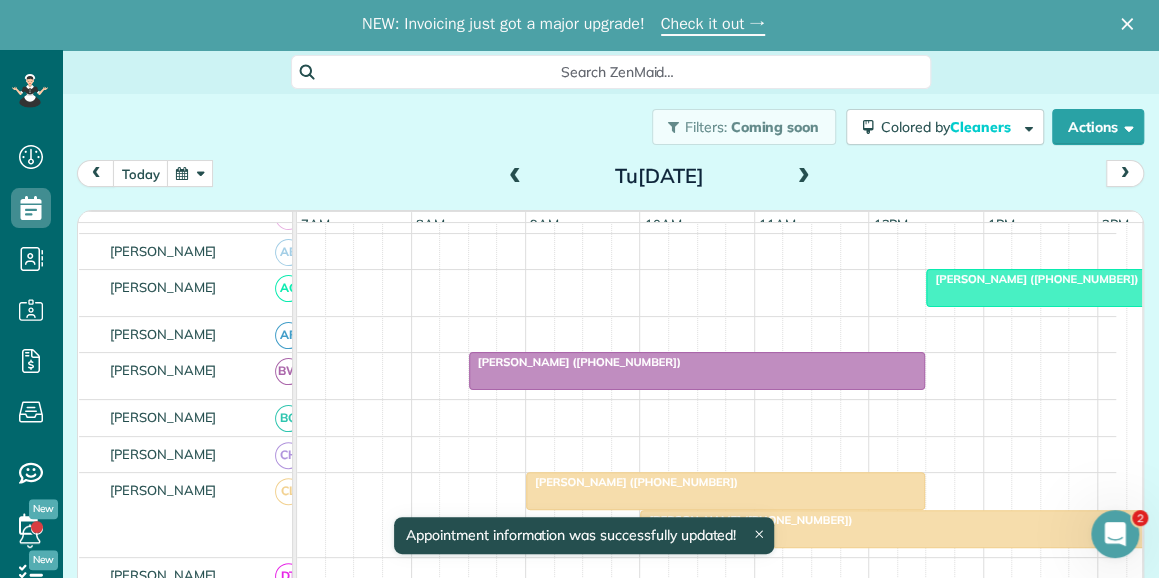 click at bounding box center [190, 173] 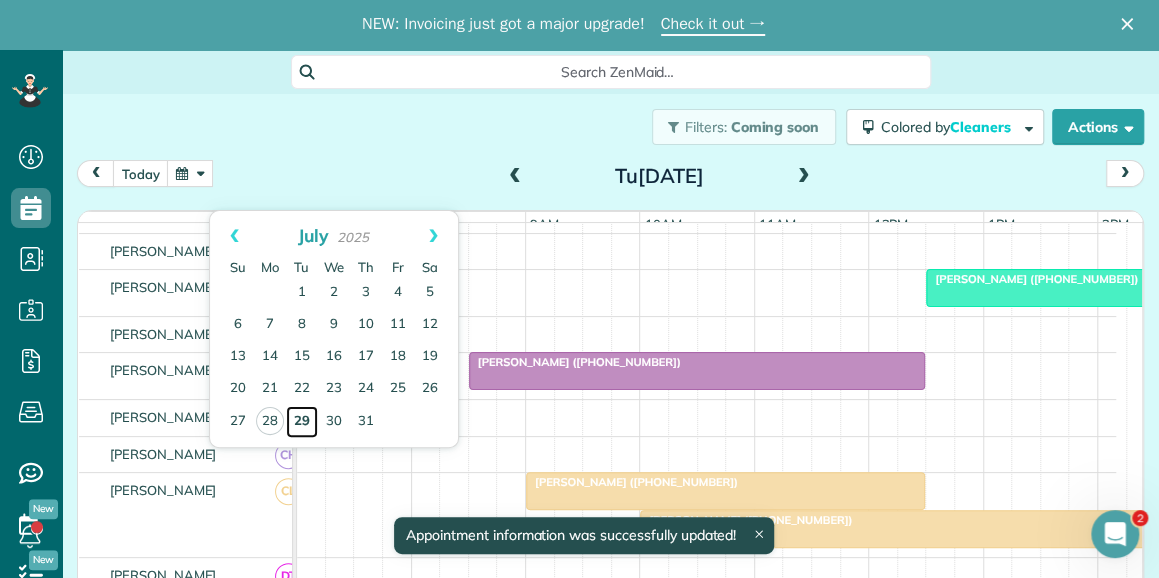 click on "29" at bounding box center [302, 422] 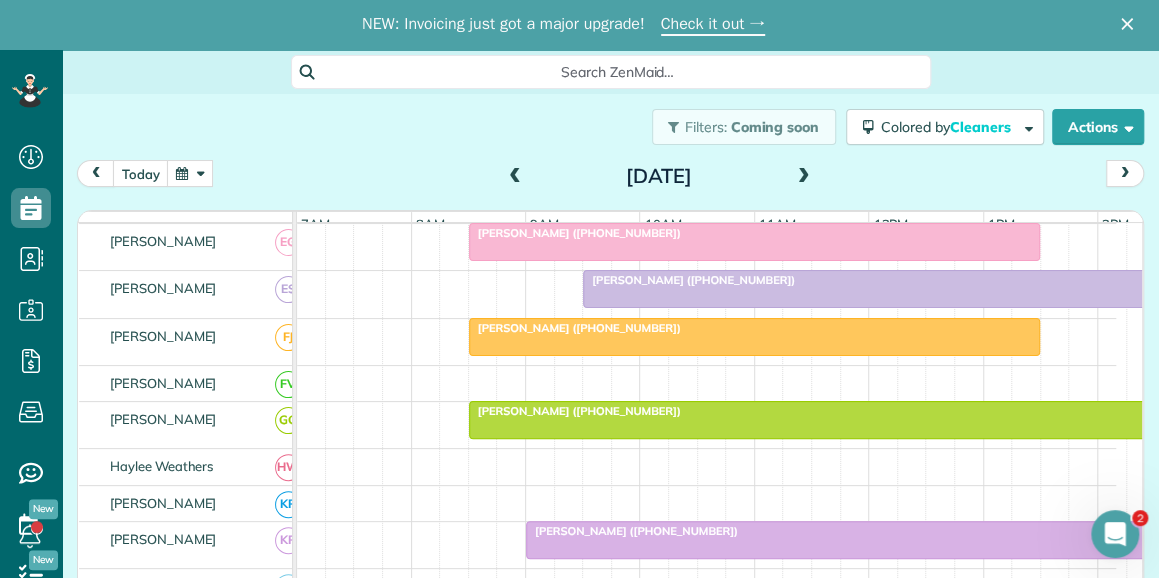 scroll, scrollTop: 702, scrollLeft: 0, axis: vertical 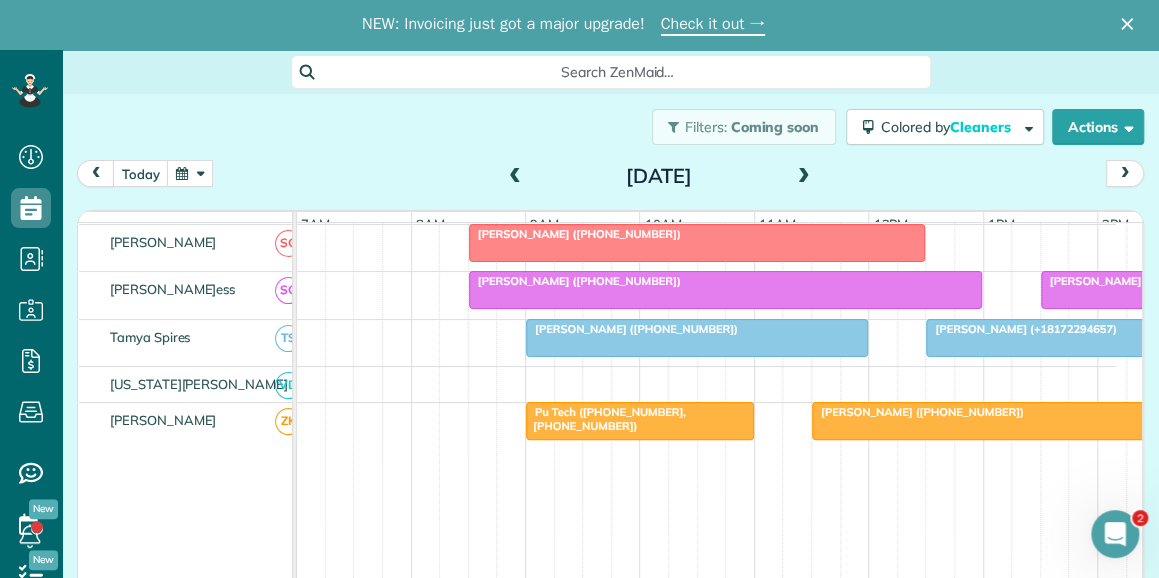 click on "Pu Tech ([PHONE_NUMBER], [PHONE_NUMBER])" at bounding box center [605, 419] 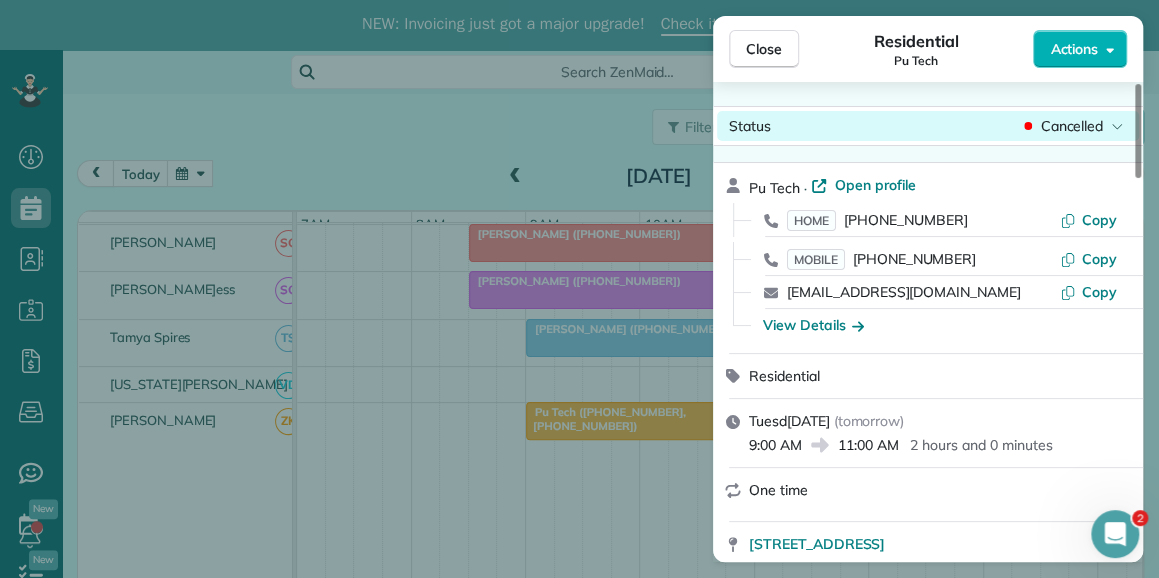 click on "Cancelled" at bounding box center [1071, 126] 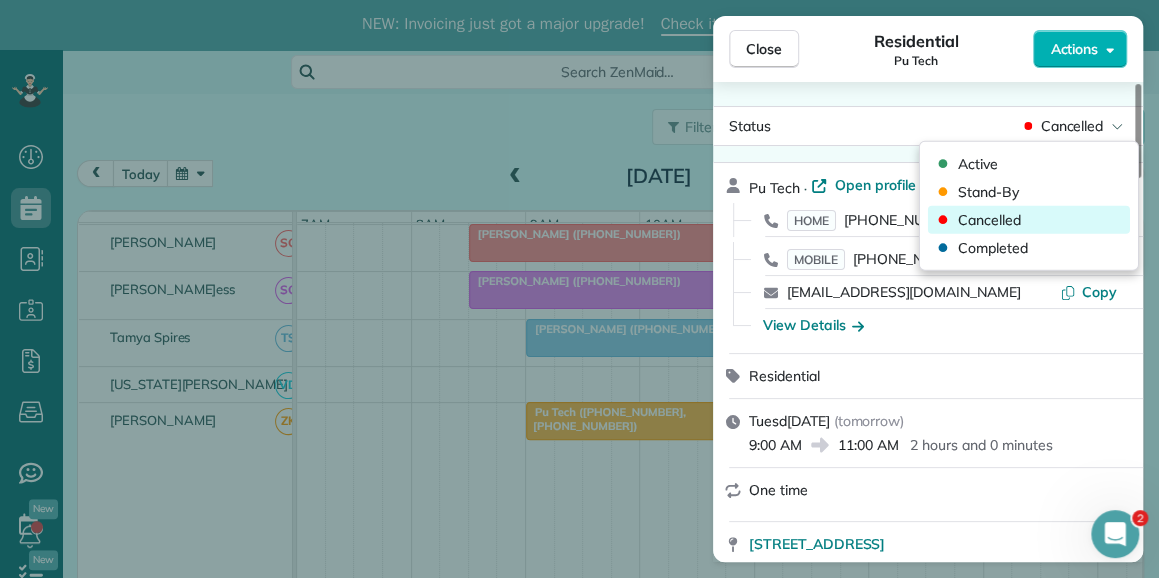 click on "Cancelled" at bounding box center (989, 220) 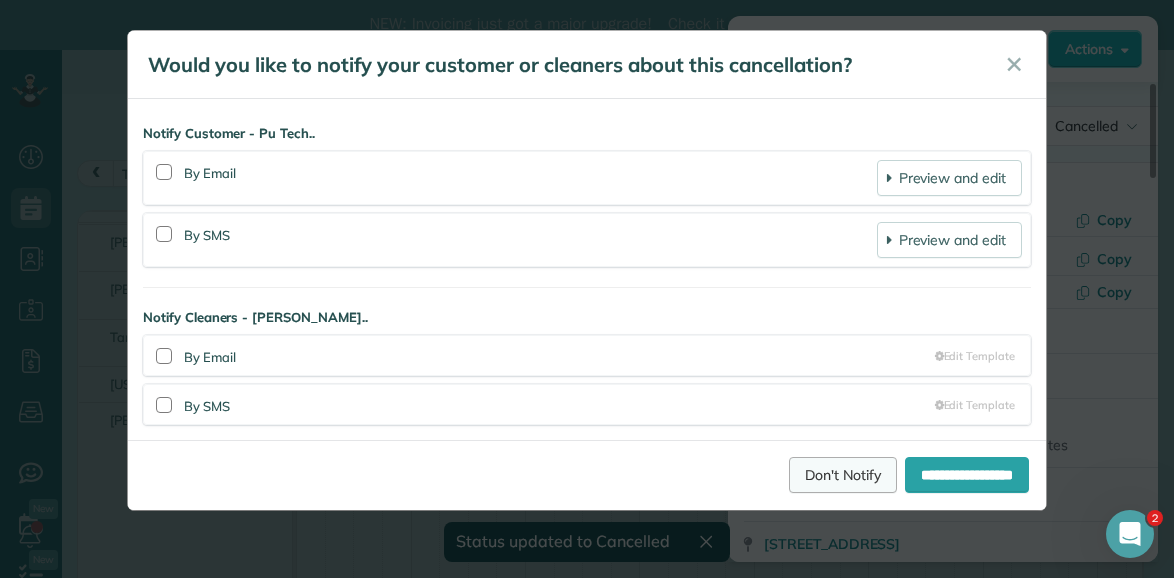 click on "Don't Notify" at bounding box center [843, 475] 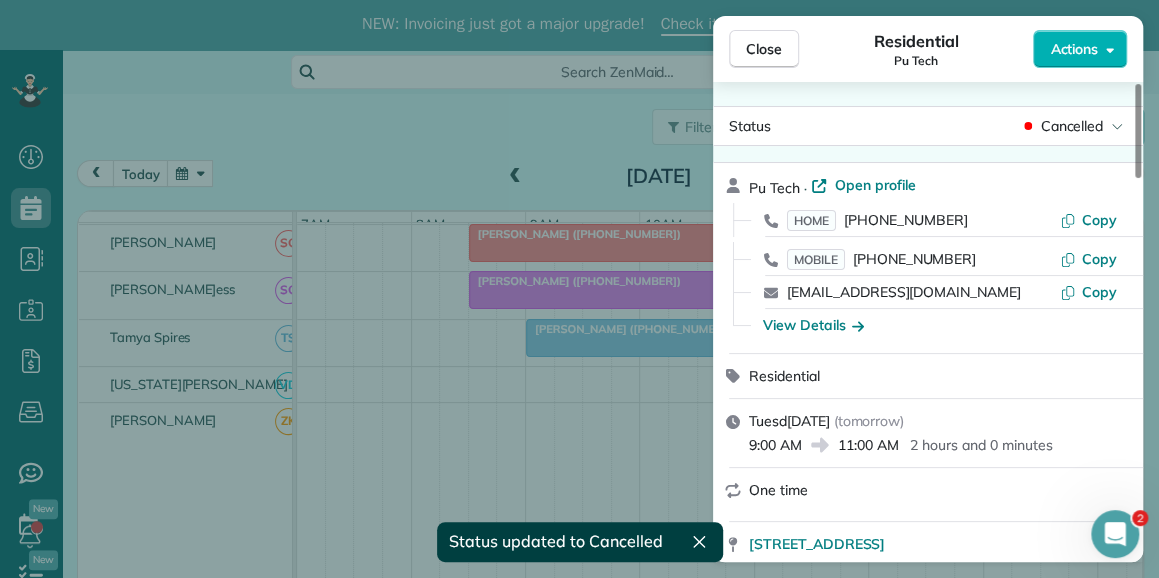 drag, startPoint x: 772, startPoint y: 46, endPoint x: 633, endPoint y: 351, distance: 335.18054 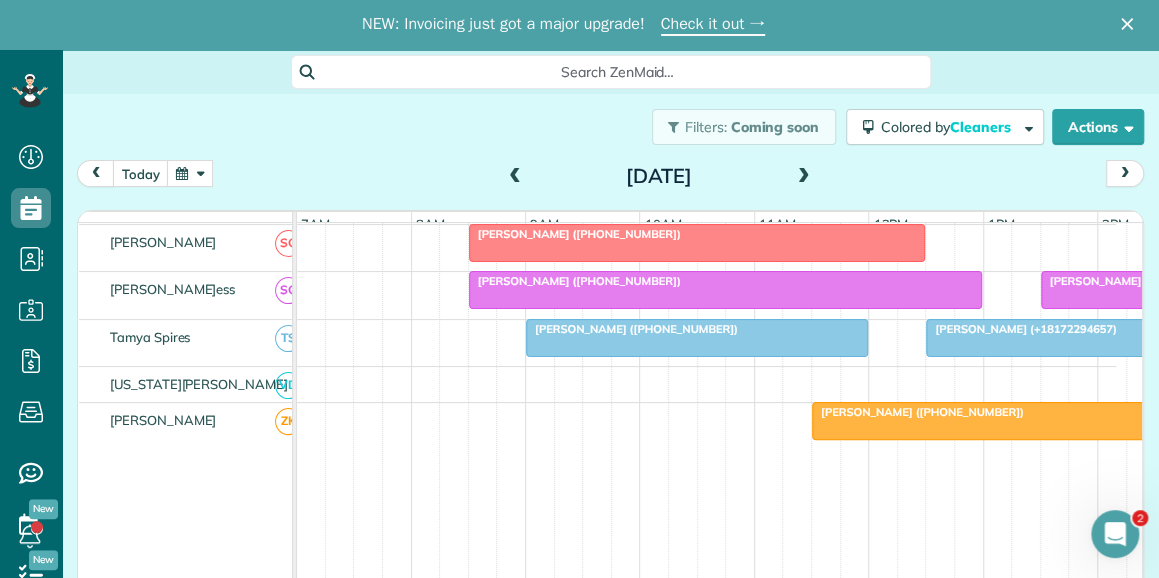 scroll, scrollTop: 1234, scrollLeft: 0, axis: vertical 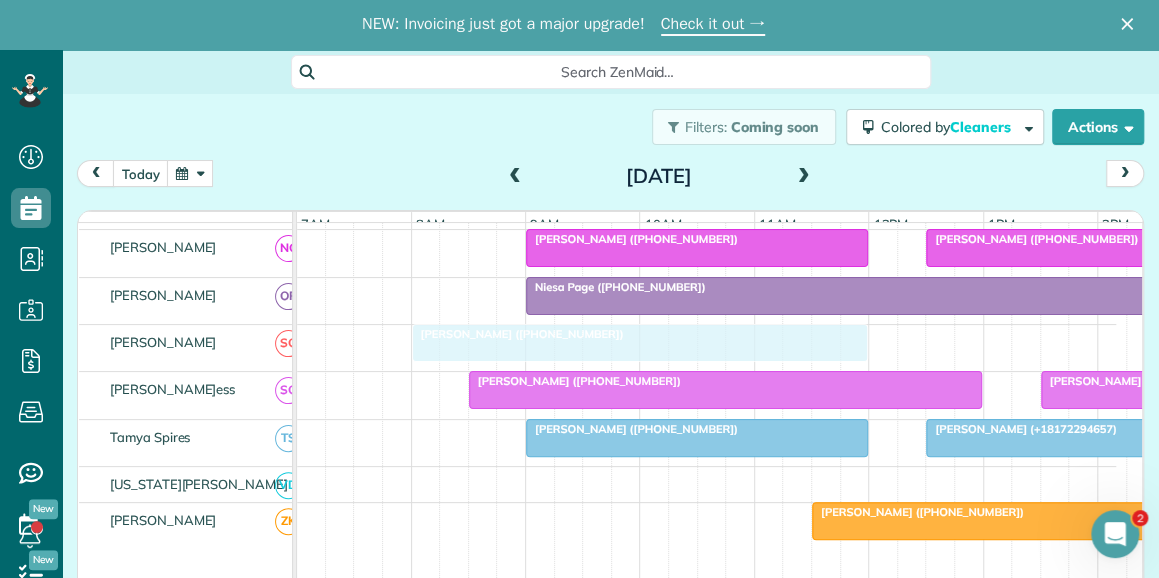 drag, startPoint x: 589, startPoint y: 342, endPoint x: 525, endPoint y: 346, distance: 64.12488 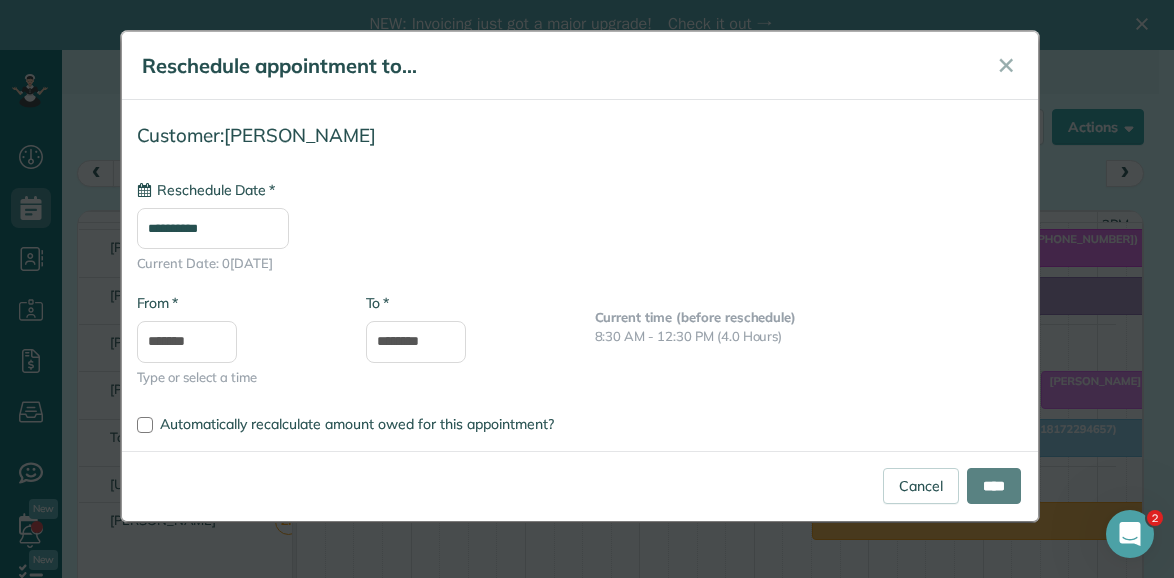 type on "**********" 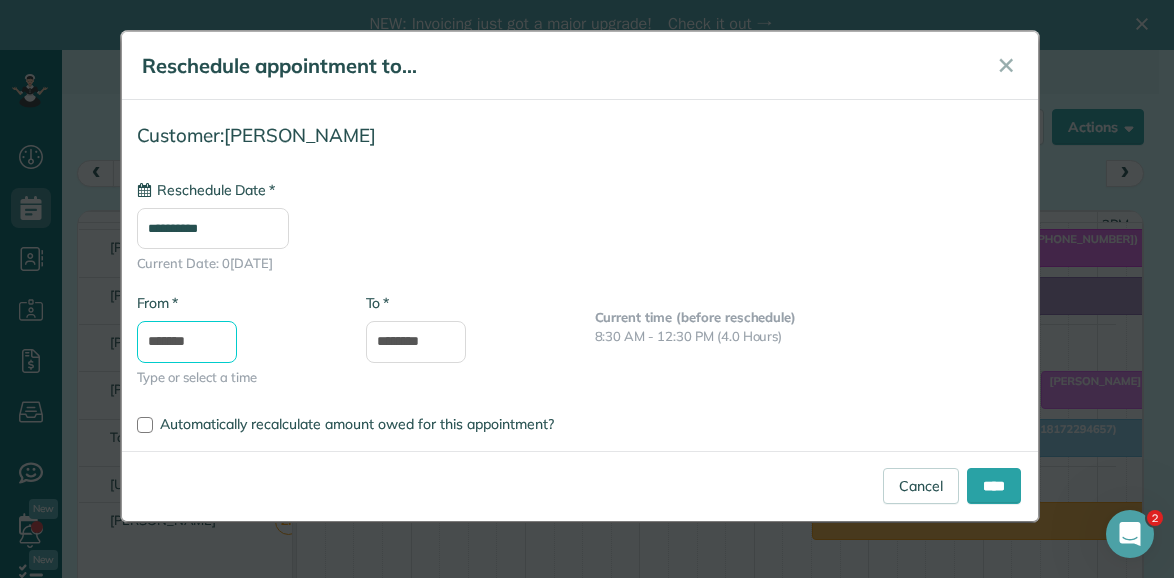 click on "*******" at bounding box center (187, 342) 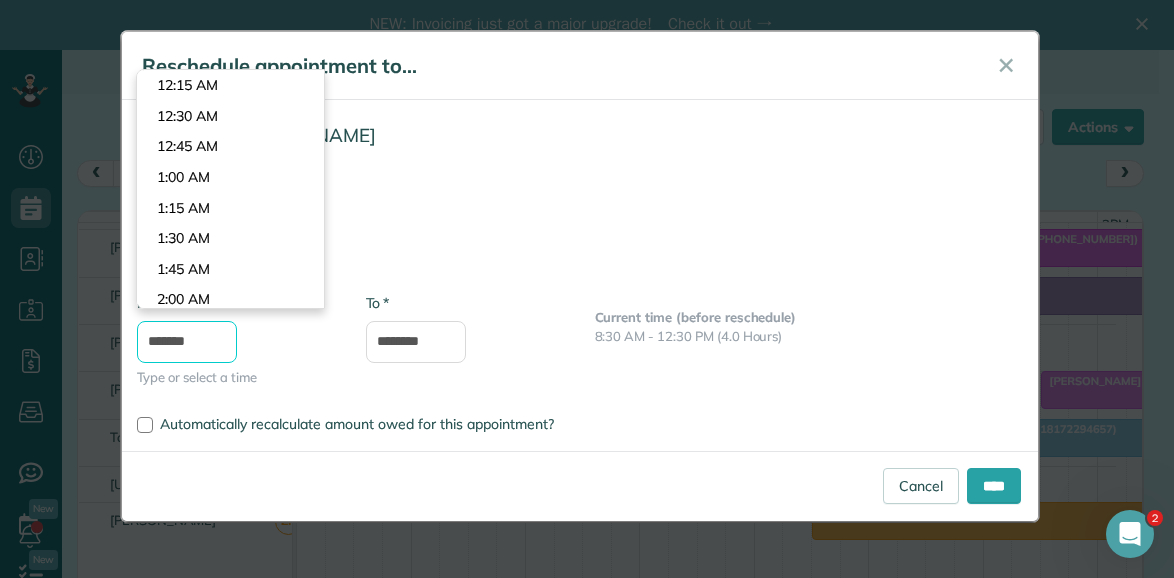 scroll, scrollTop: 916, scrollLeft: 0, axis: vertical 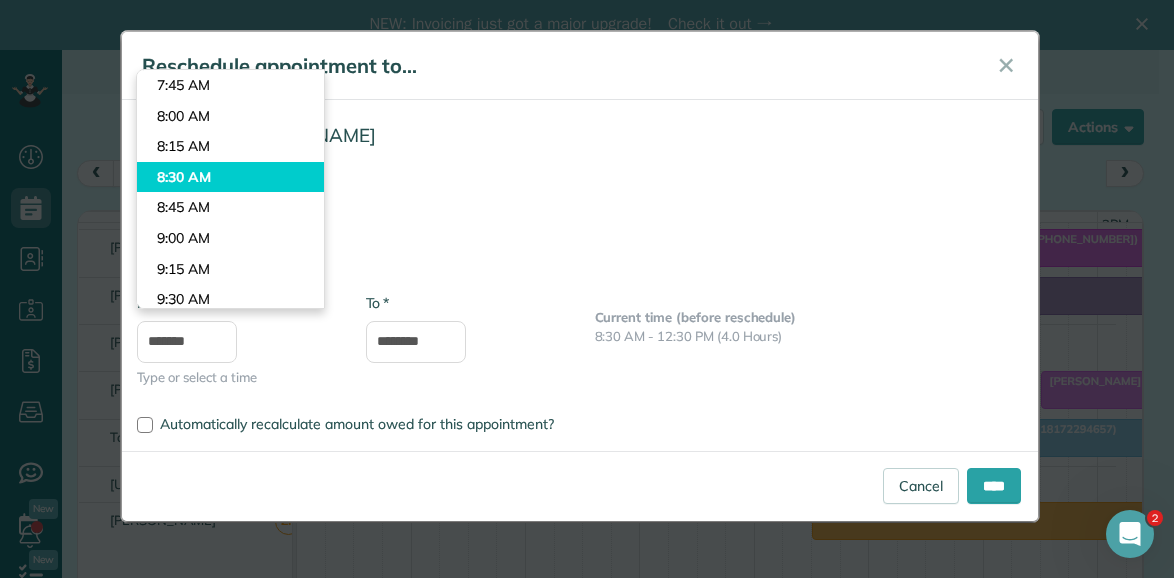type on "*******" 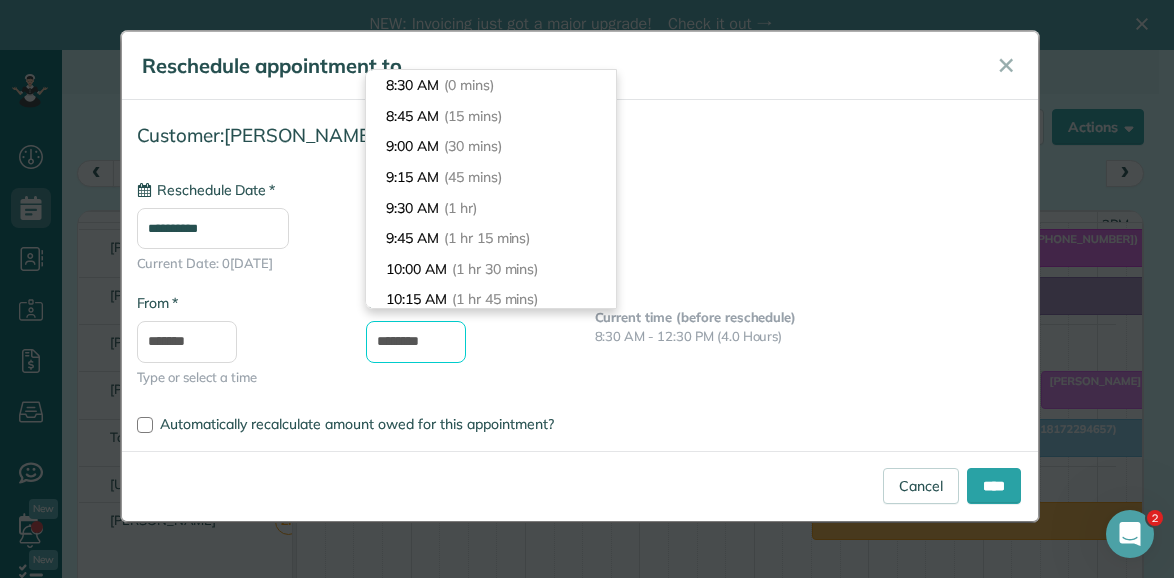 drag, startPoint x: 414, startPoint y: 343, endPoint x: 302, endPoint y: 341, distance: 112.01785 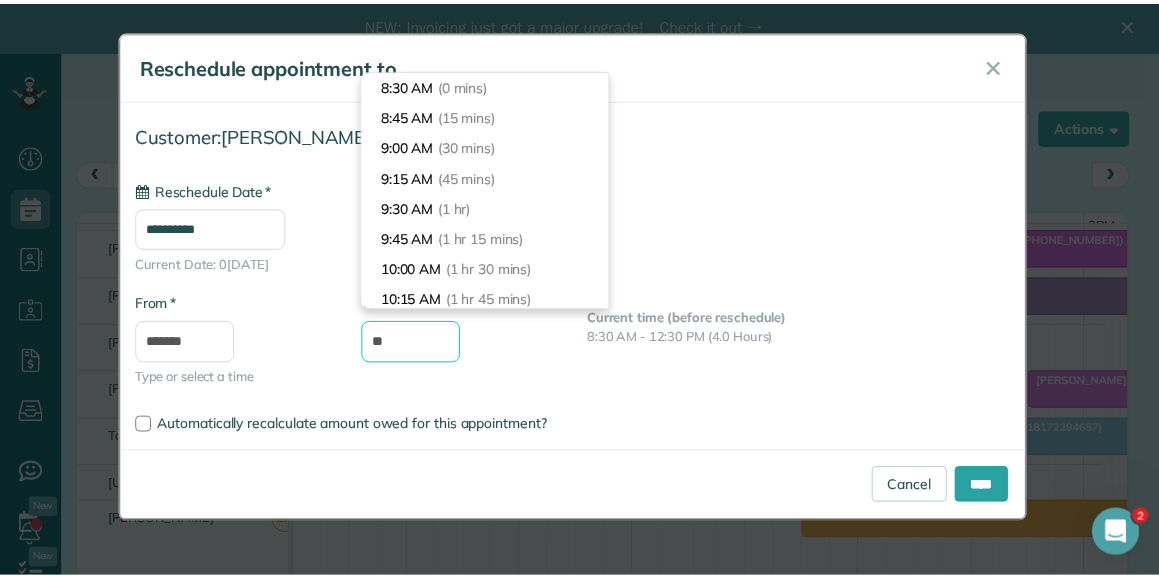 scroll, scrollTop: 188, scrollLeft: 0, axis: vertical 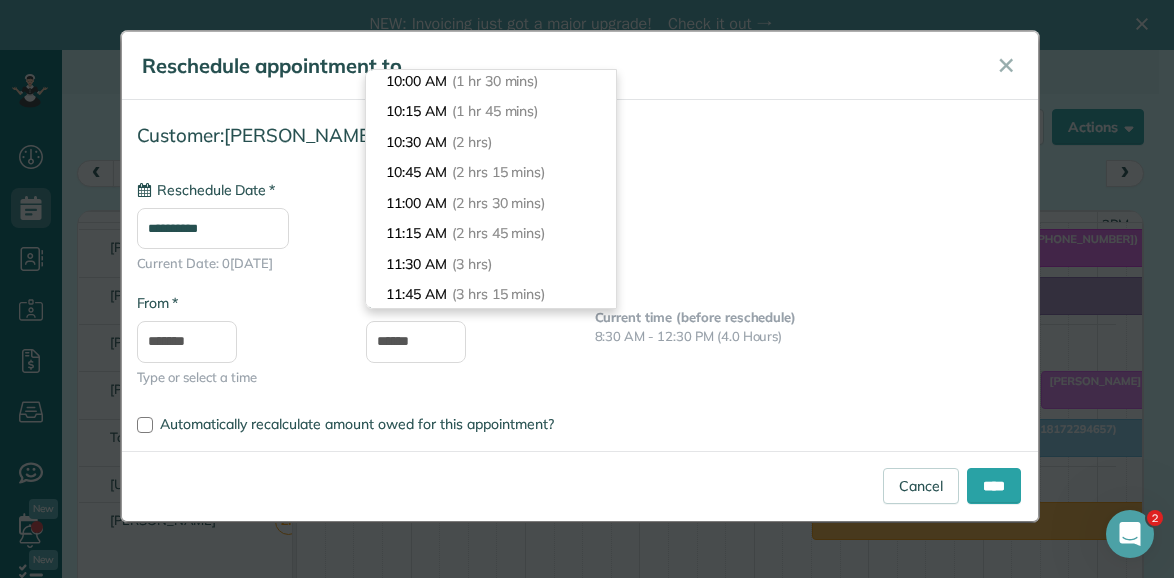 type on "********" 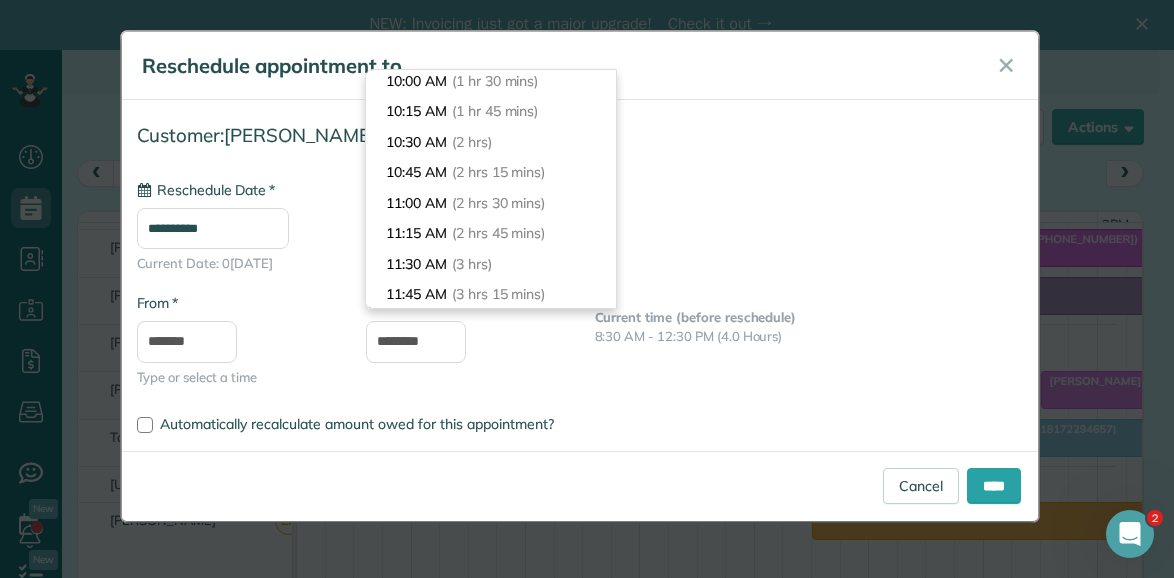 click on "**********" at bounding box center [580, 261] 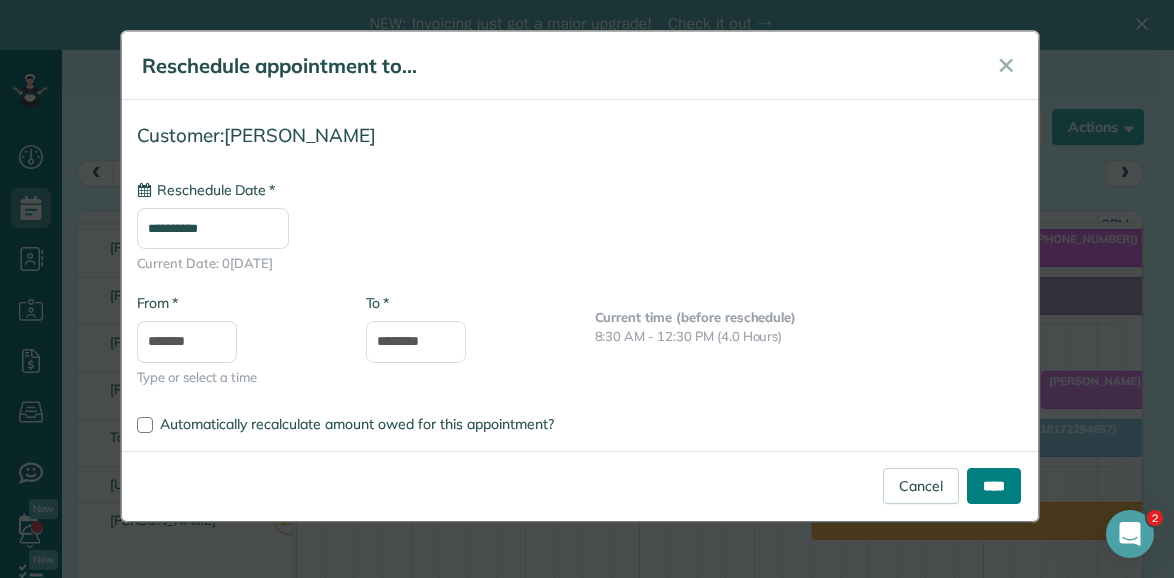 click on "****" at bounding box center (994, 486) 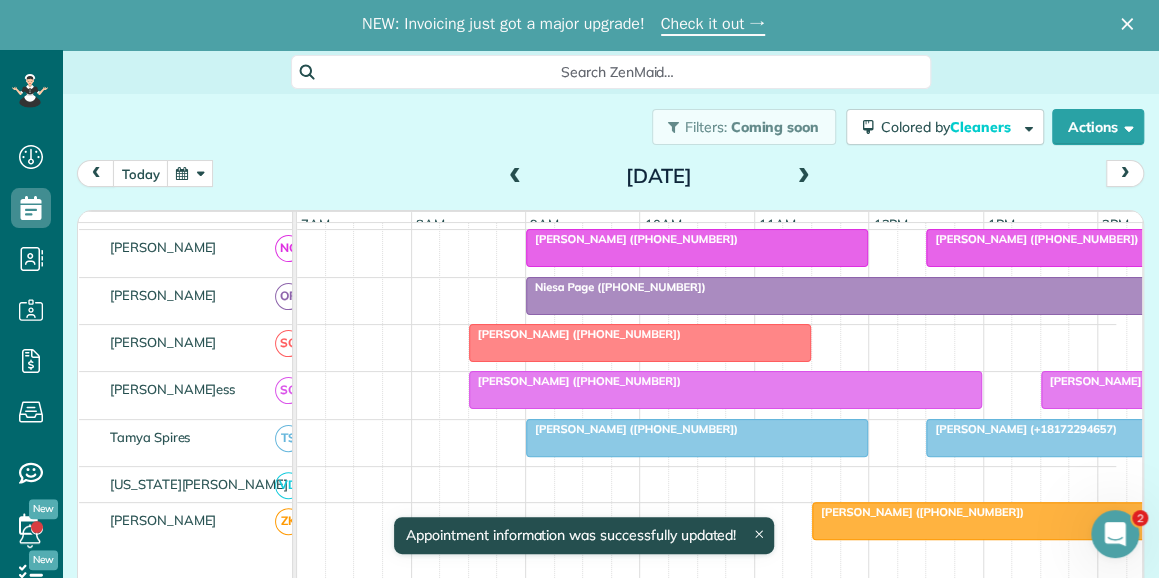 scroll, scrollTop: 1135, scrollLeft: 0, axis: vertical 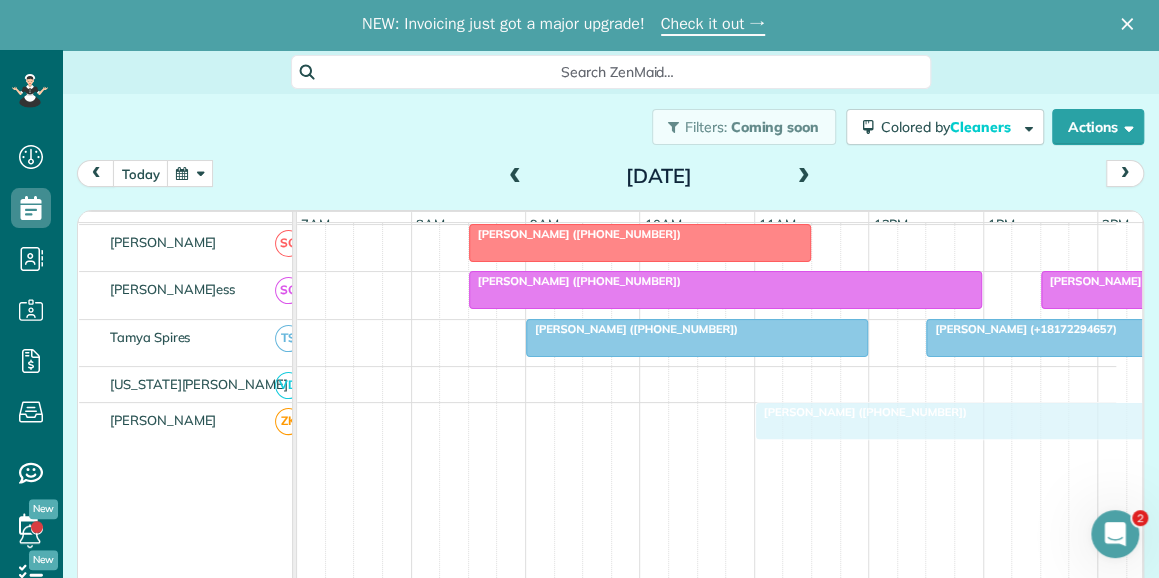 drag, startPoint x: 834, startPoint y: 418, endPoint x: 784, endPoint y: 417, distance: 50.01 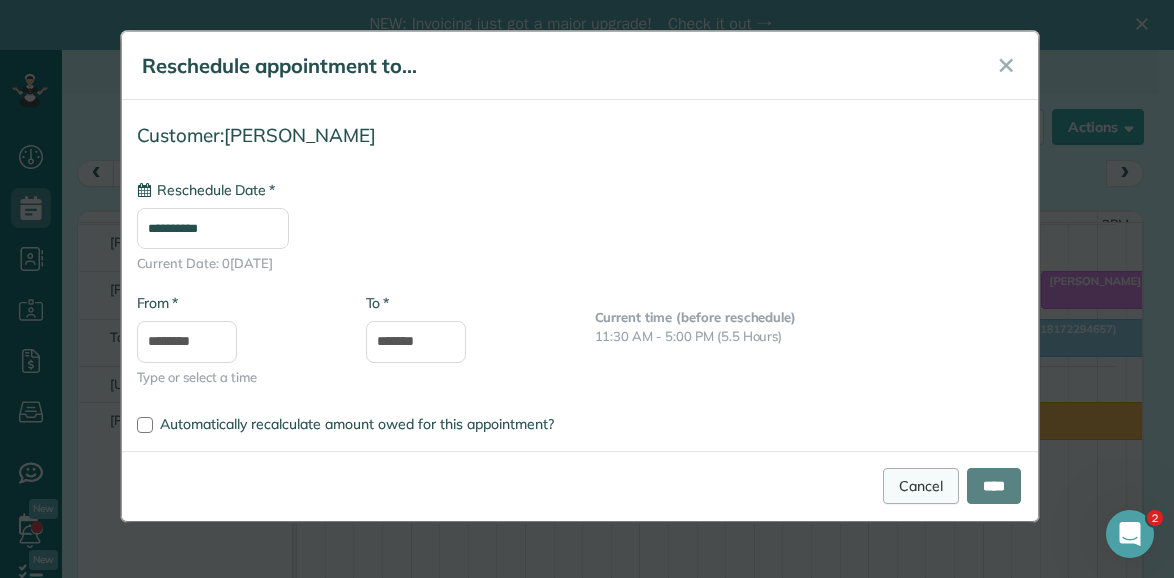 type on "**********" 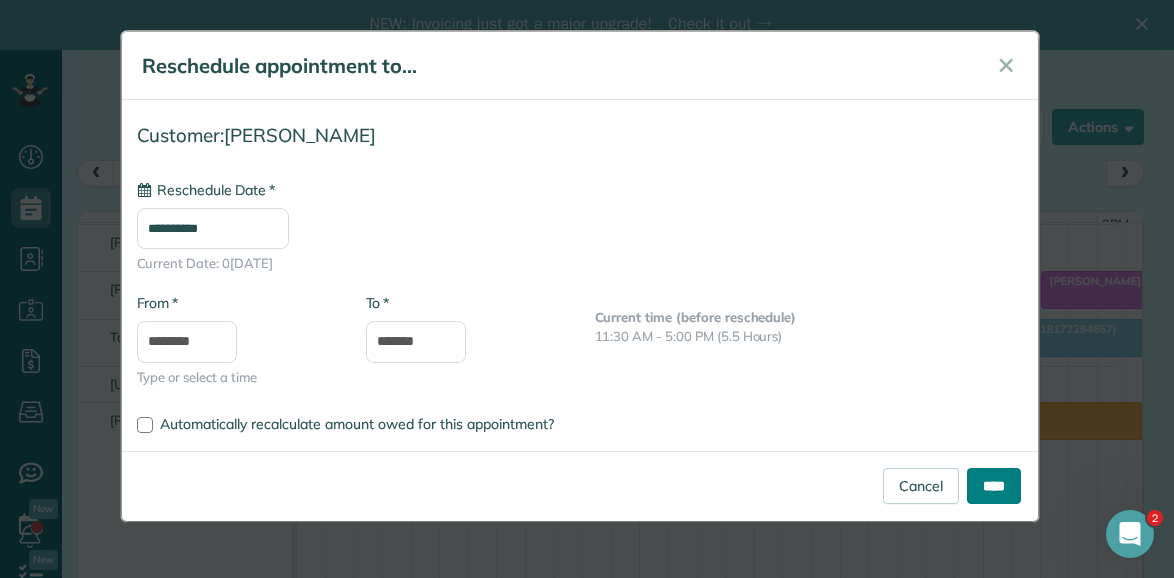click on "****" at bounding box center (994, 486) 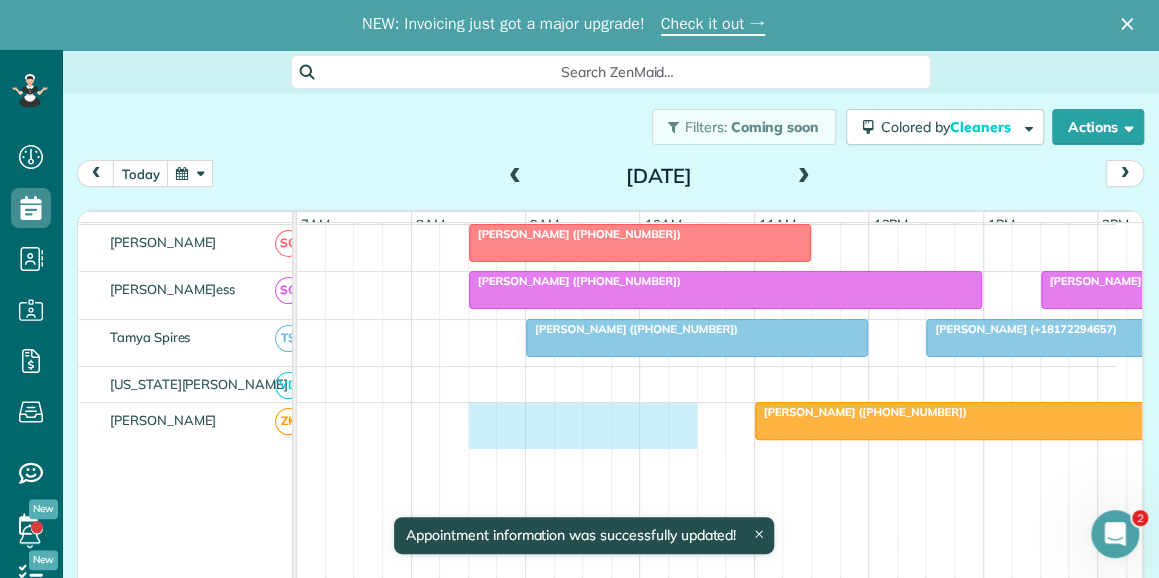 drag, startPoint x: 468, startPoint y: 420, endPoint x: 677, endPoint y: 426, distance: 209.0861 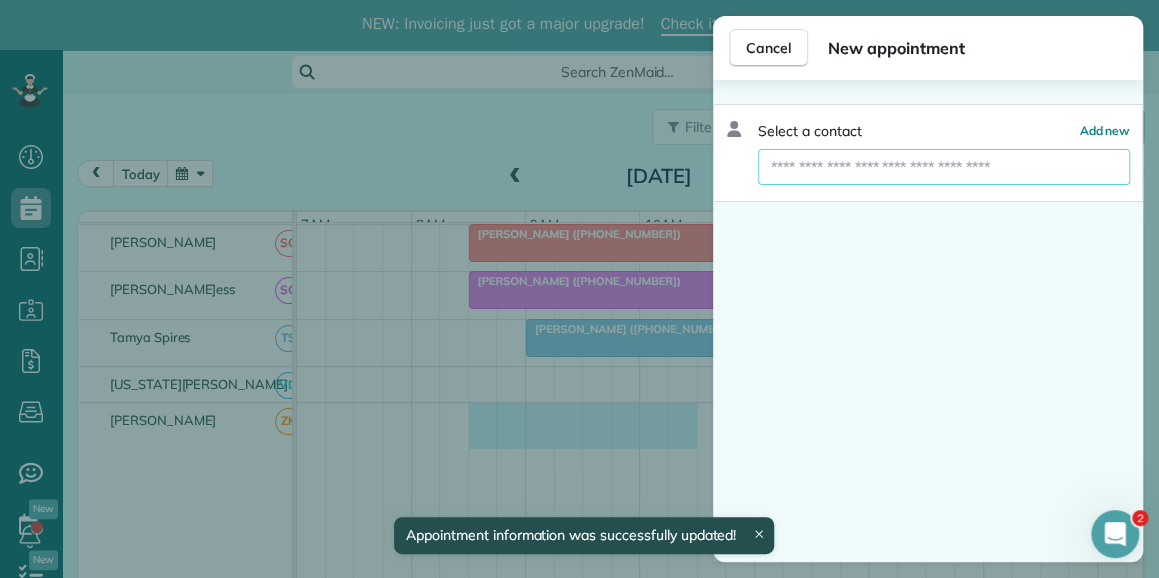 click at bounding box center [944, 167] 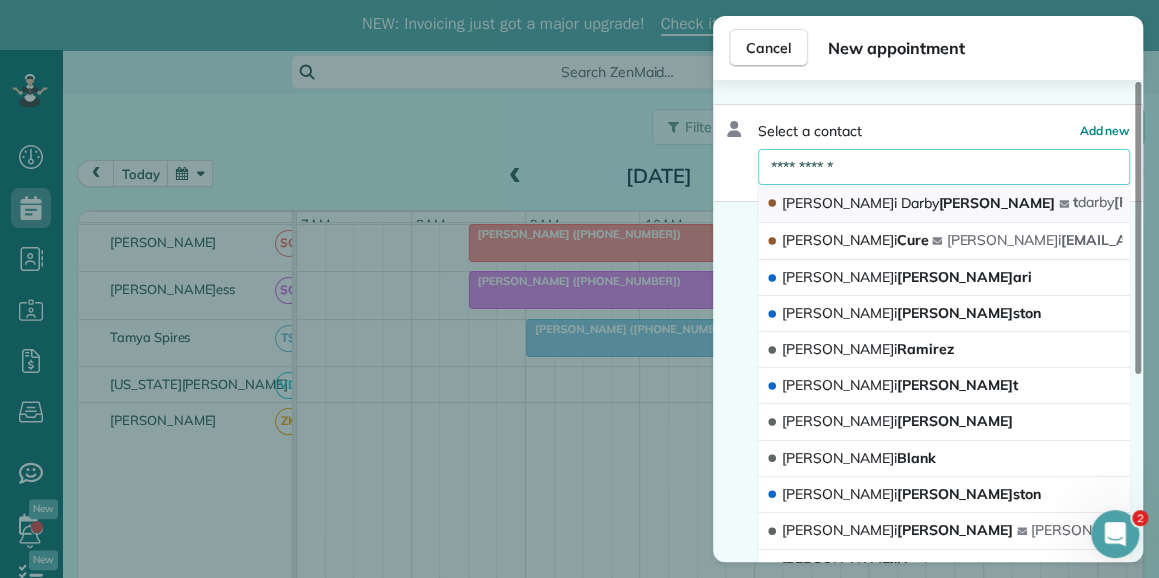 type on "**********" 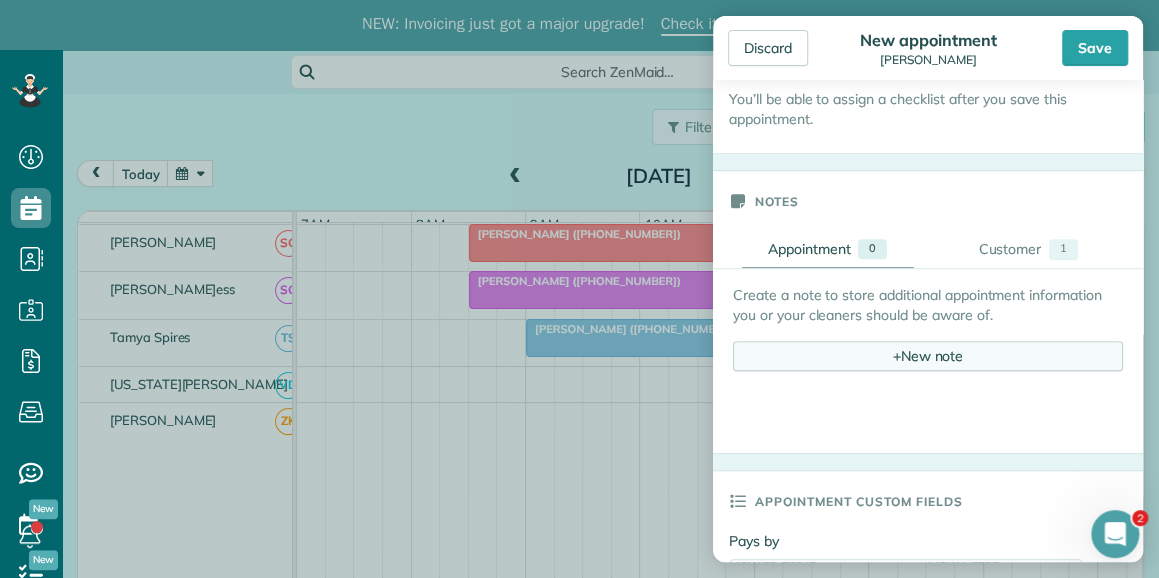 click on "+ New note" at bounding box center (928, 356) 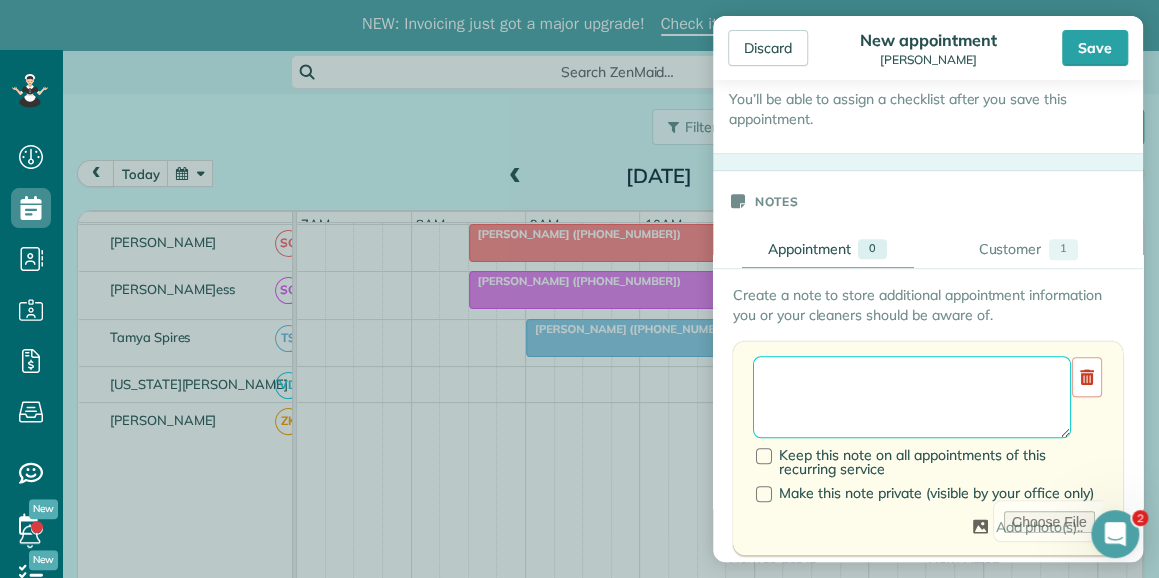 click at bounding box center [912, 397] 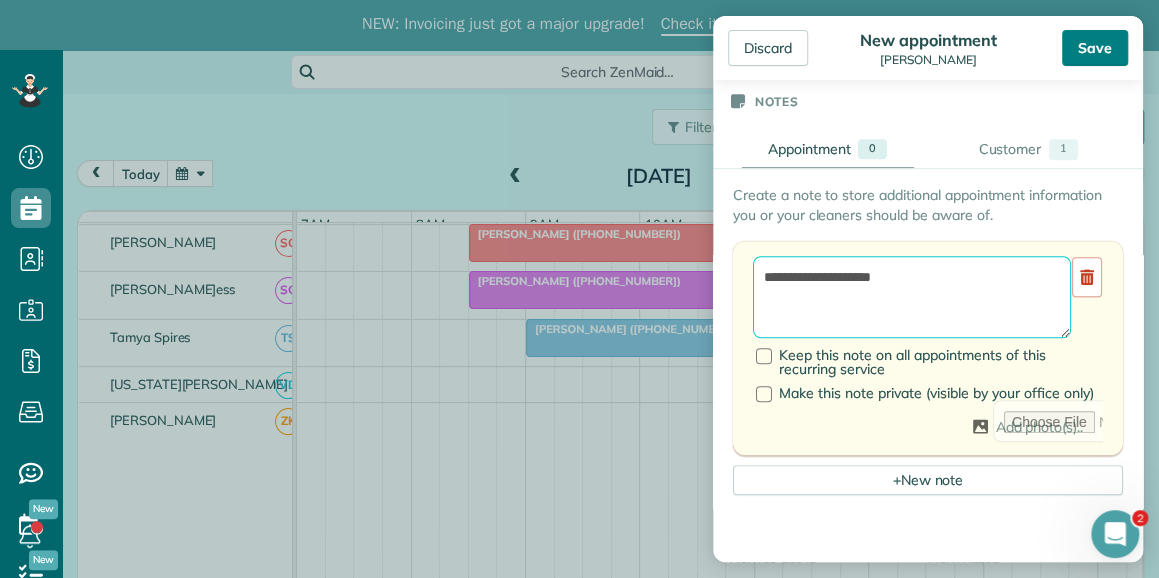 type on "**********" 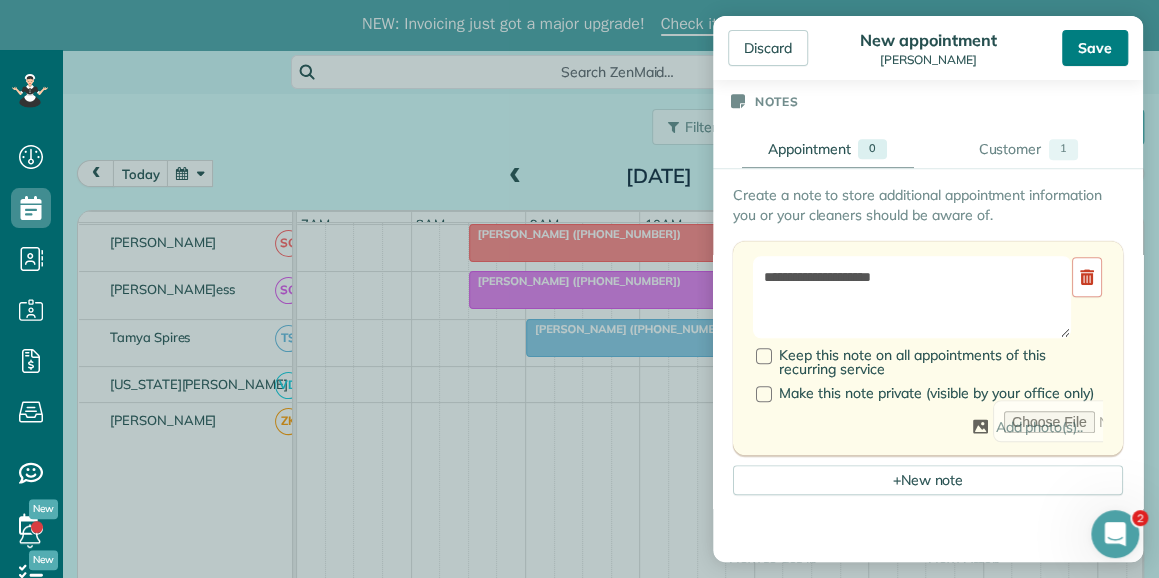 click on "Save" at bounding box center [1095, 48] 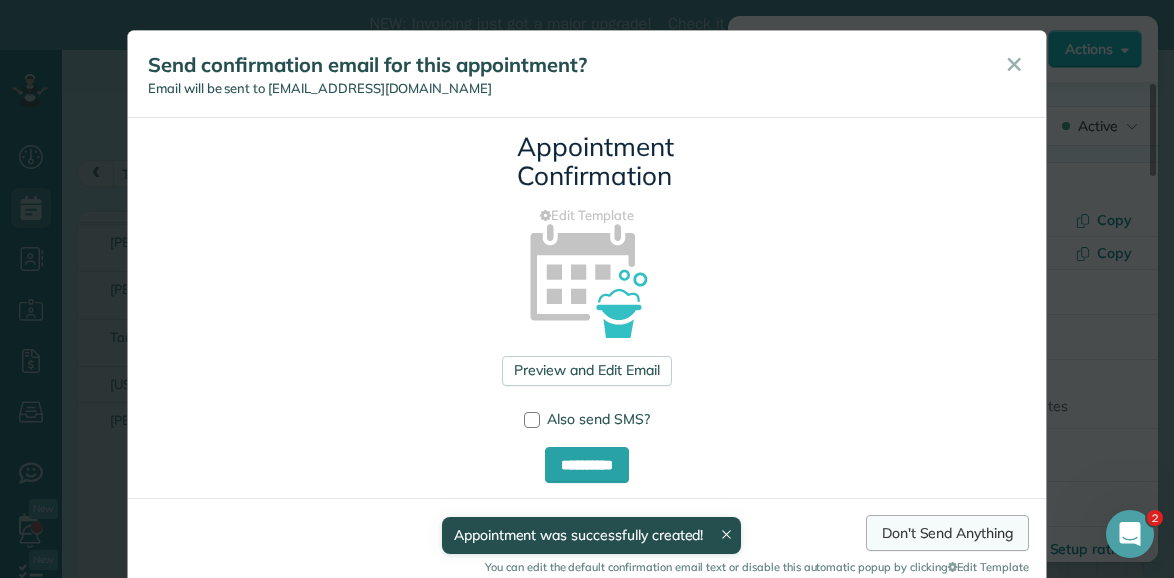 click on "Don't Send Anything" at bounding box center (947, 533) 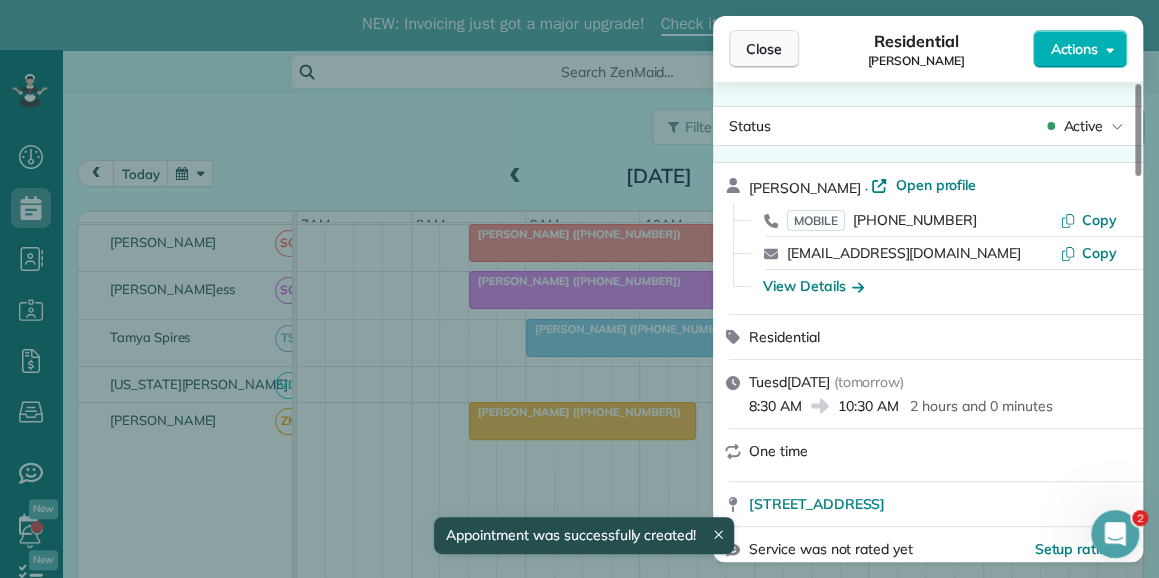 click on "Close" at bounding box center [764, 49] 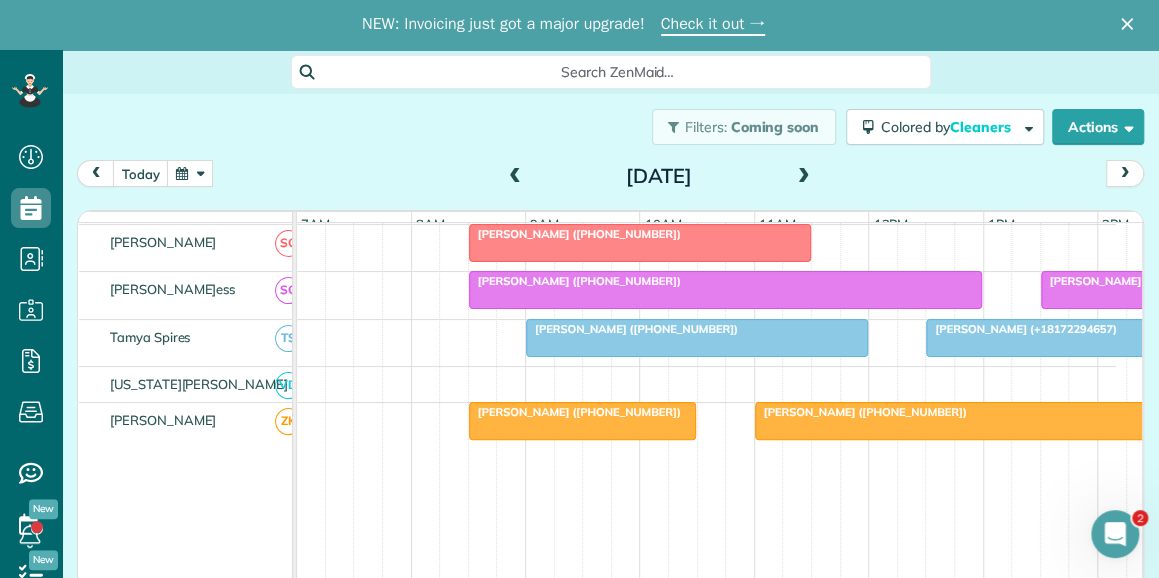 scroll, scrollTop: 1200, scrollLeft: 0, axis: vertical 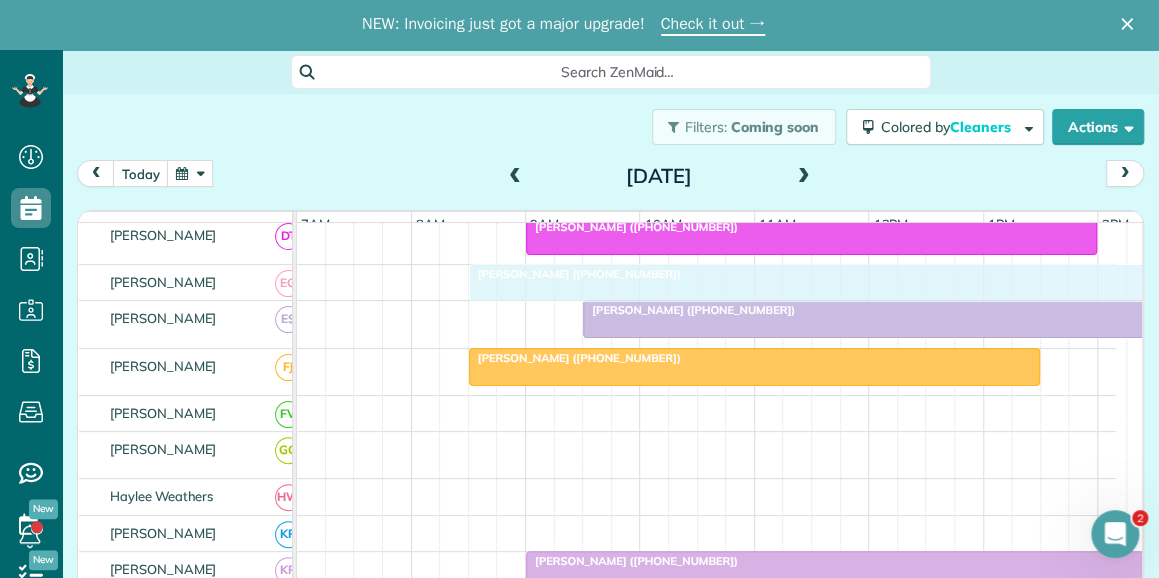 drag, startPoint x: 526, startPoint y: 423, endPoint x: 516, endPoint y: 273, distance: 150.33296 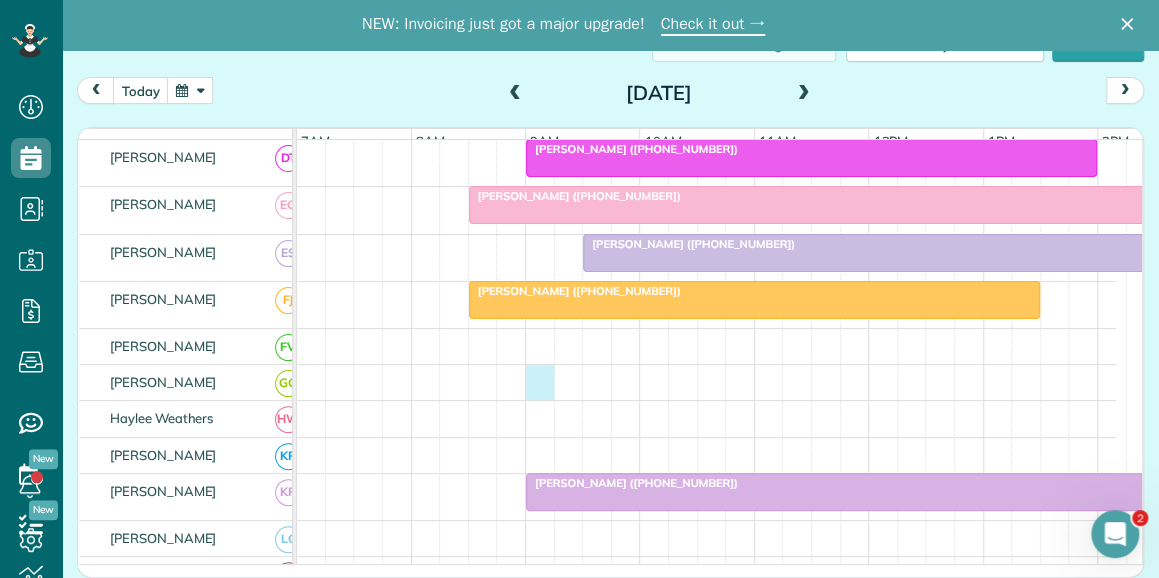 drag, startPoint x: 524, startPoint y: 383, endPoint x: 549, endPoint y: 381, distance: 25.079872 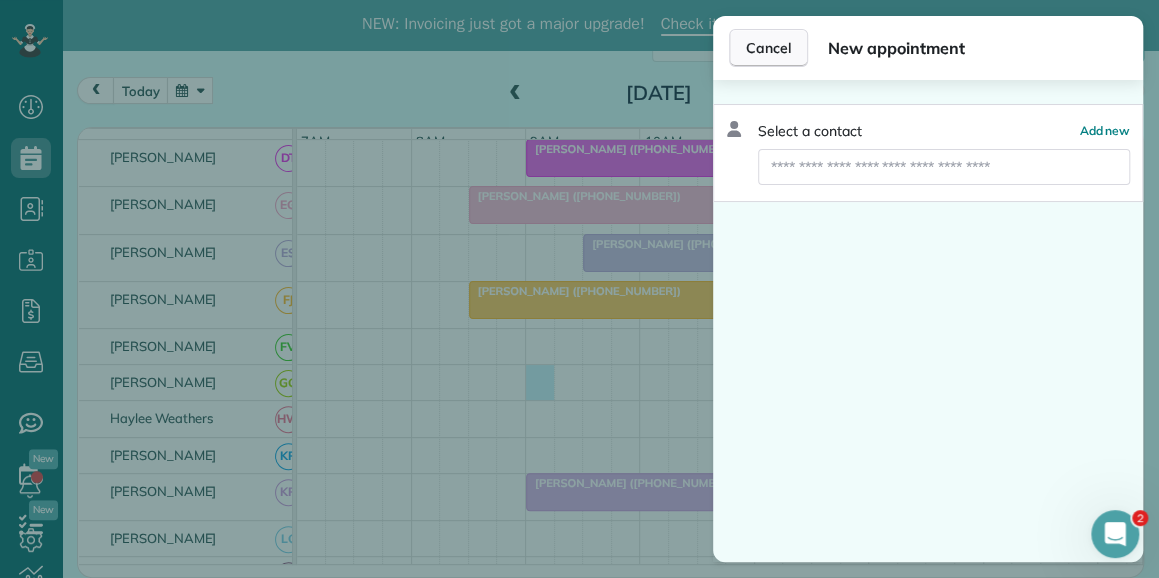 click on "Cancel" at bounding box center (768, 48) 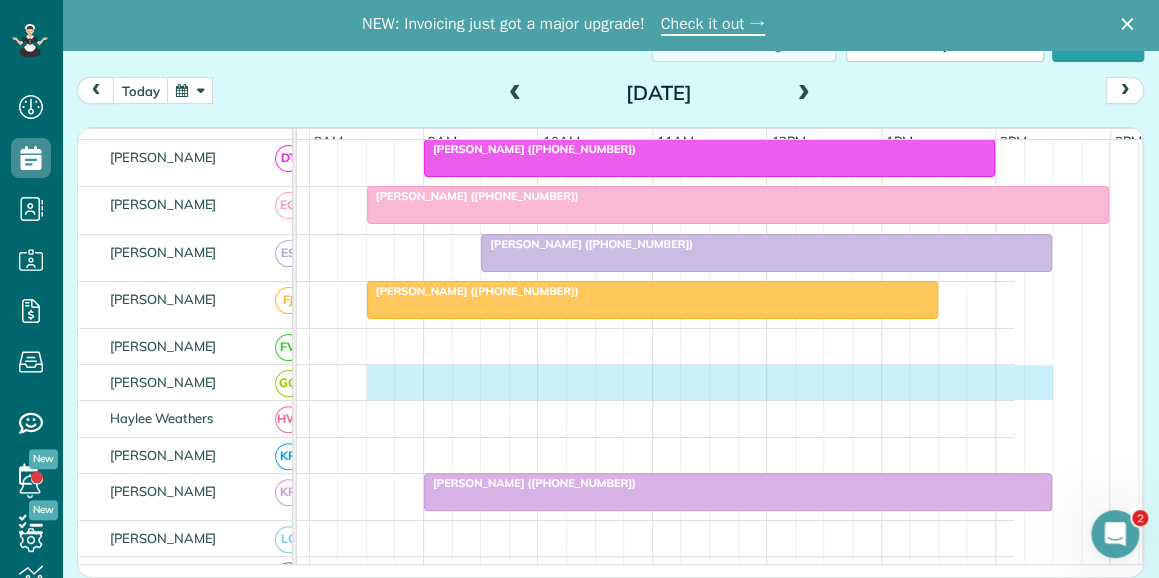 drag, startPoint x: 470, startPoint y: 387, endPoint x: 1038, endPoint y: 389, distance: 568.00354 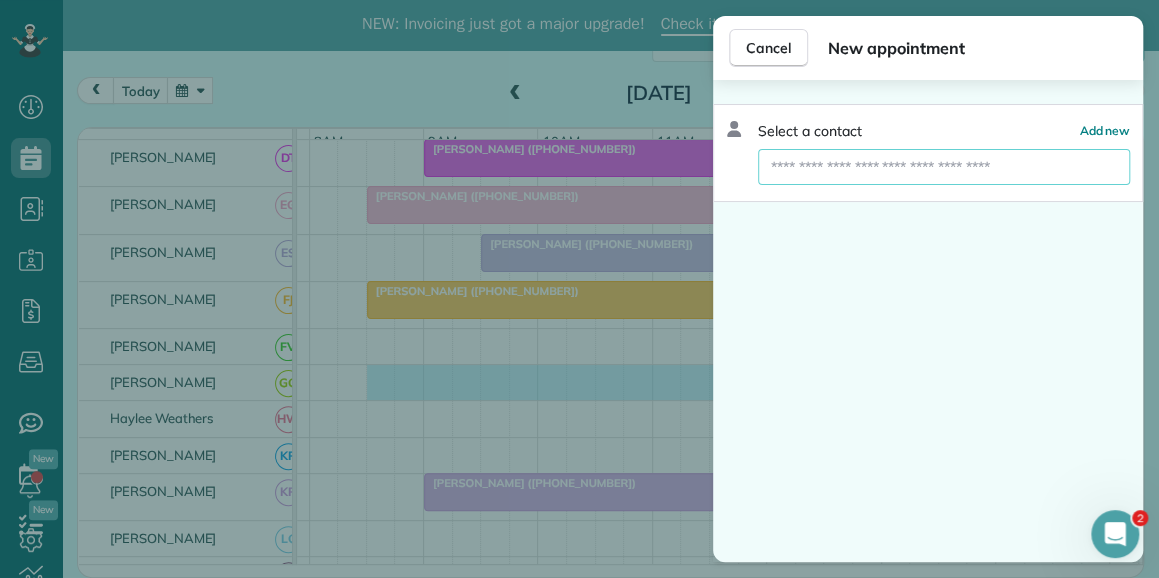 click at bounding box center (944, 167) 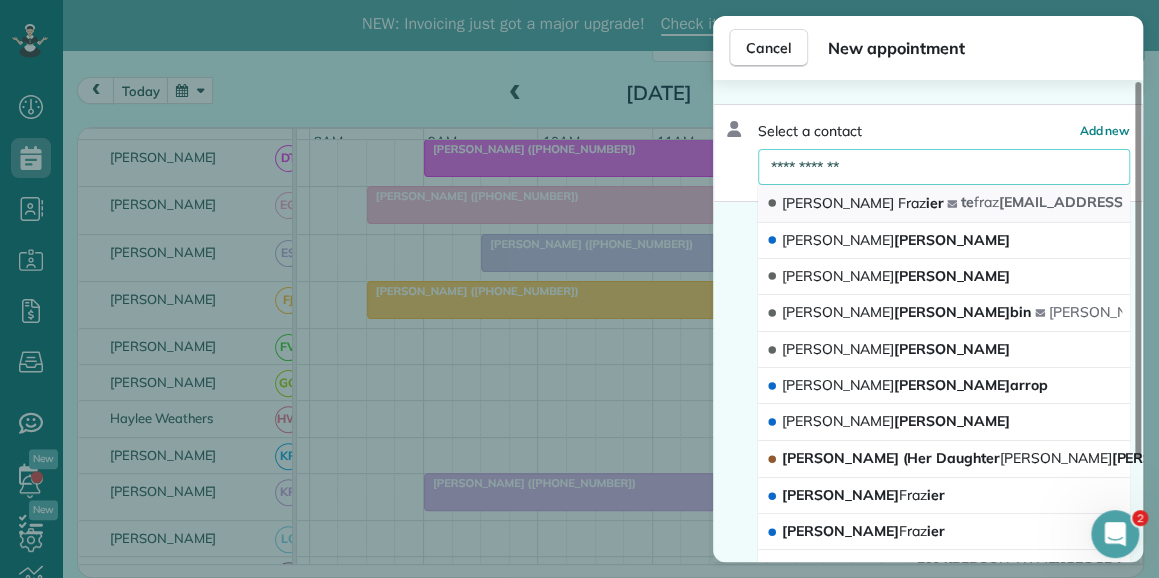 type on "**********" 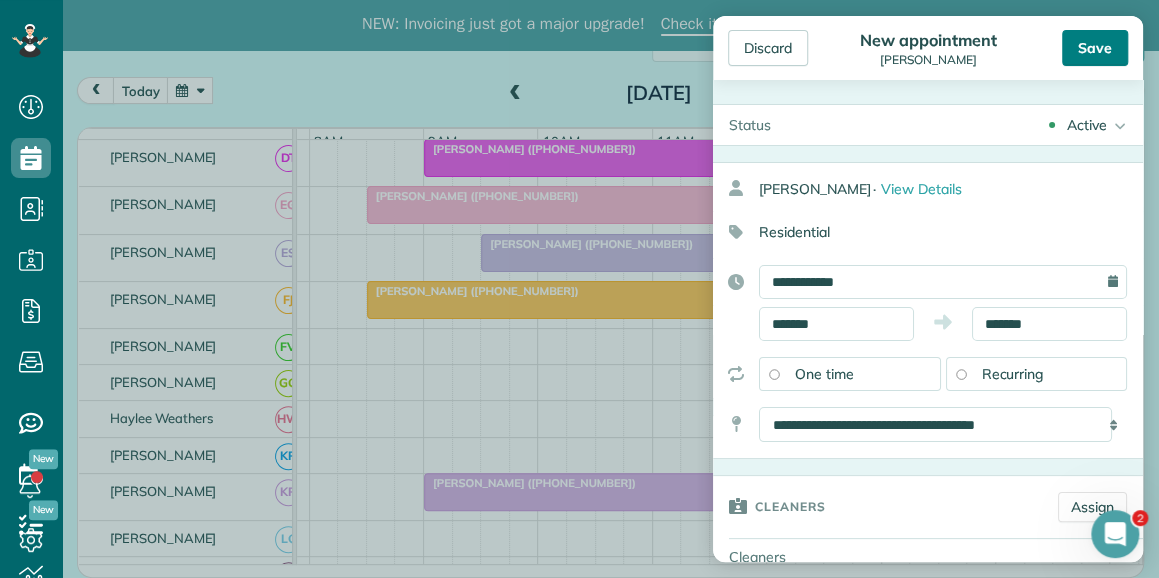 click on "Save" at bounding box center [1095, 48] 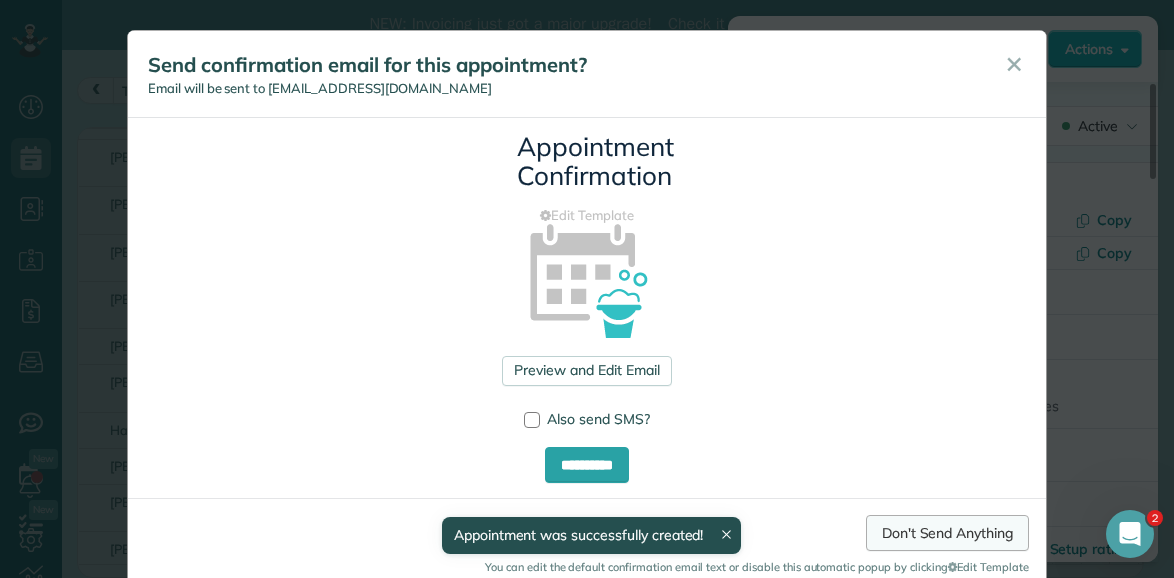 click on "Don't Send Anything" at bounding box center (947, 533) 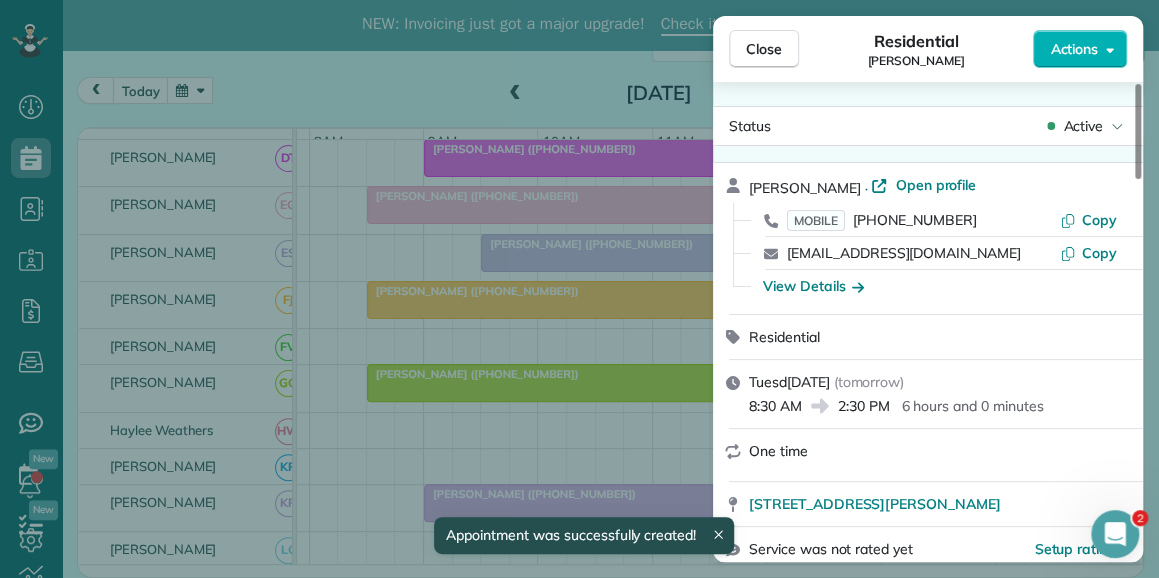 drag, startPoint x: 757, startPoint y: 47, endPoint x: 758, endPoint y: 212, distance: 165.00304 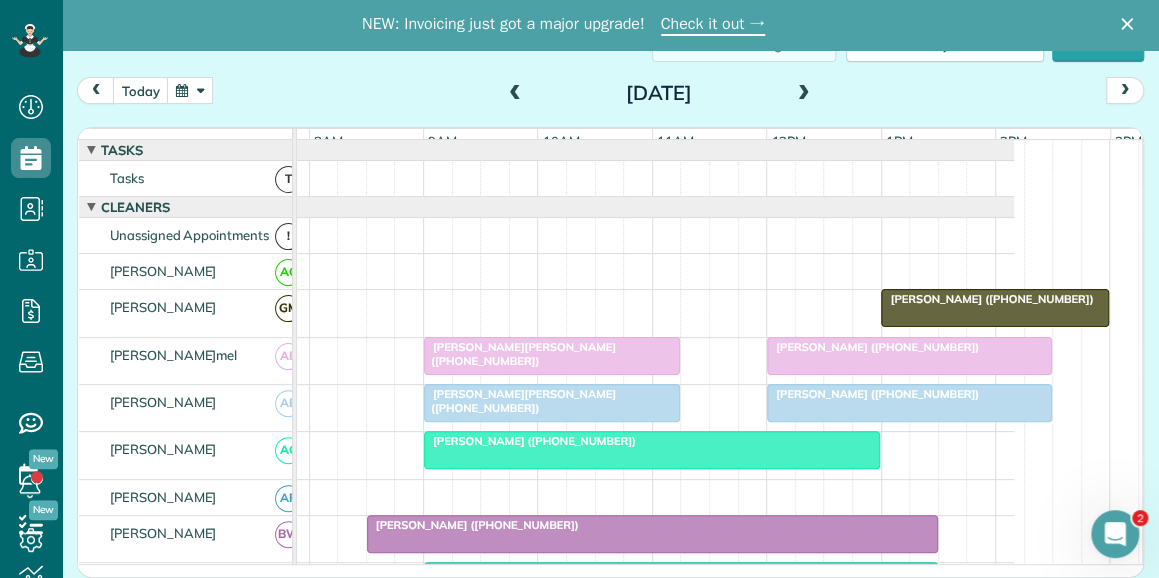 click at bounding box center (995, 308) 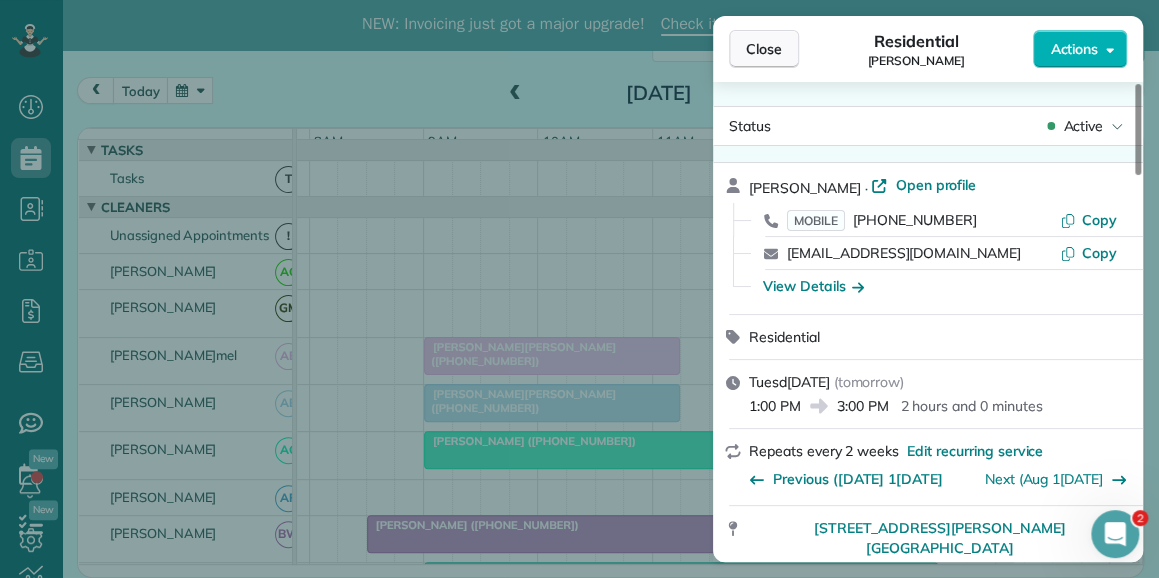 click on "Close" at bounding box center [764, 49] 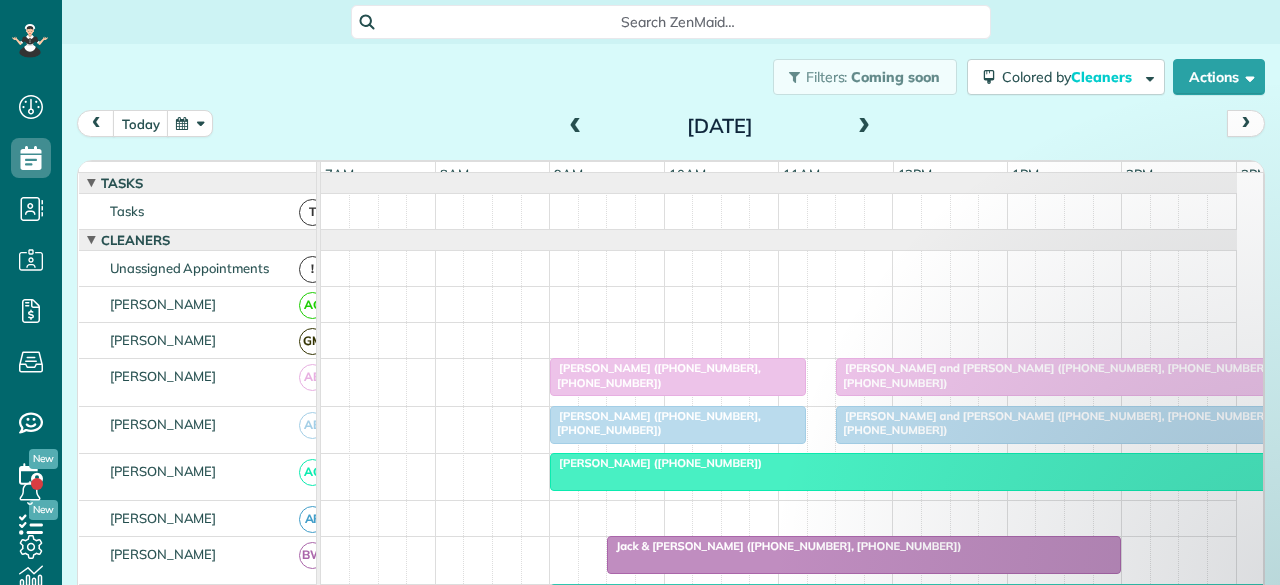 scroll, scrollTop: 0, scrollLeft: 0, axis: both 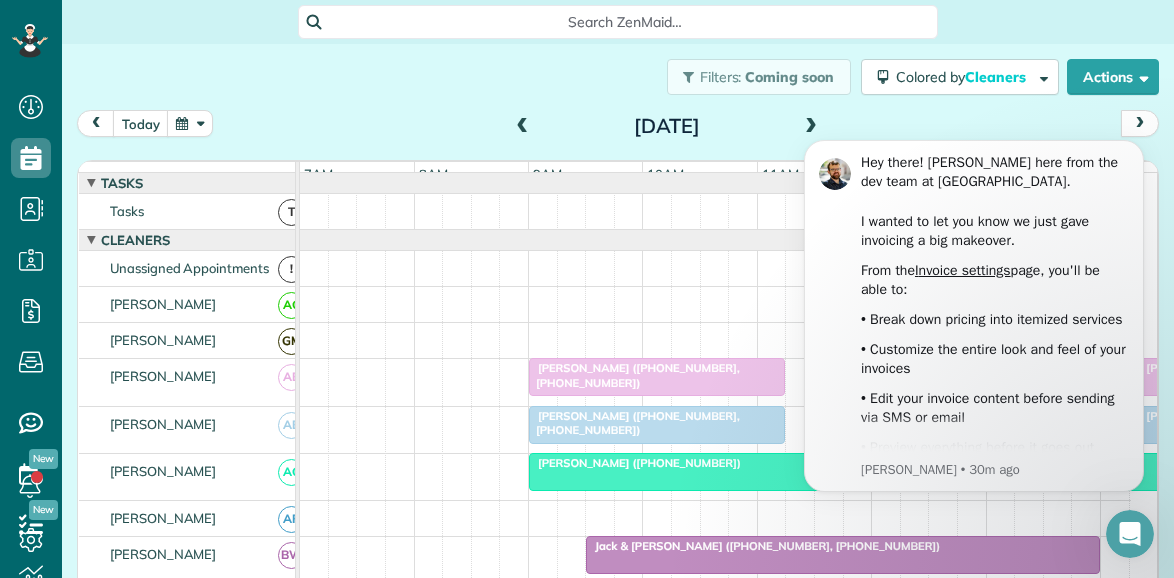 click on "Filters:   Coming soon
Colored by  Cleaners
Color by Cleaner
Color by Team
Color by Status
Color by Recurrence
Color by Paid/Unpaid
Filters  Default
Schedule Changes
Actions
Create Appointment
Create Task
Clock In/Out
Send Work Orders
Print Route Sheets
[DATE] Emails/Texts
Export data.." at bounding box center (618, 77) 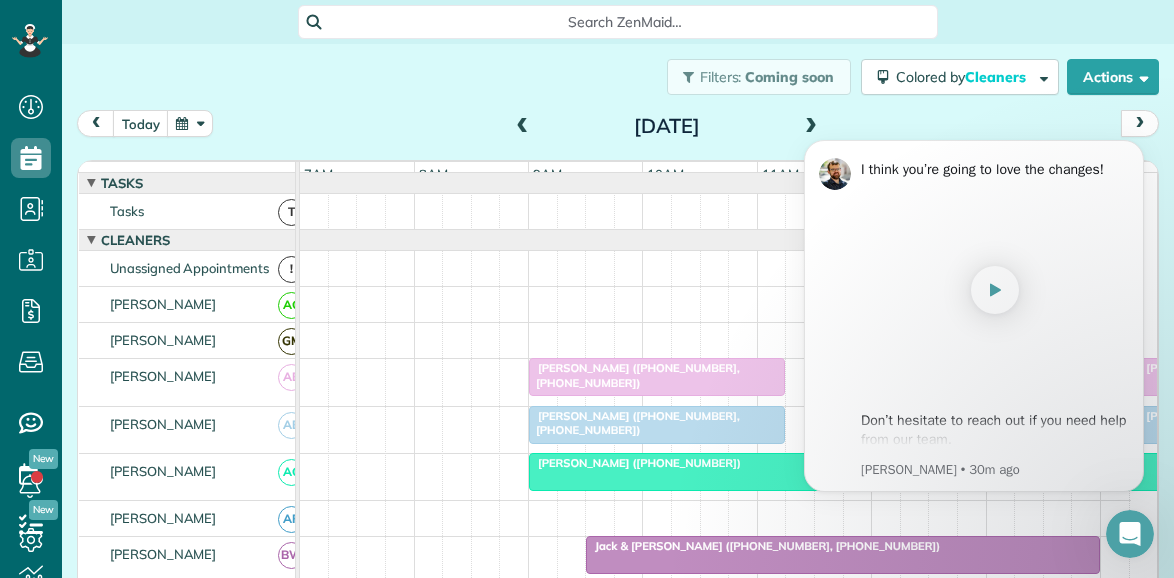 scroll, scrollTop: 432, scrollLeft: 0, axis: vertical 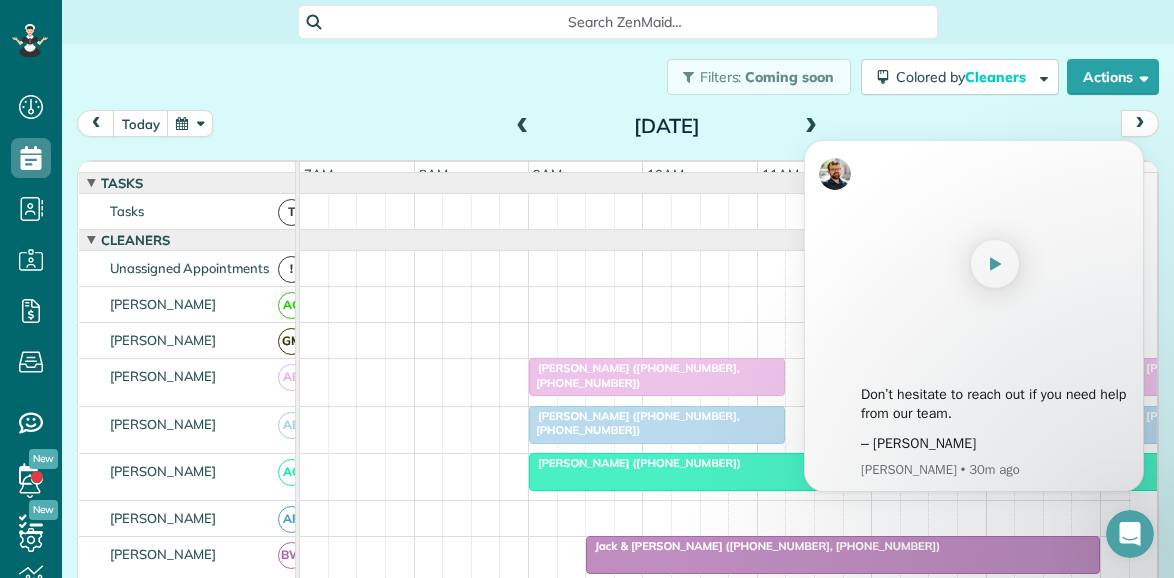 click on "Filters:   Coming soon
Colored by  Cleaners
Color by Cleaner
Color by Team
Color by Status
Color by Recurrence
Color by Paid/Unpaid
Filters  Default
Schedule Changes
Actions
Create Appointment
Create Task
Clock In/Out
Send Work Orders
Print Route Sheets
[DATE] Emails/Texts
Export data.." at bounding box center [618, 77] 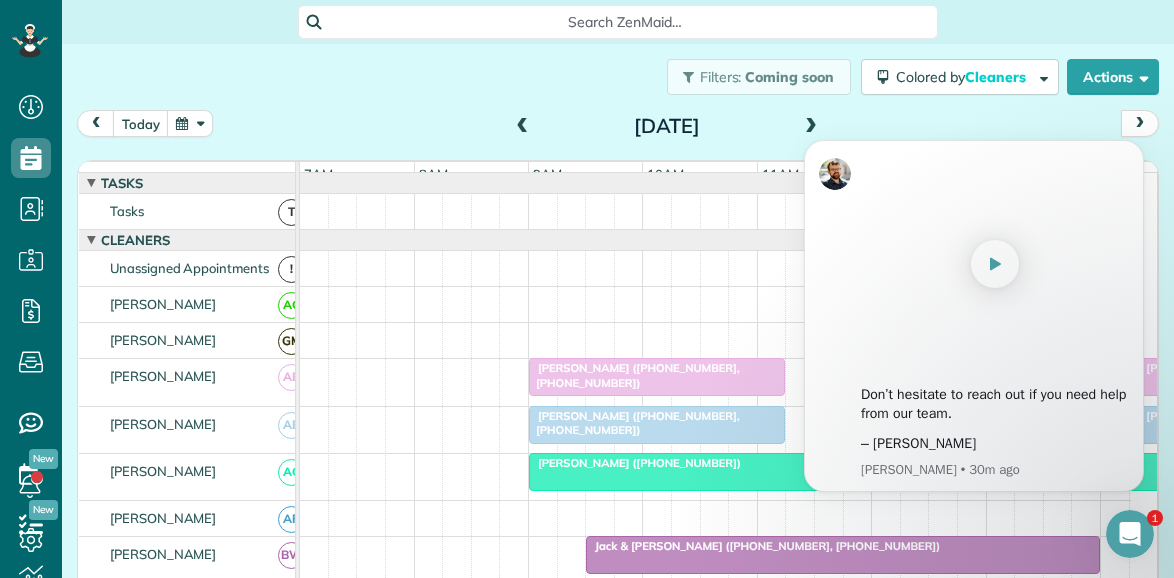 click 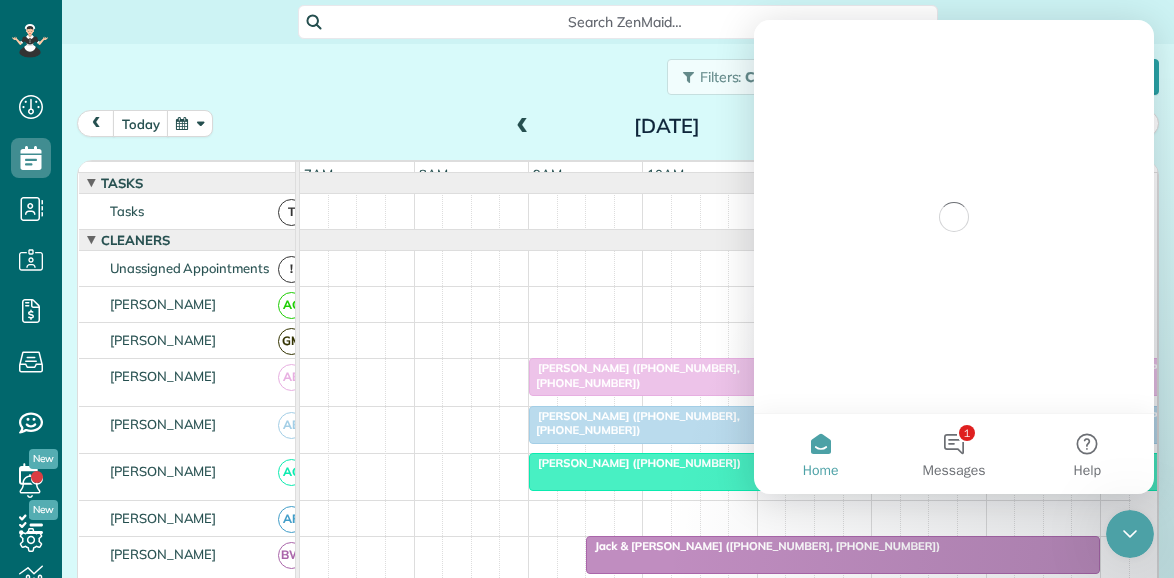 scroll, scrollTop: 0, scrollLeft: 0, axis: both 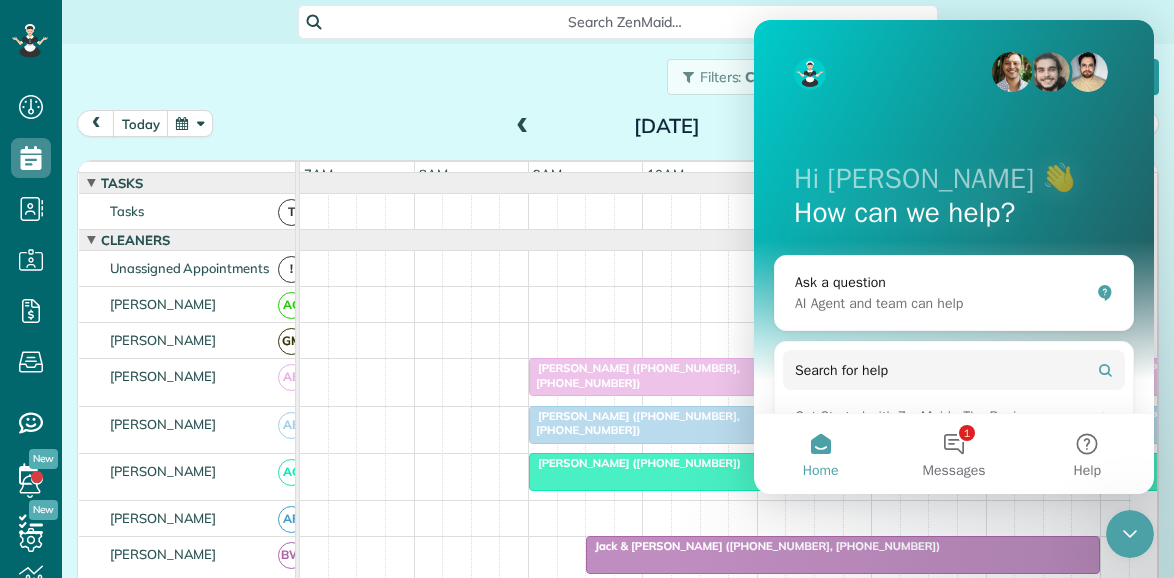 click 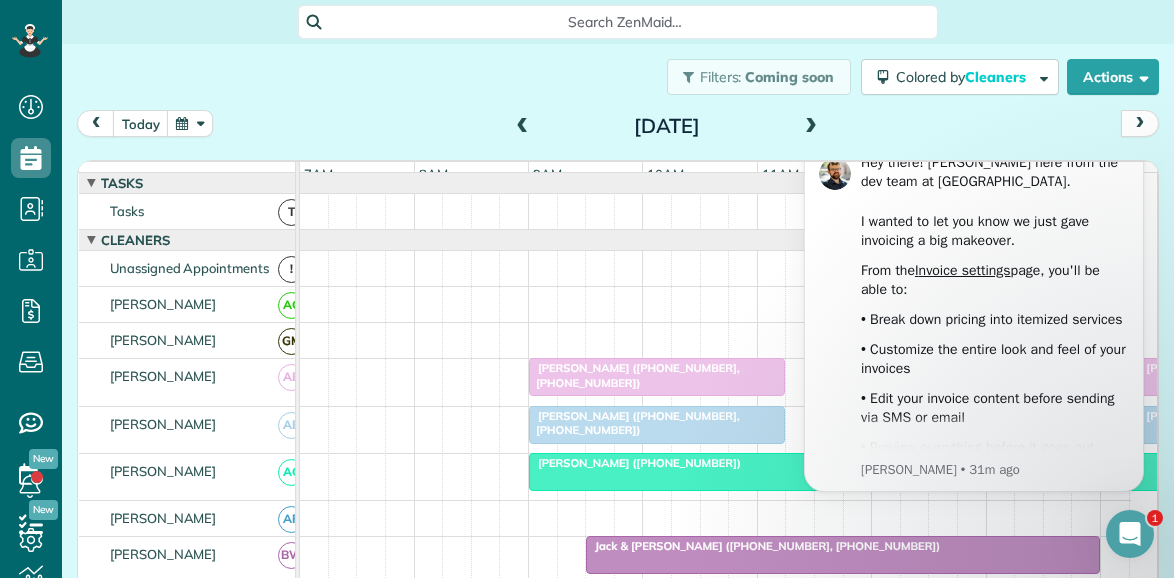 scroll, scrollTop: 0, scrollLeft: 0, axis: both 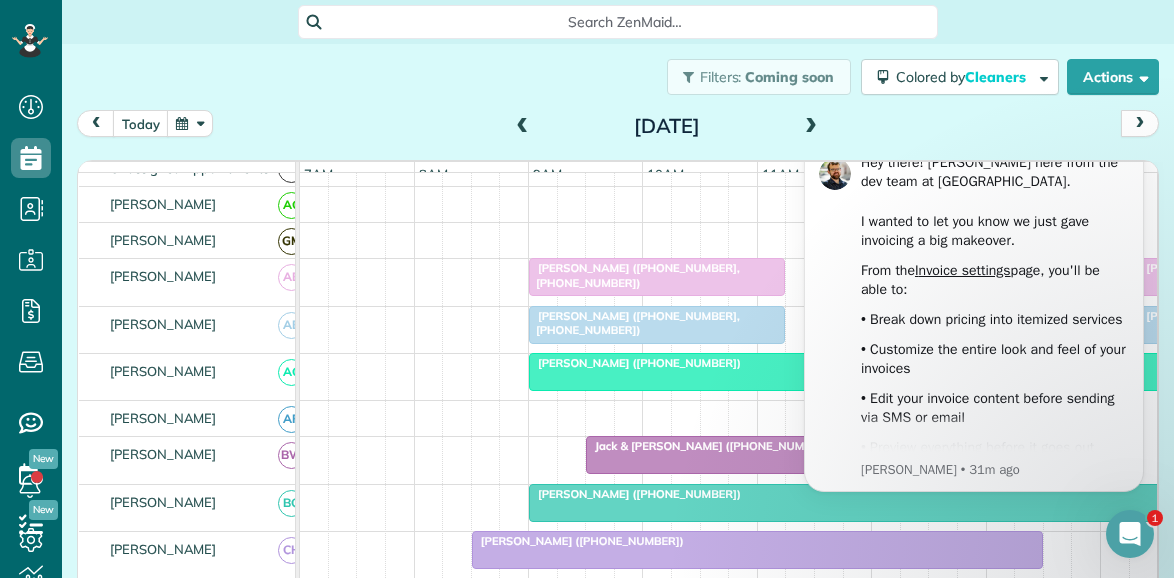 click at bounding box center [1140, 123] 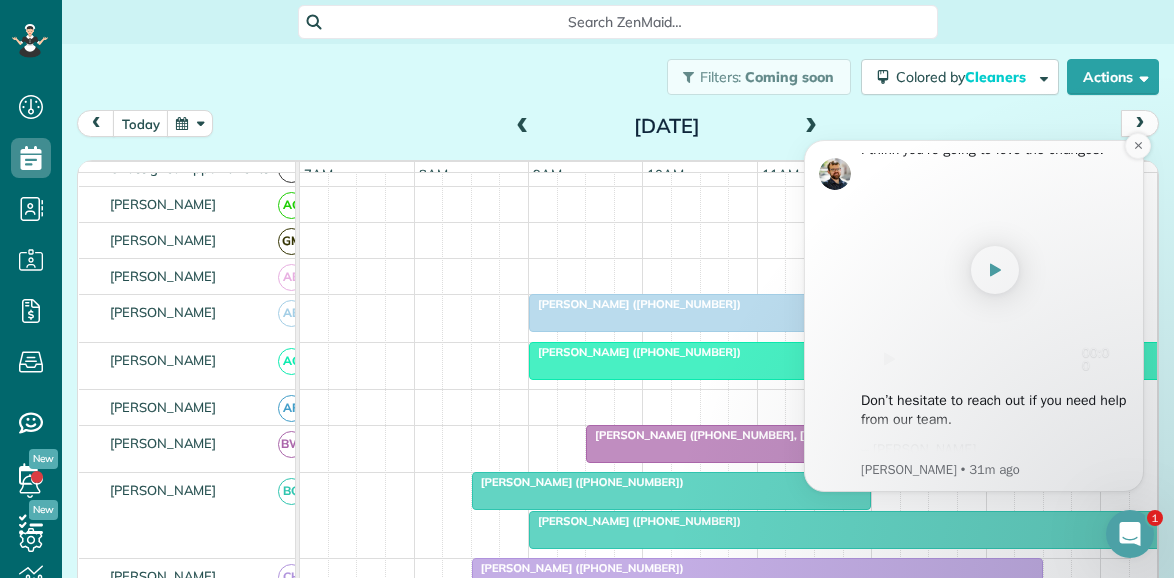scroll, scrollTop: 432, scrollLeft: 0, axis: vertical 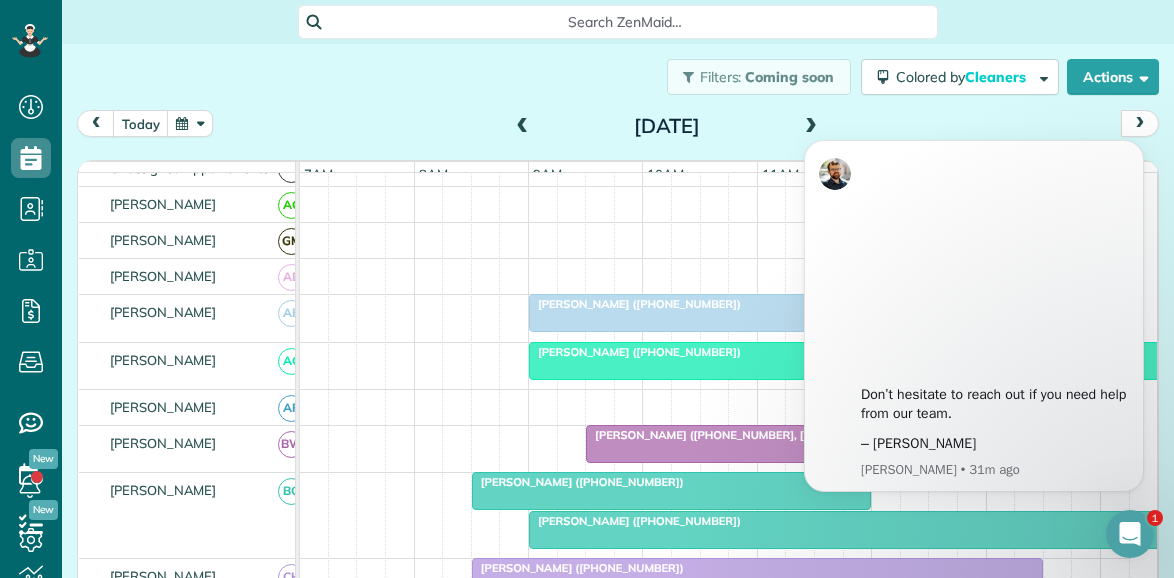 click 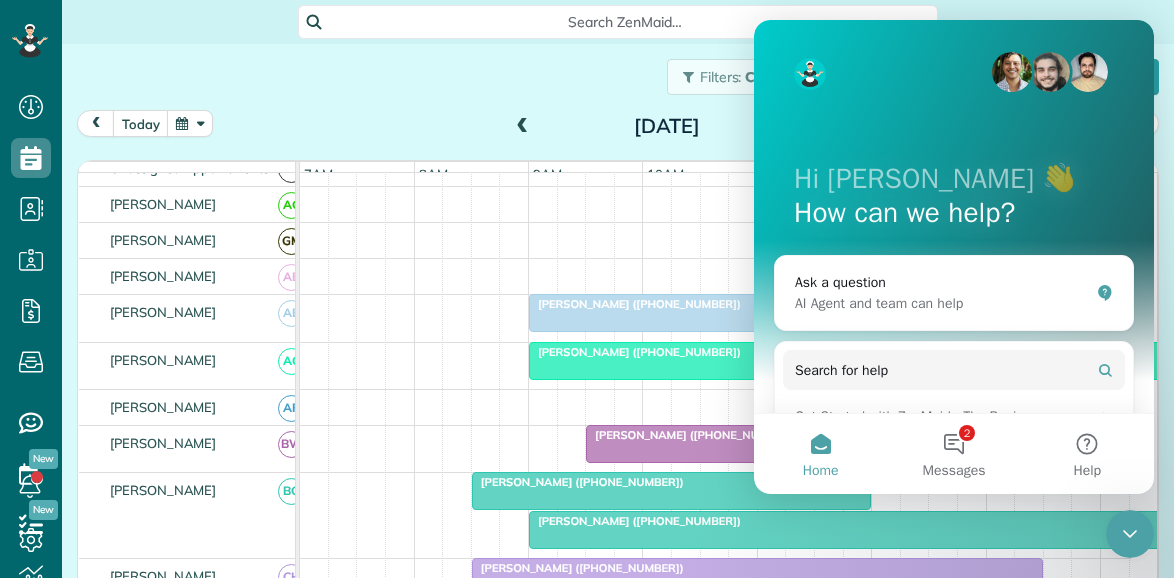 click on "[DATE]   [DATE]" at bounding box center (618, 128) 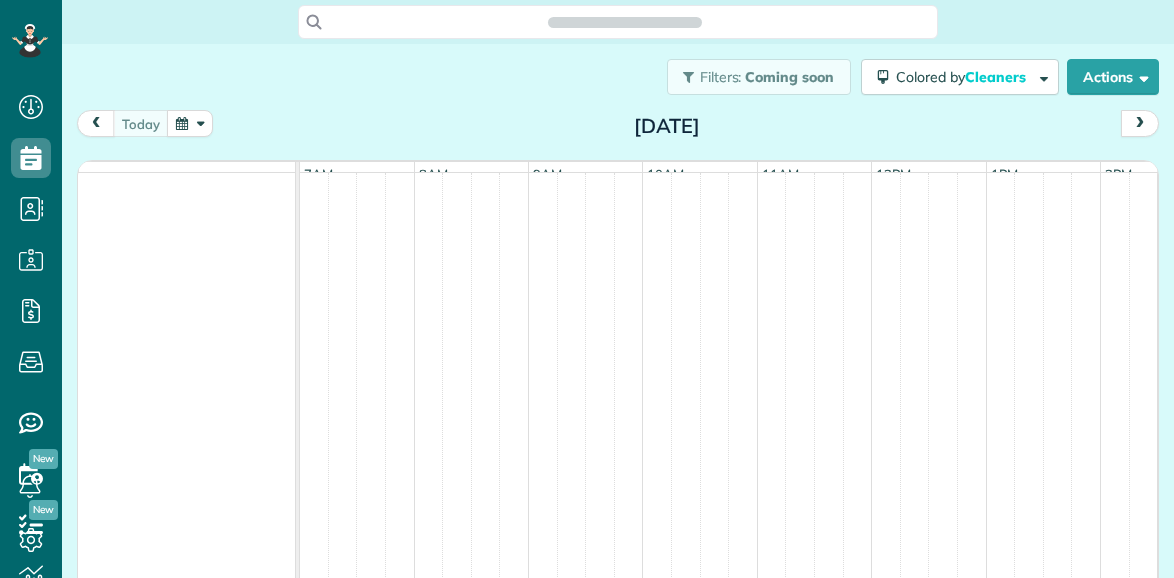 scroll, scrollTop: 0, scrollLeft: 0, axis: both 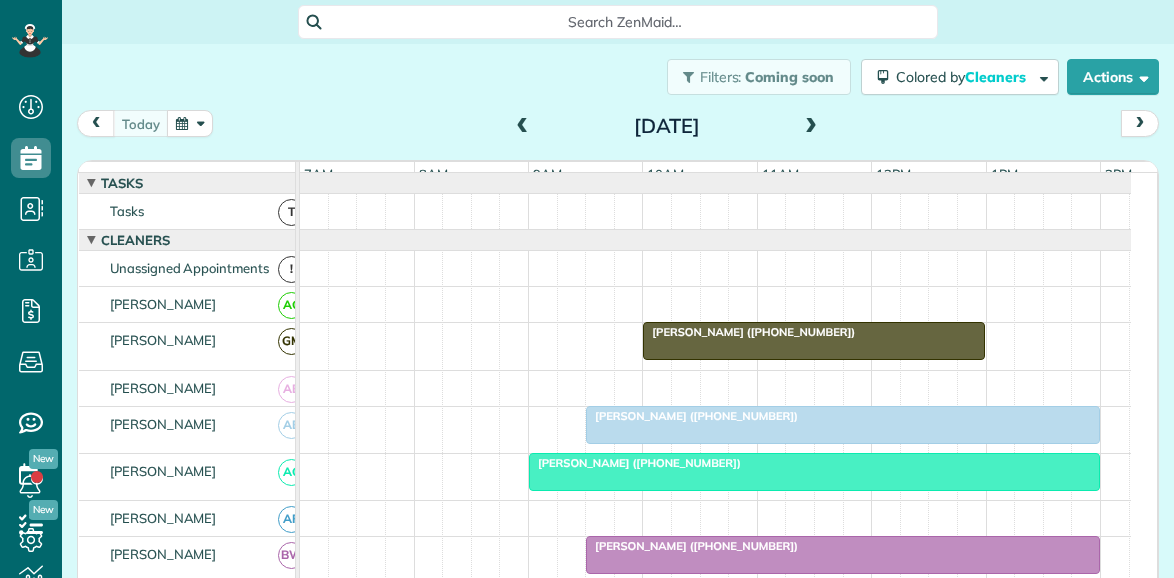 click at bounding box center [1140, 123] 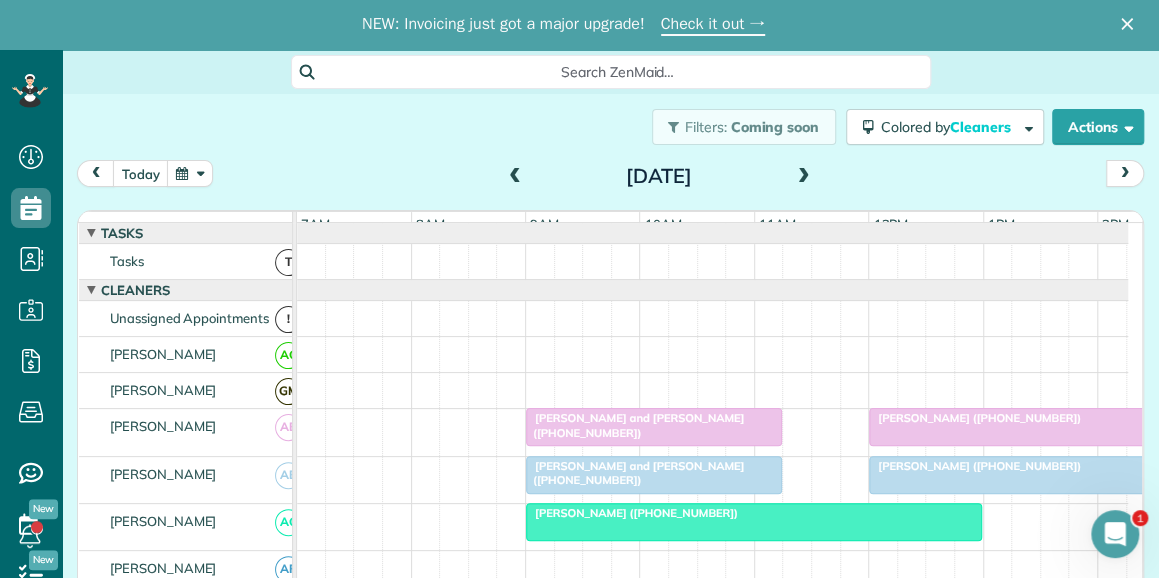 scroll, scrollTop: 0, scrollLeft: 0, axis: both 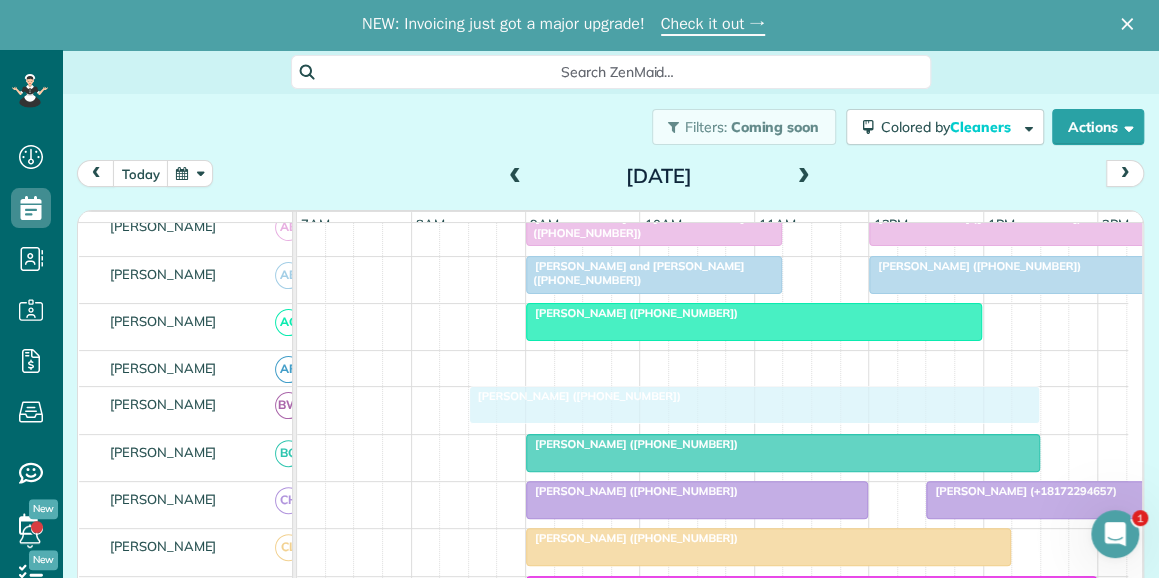 drag, startPoint x: 570, startPoint y: 411, endPoint x: 553, endPoint y: 411, distance: 17 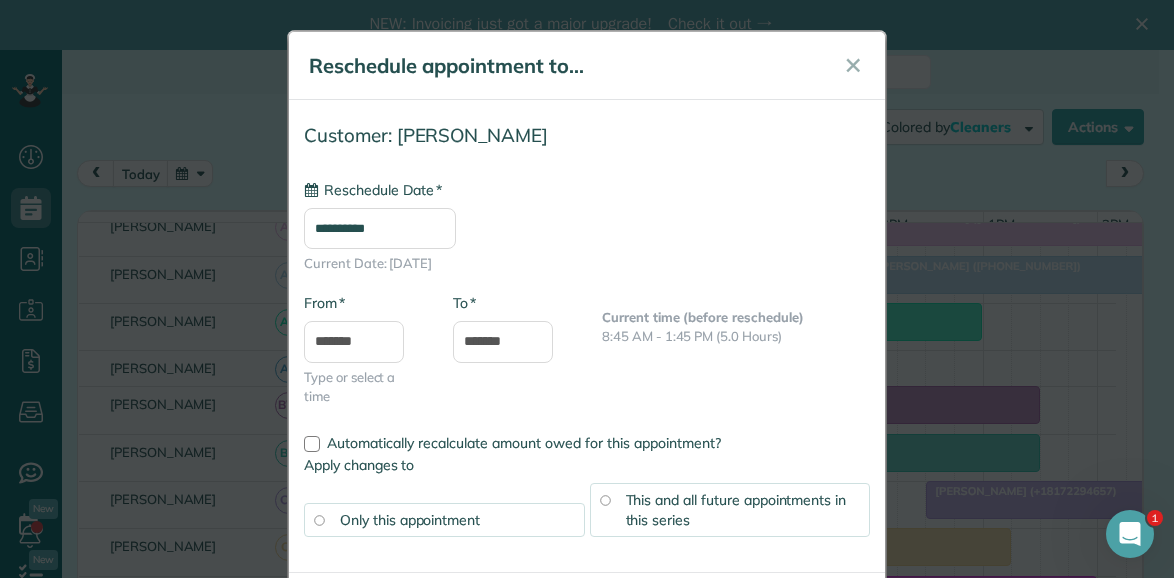 type on "**********" 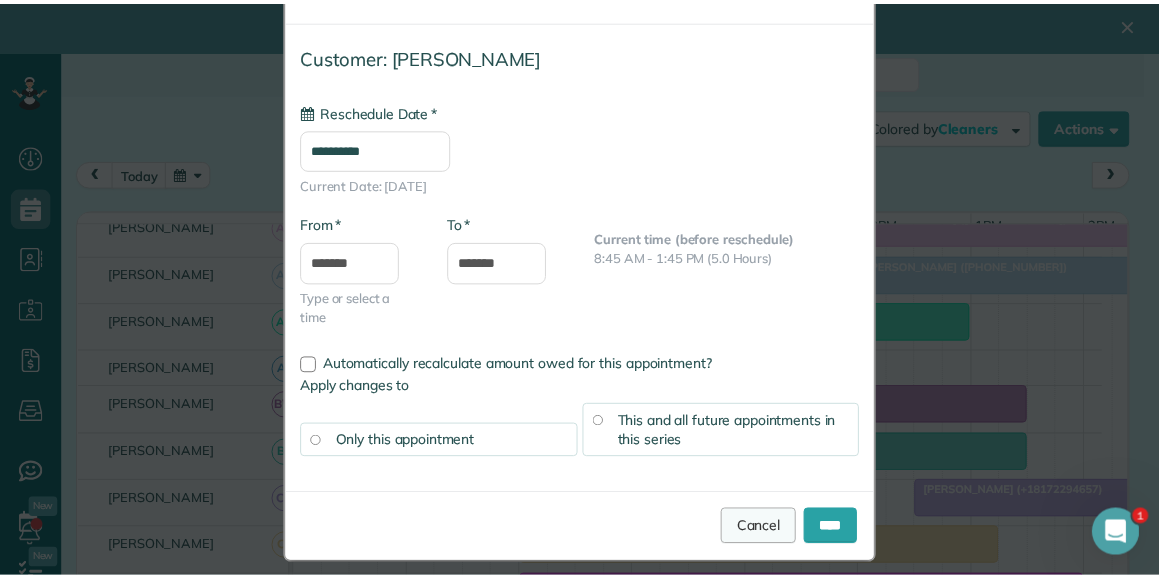 scroll, scrollTop: 93, scrollLeft: 0, axis: vertical 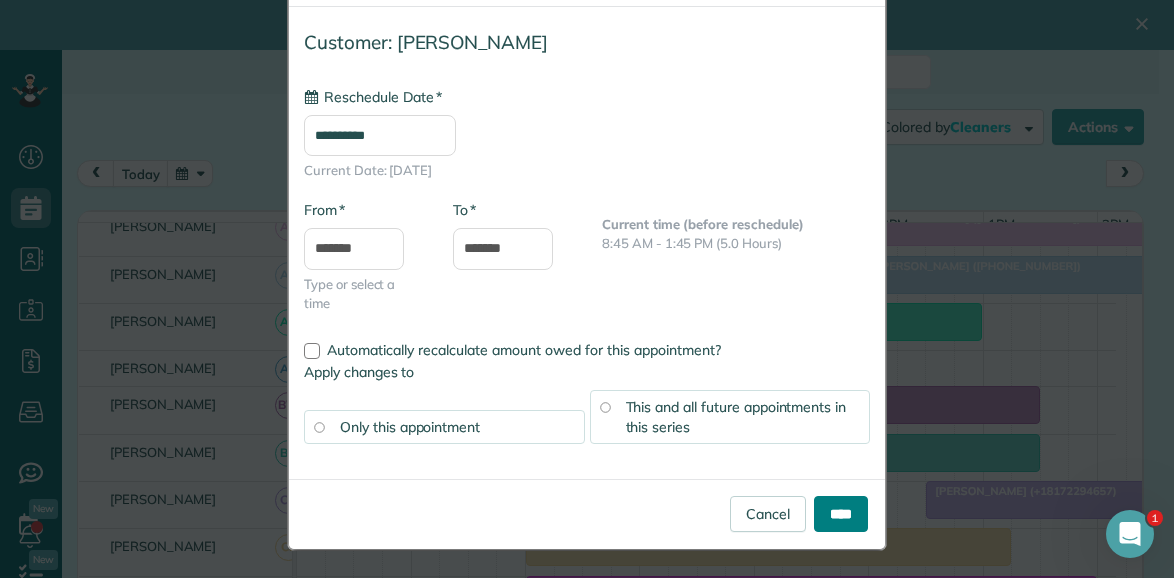 click on "****" at bounding box center (841, 514) 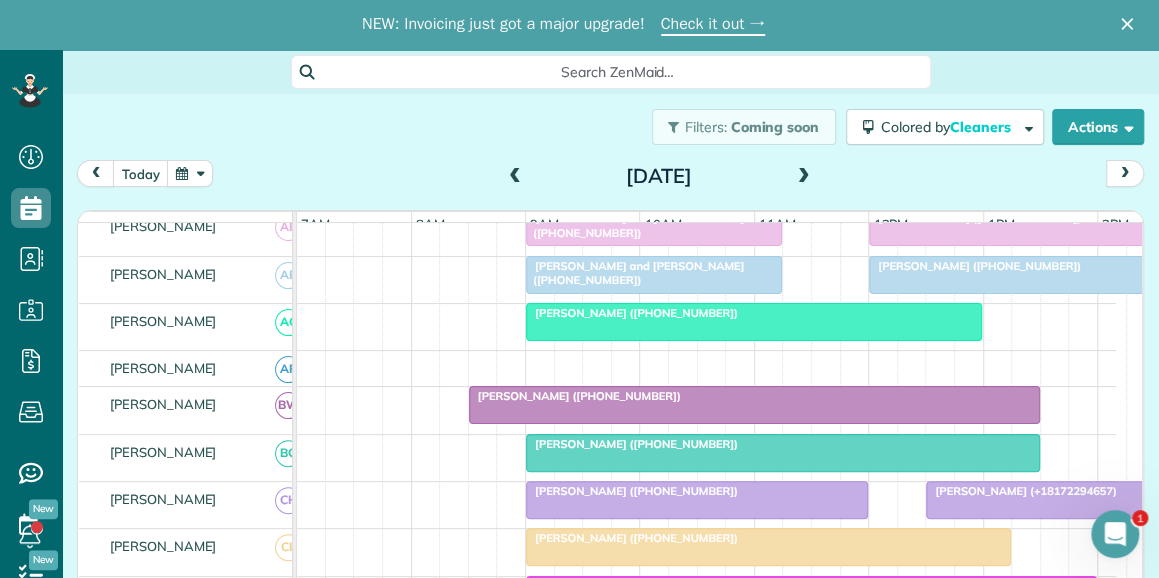scroll, scrollTop: 100, scrollLeft: 0, axis: vertical 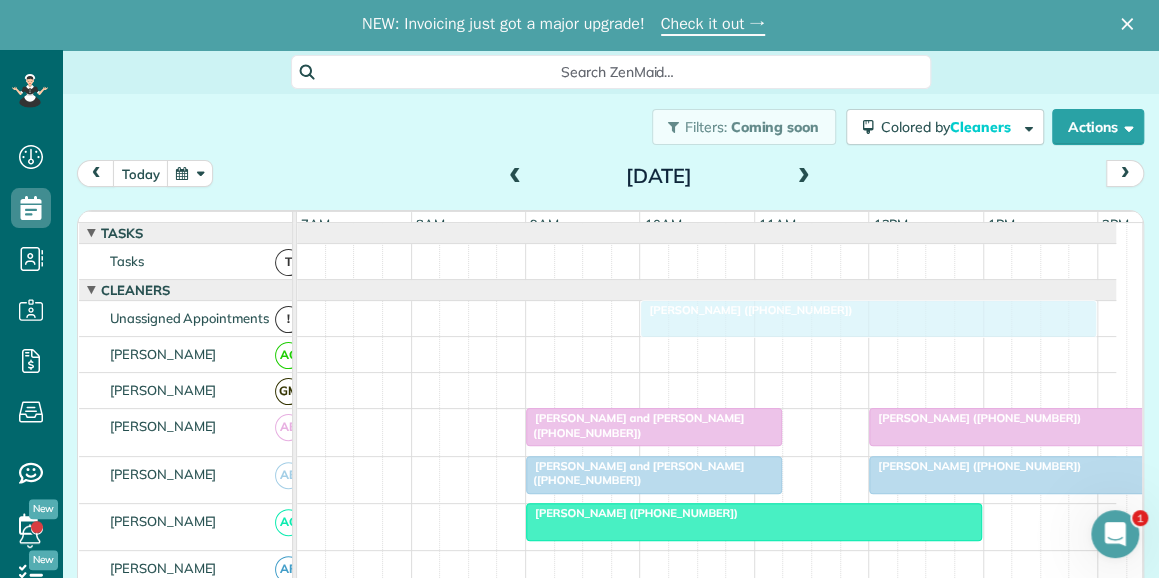 drag, startPoint x: 538, startPoint y: 339, endPoint x: 704, endPoint y: 342, distance: 166.0271 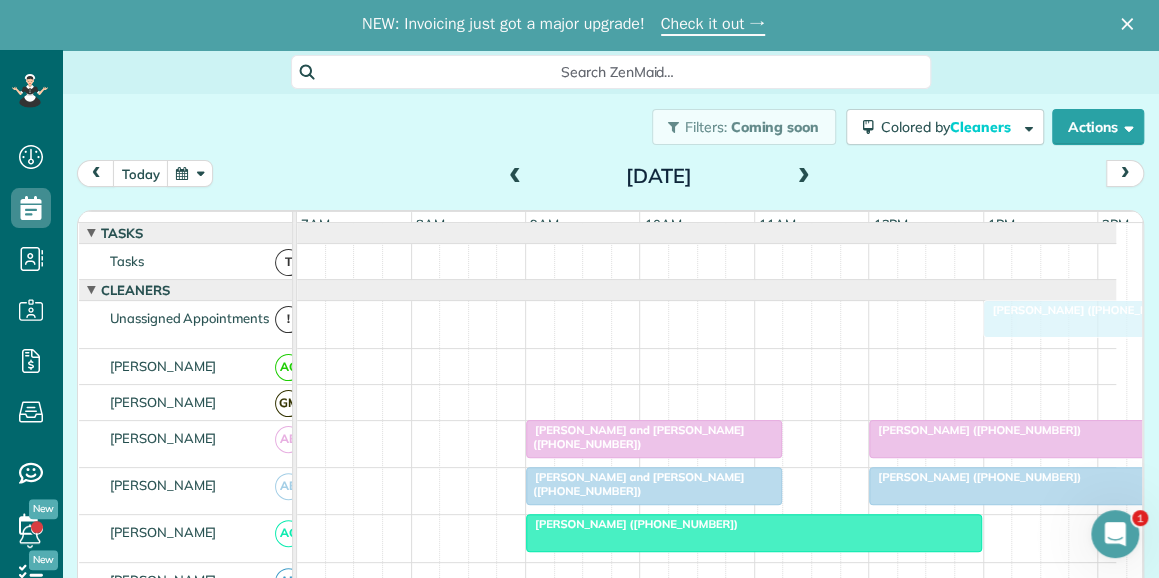 drag, startPoint x: 662, startPoint y: 324, endPoint x: 1015, endPoint y: 324, distance: 353 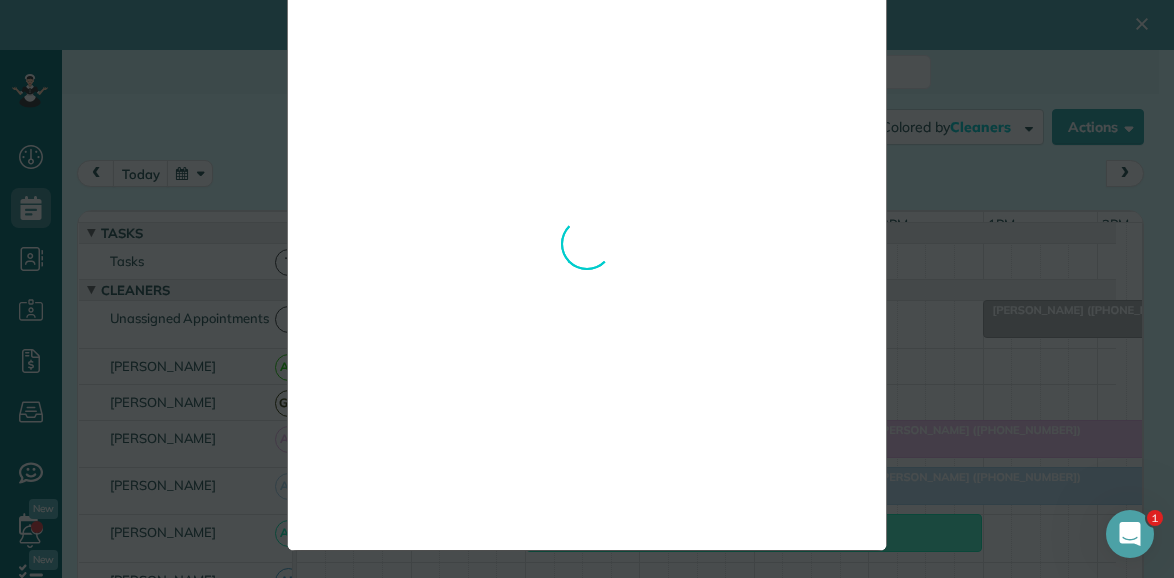 scroll, scrollTop: 0, scrollLeft: 0, axis: both 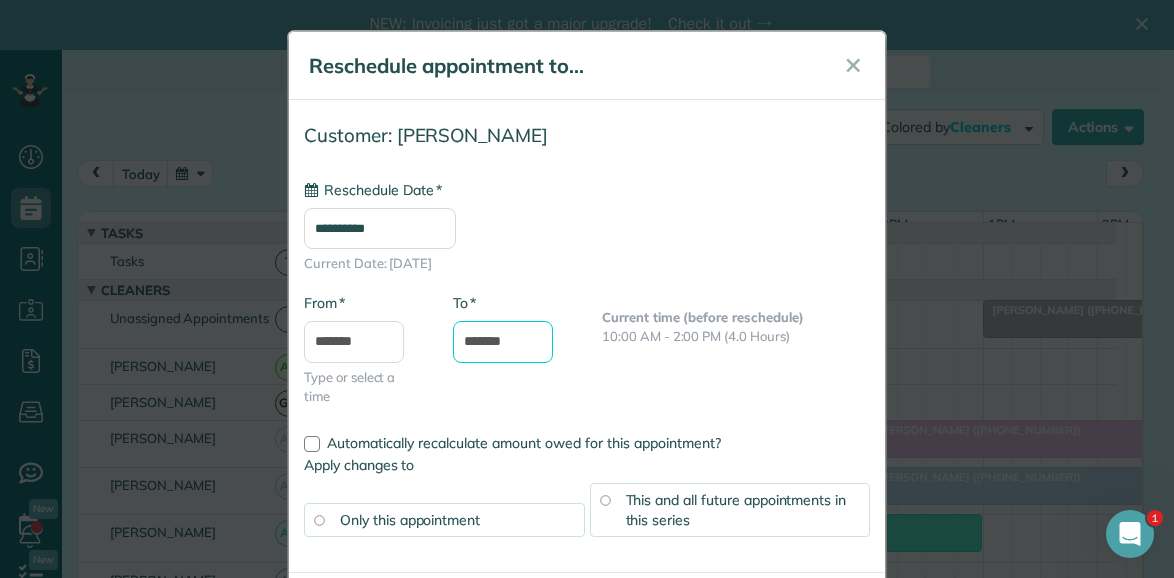 click on "*******" at bounding box center [503, 342] 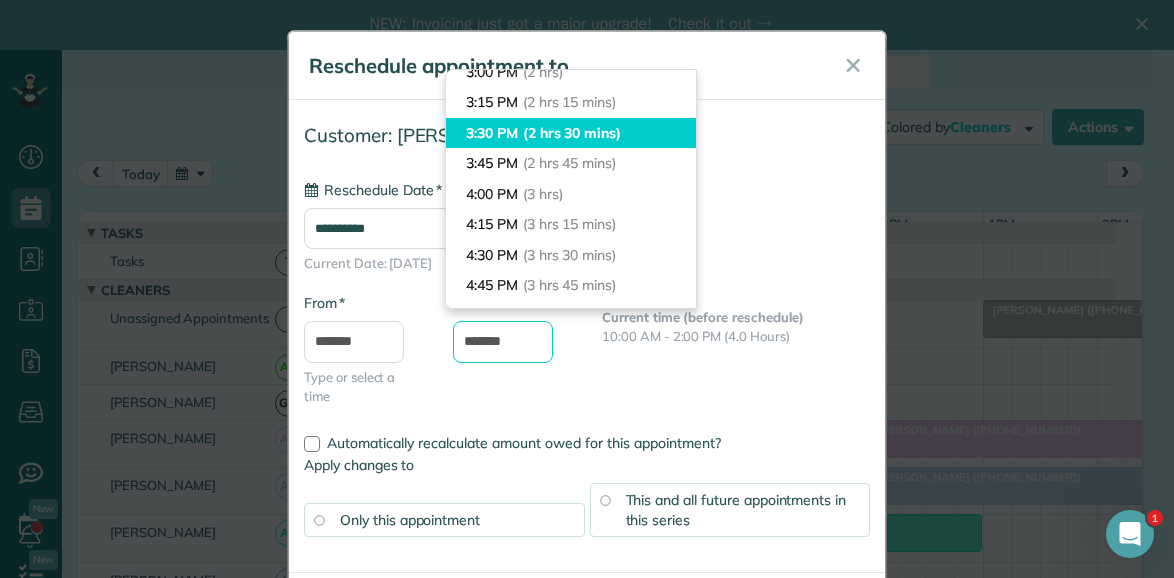 scroll, scrollTop: 158, scrollLeft: 0, axis: vertical 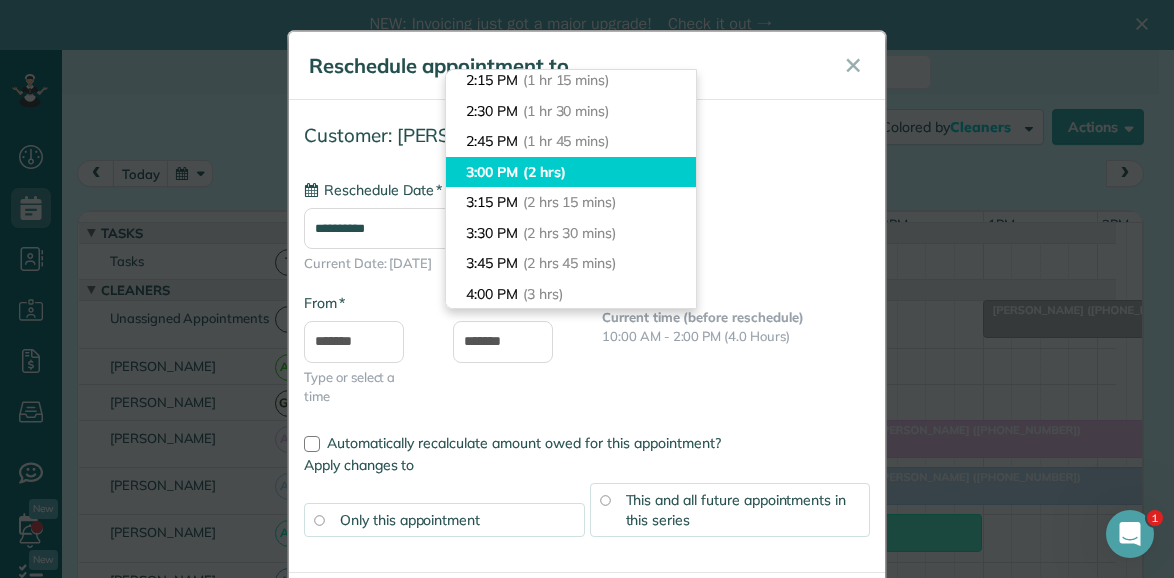 type on "*******" 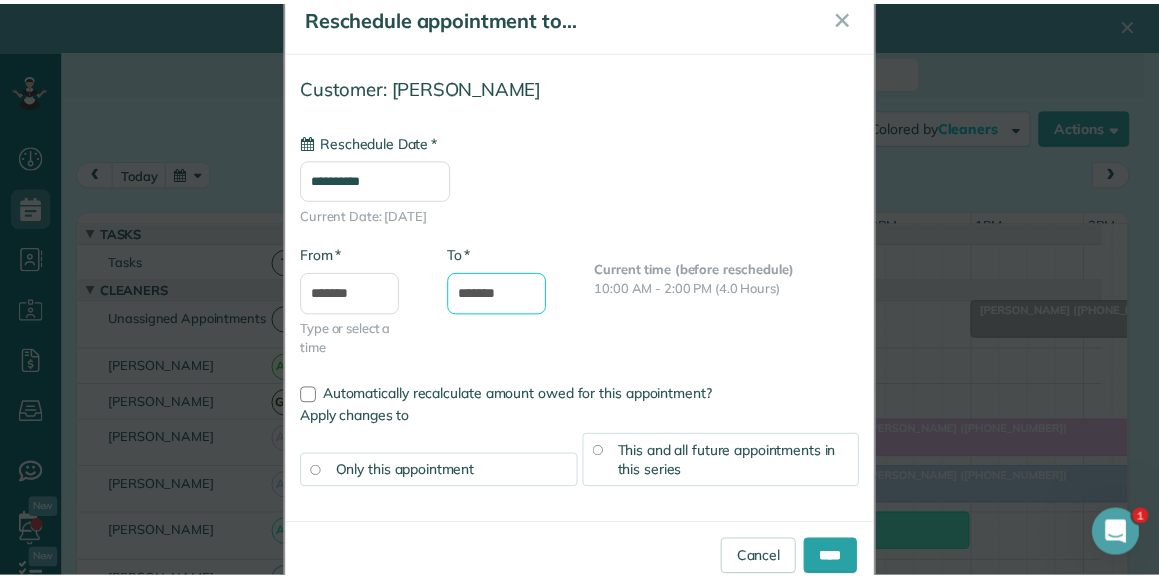 scroll, scrollTop: 93, scrollLeft: 0, axis: vertical 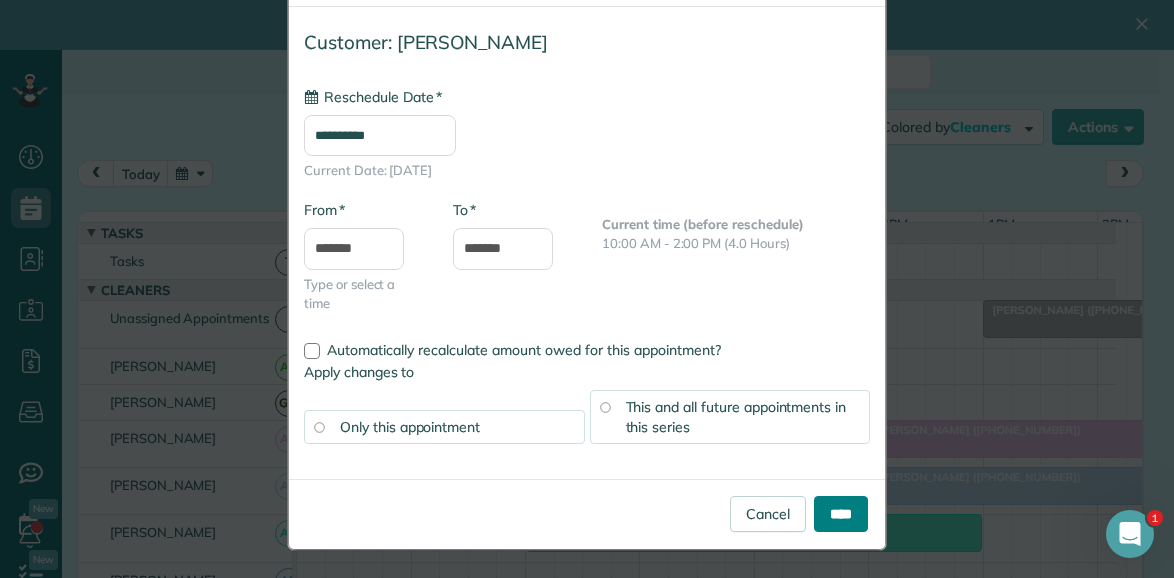 click on "****" at bounding box center [841, 514] 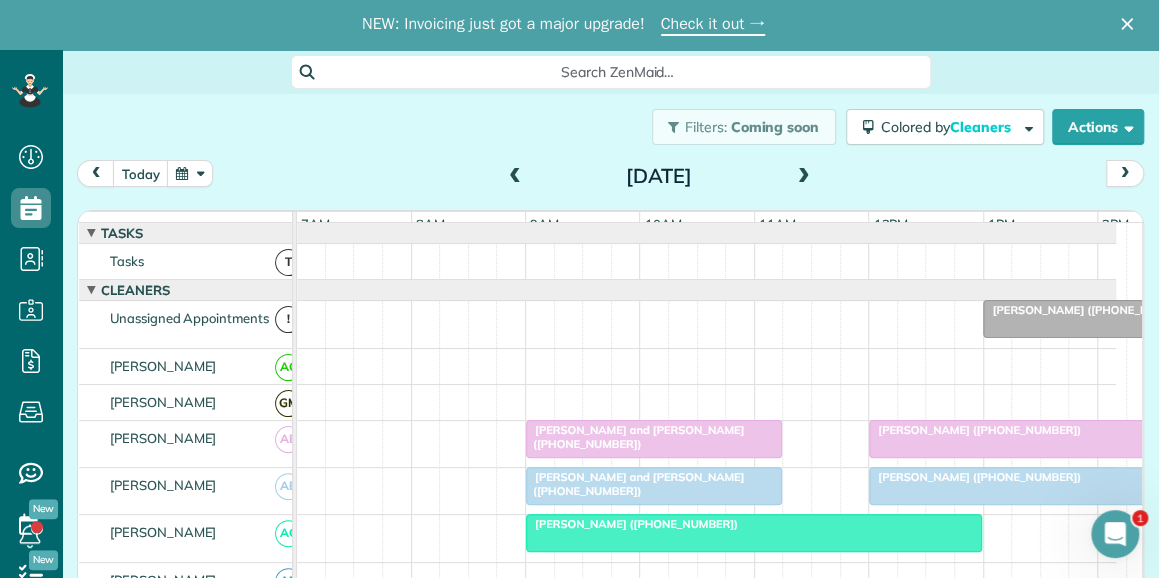 click at bounding box center (1097, 319) 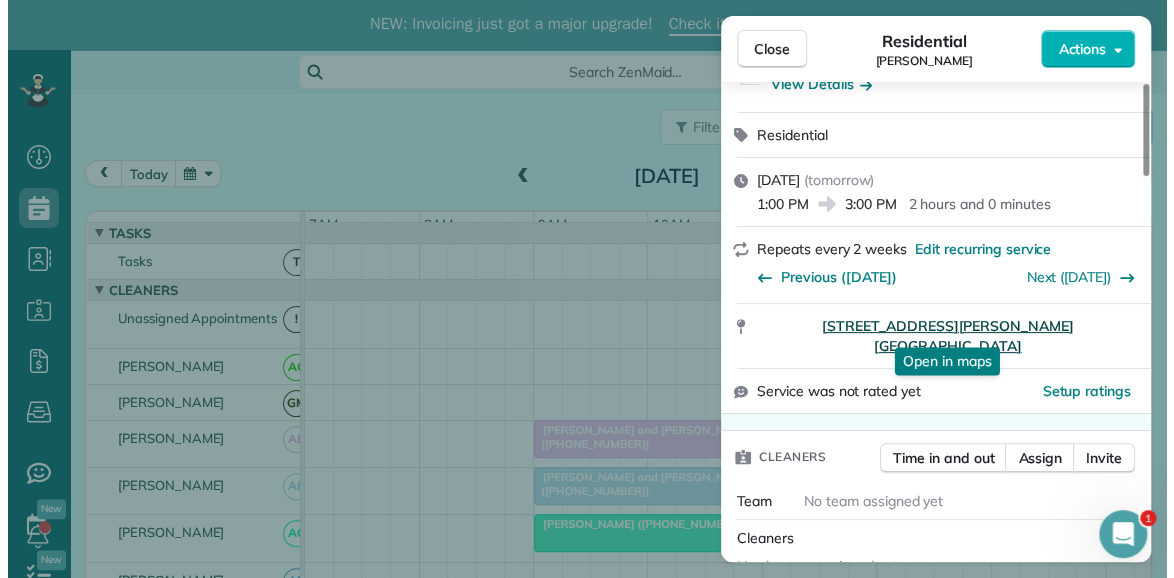 scroll, scrollTop: 200, scrollLeft: 0, axis: vertical 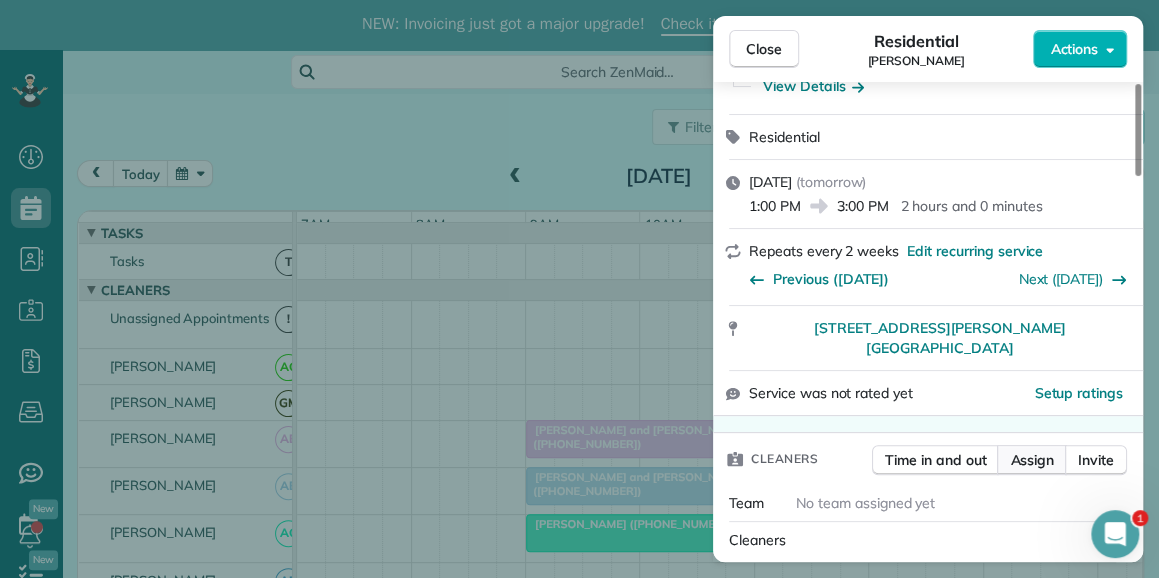 click on "Assign" at bounding box center [1032, 460] 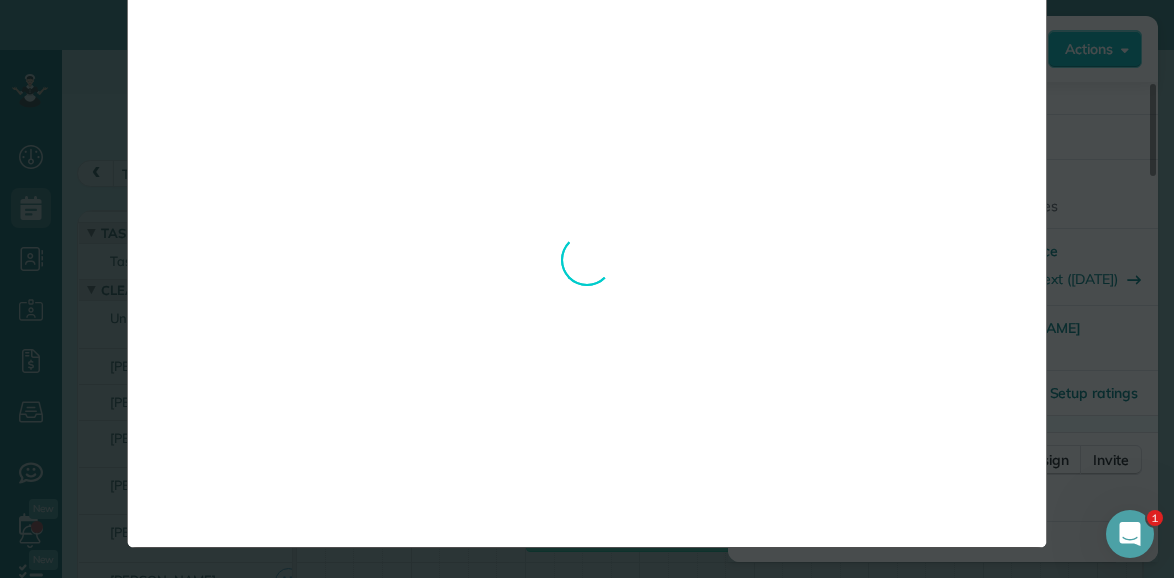 scroll, scrollTop: 0, scrollLeft: 0, axis: both 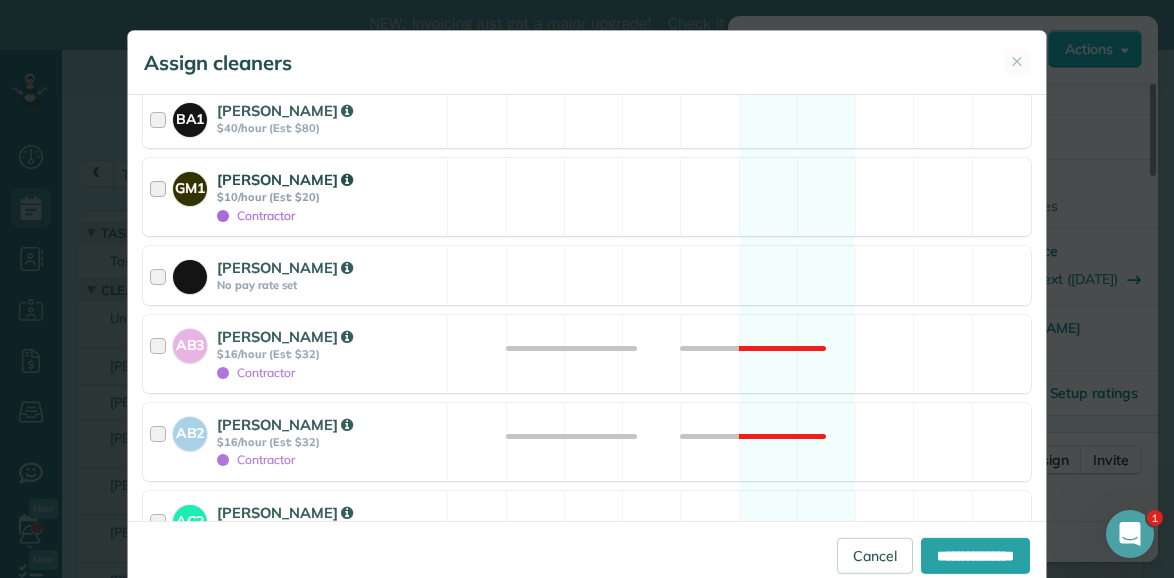 click on "Contractor" at bounding box center [329, 215] 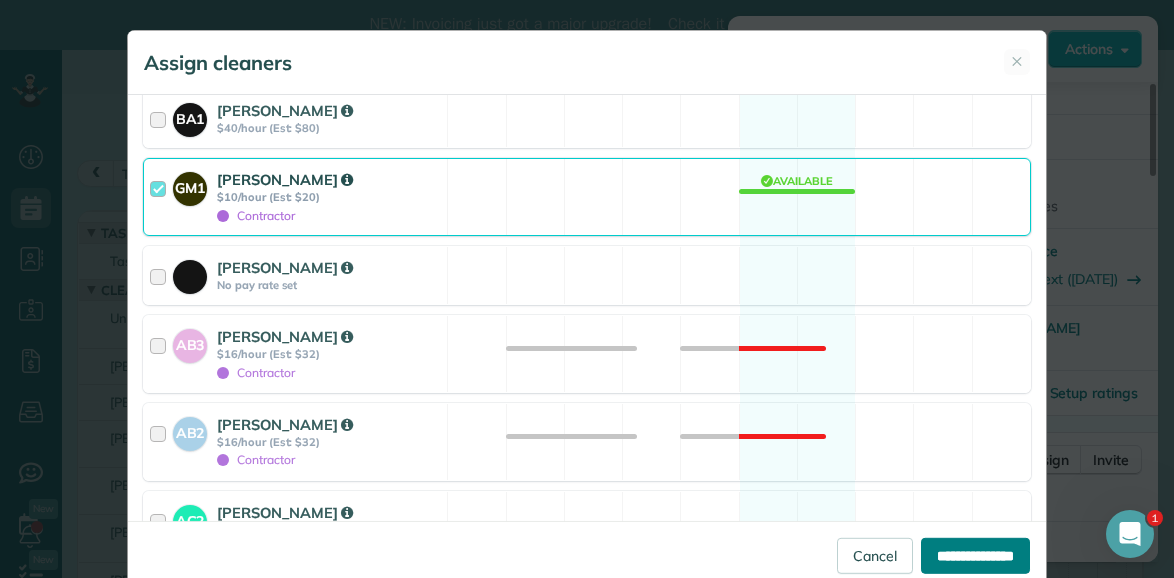 click on "**********" at bounding box center (975, 555) 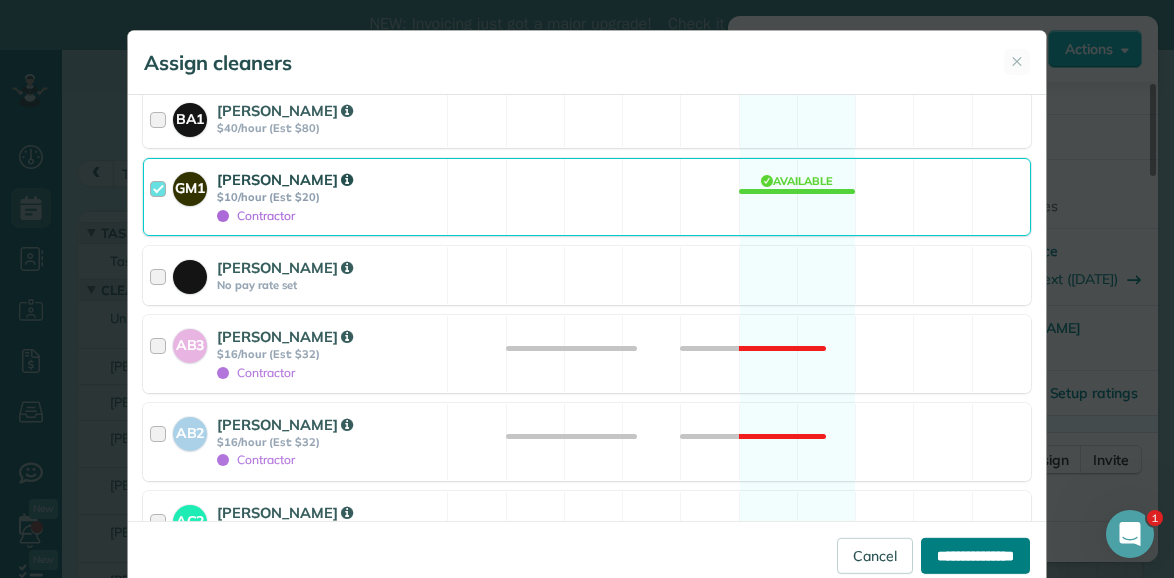 type on "**********" 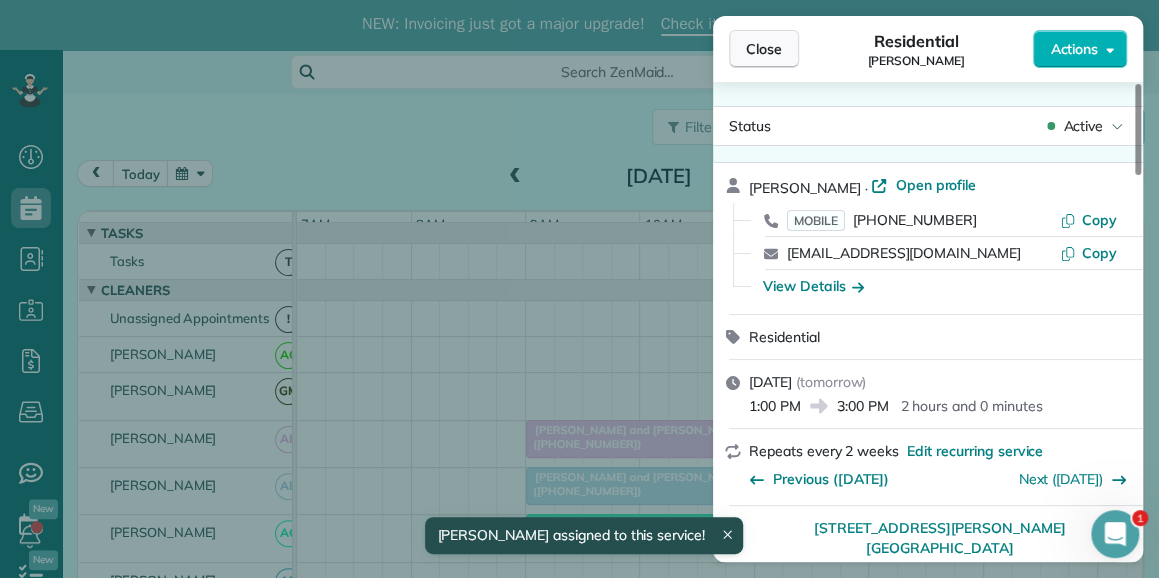click on "Close" at bounding box center [764, 49] 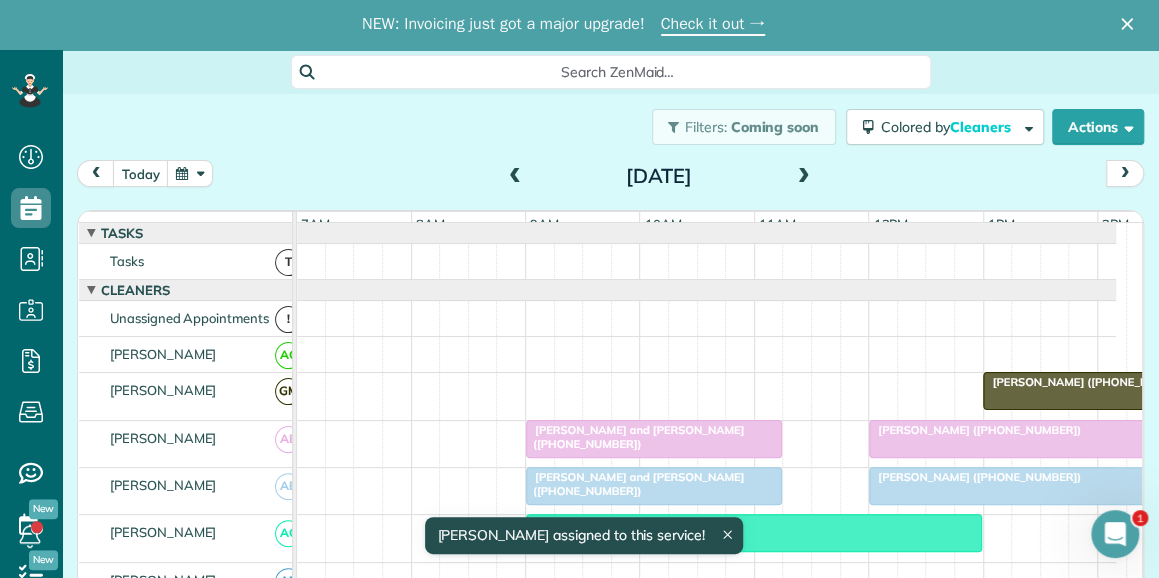 scroll, scrollTop: 100, scrollLeft: 0, axis: vertical 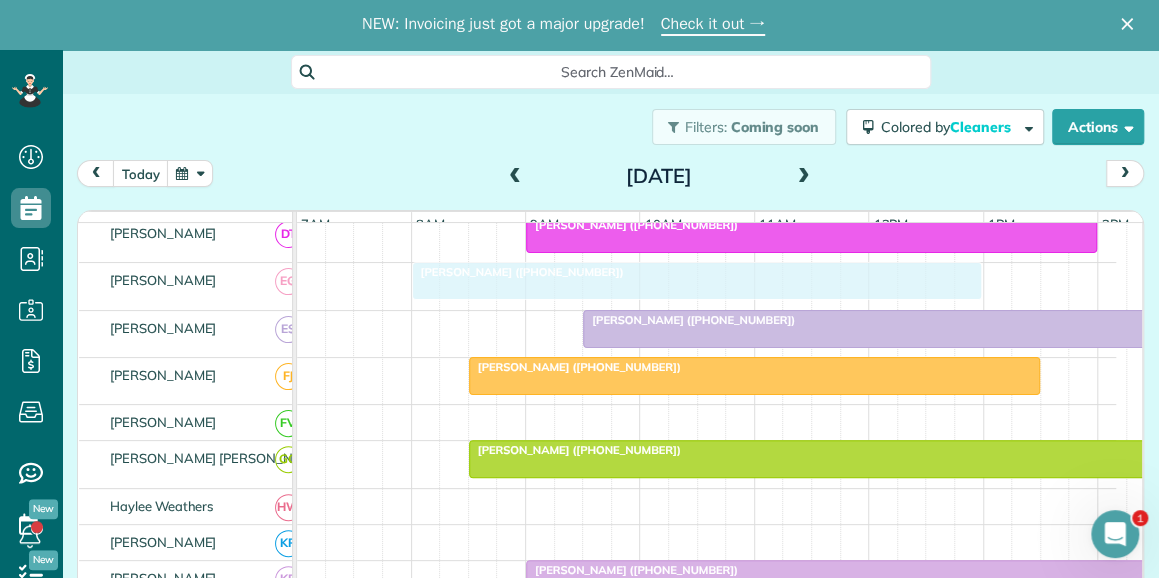 drag, startPoint x: 544, startPoint y: 259, endPoint x: 488, endPoint y: 282, distance: 60.53924 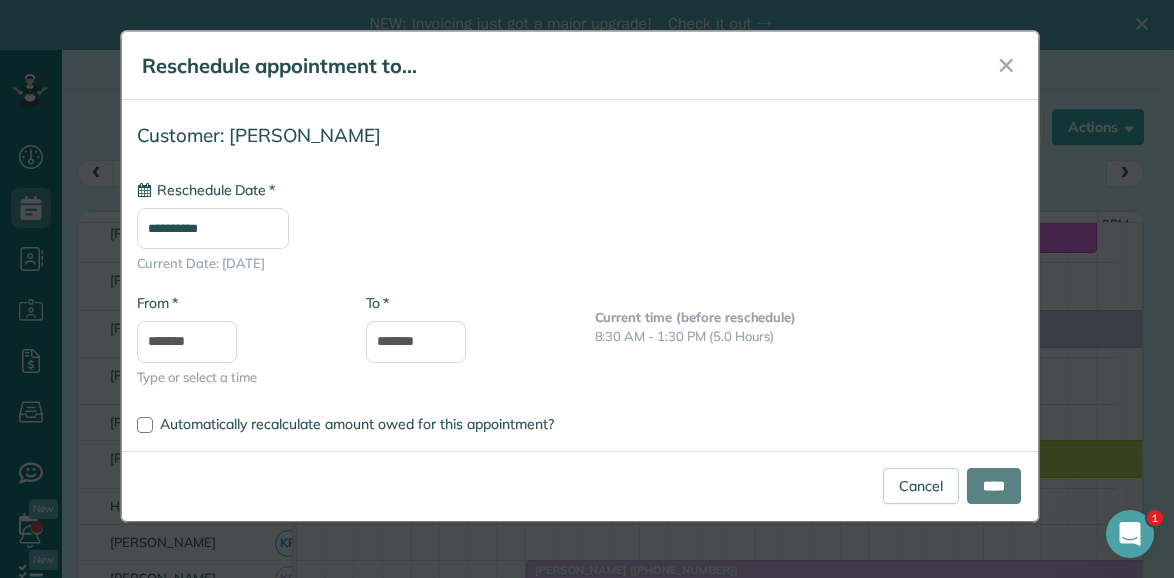 type on "**********" 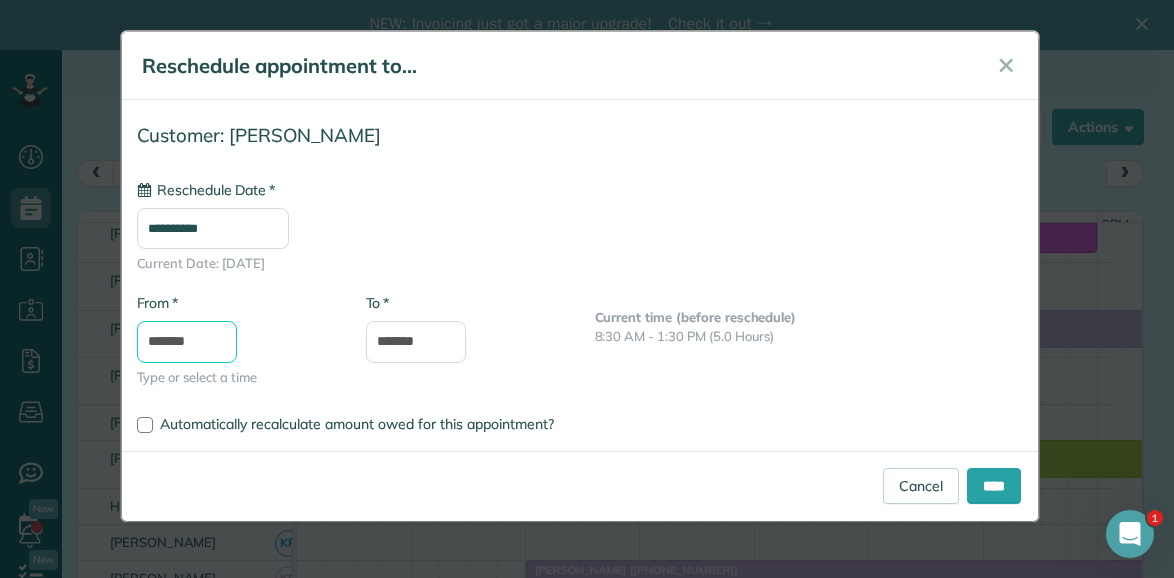 click on "*******" at bounding box center [187, 342] 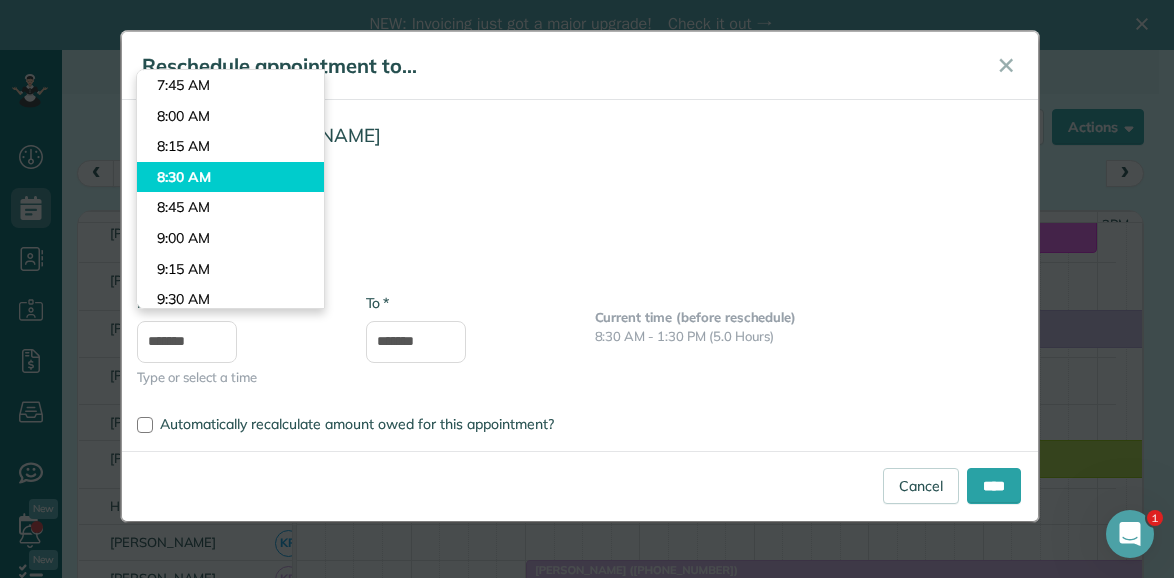 type on "*******" 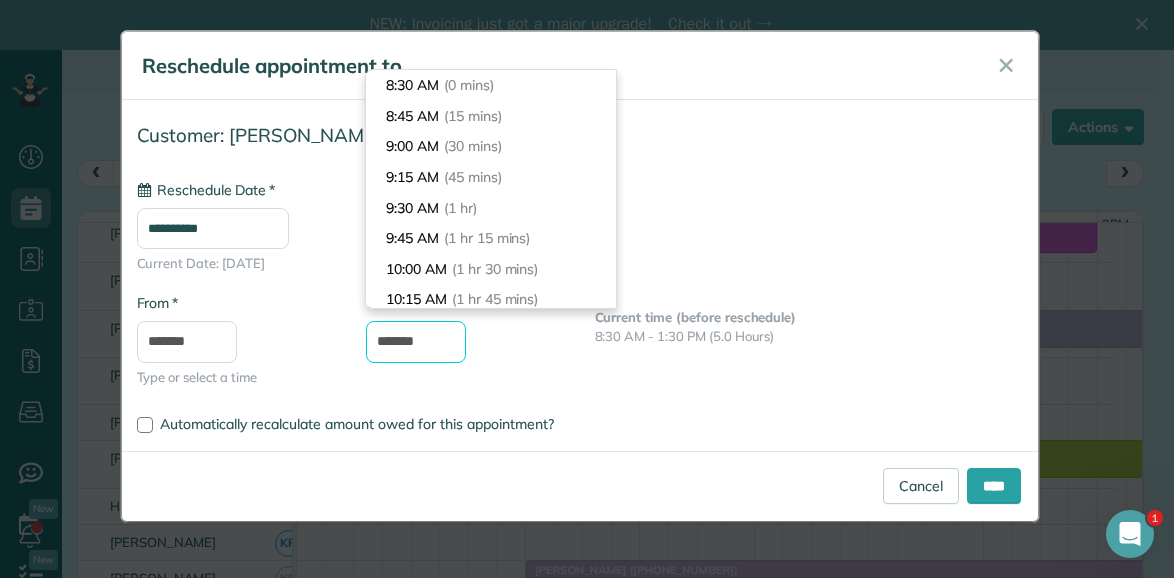 drag, startPoint x: 404, startPoint y: 341, endPoint x: 343, endPoint y: 344, distance: 61.073727 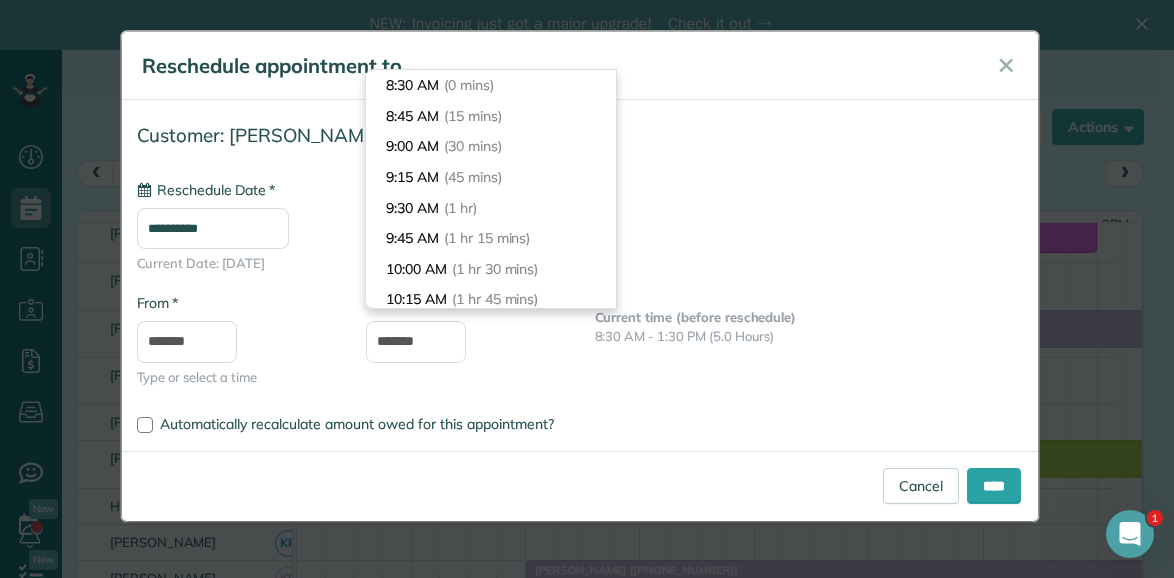 type on "********" 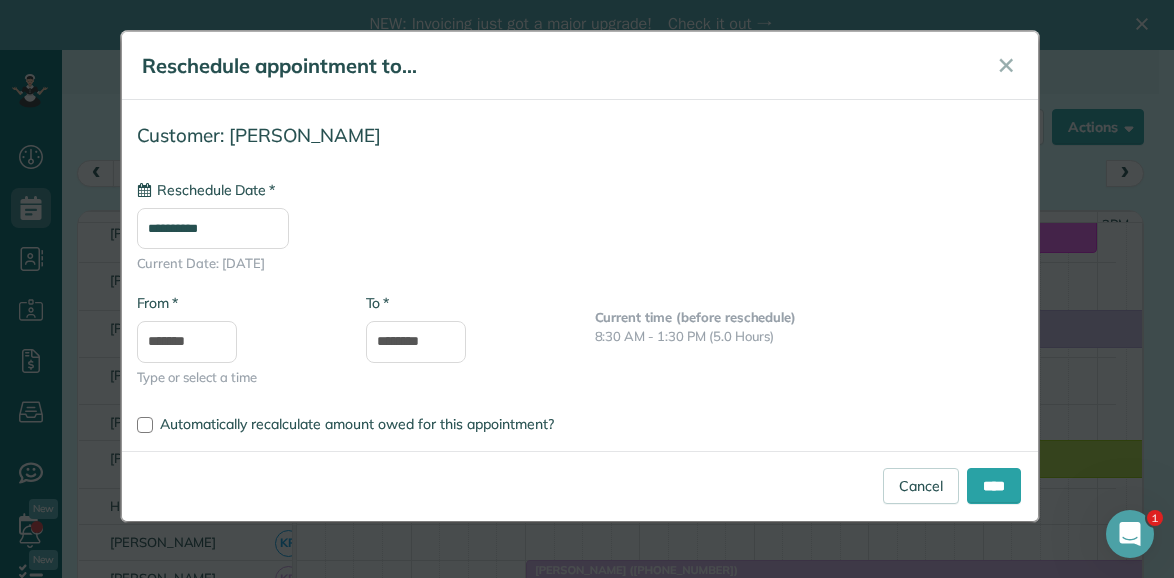 click on "Current time (before reschedule)
8:30 AM -  1:30 PM
(5.0 Hours)" at bounding box center (809, 327) 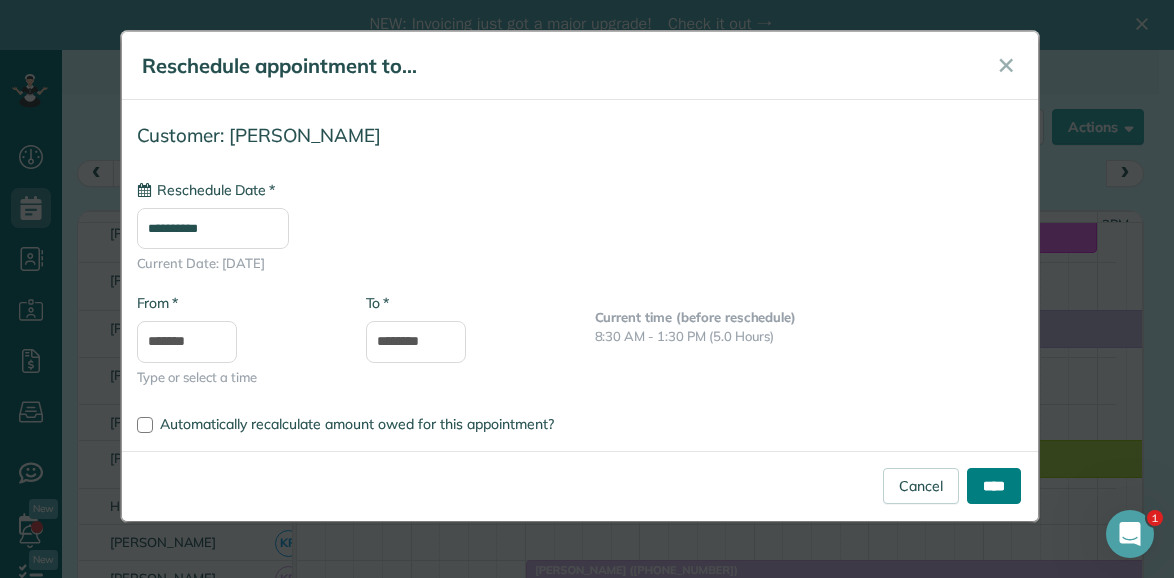 click on "****" at bounding box center (994, 486) 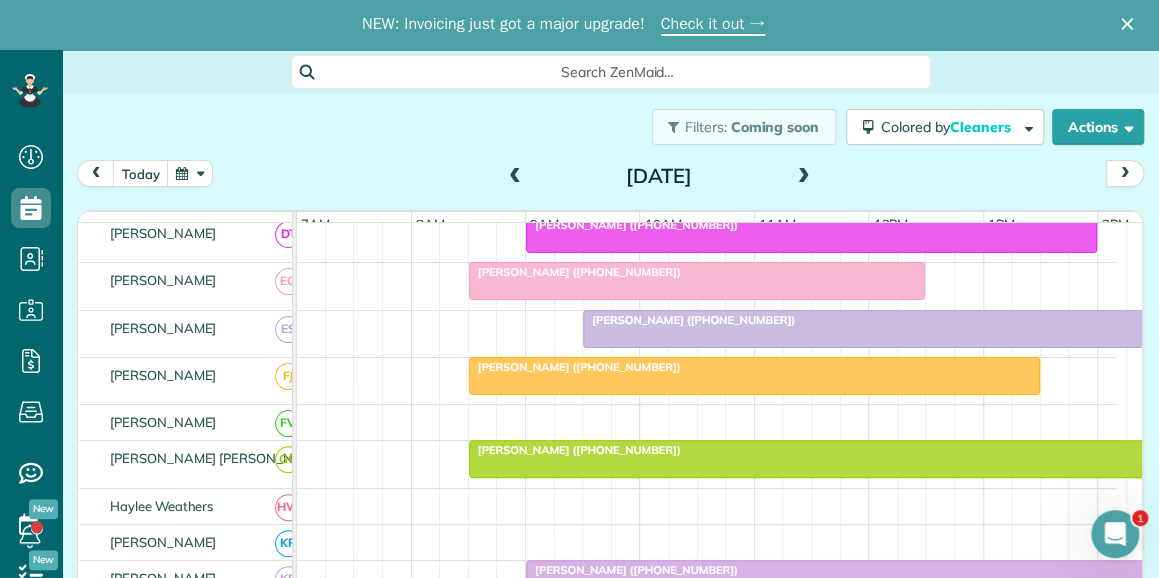 click on "Terri Darby Moore (+18172470393)" at bounding box center (575, 272) 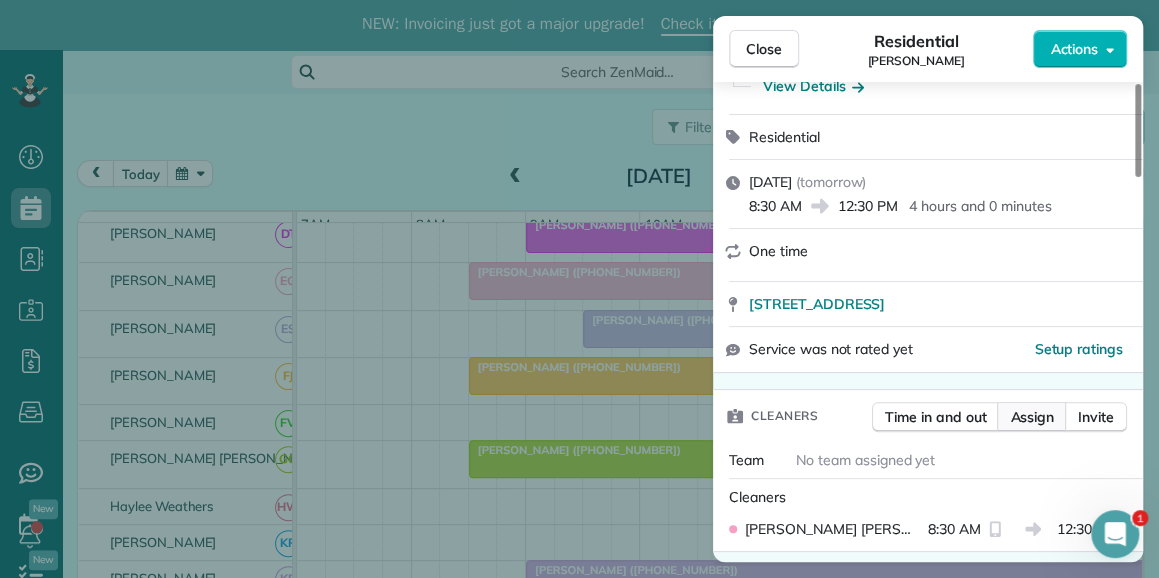click on "Assign" at bounding box center (1032, 417) 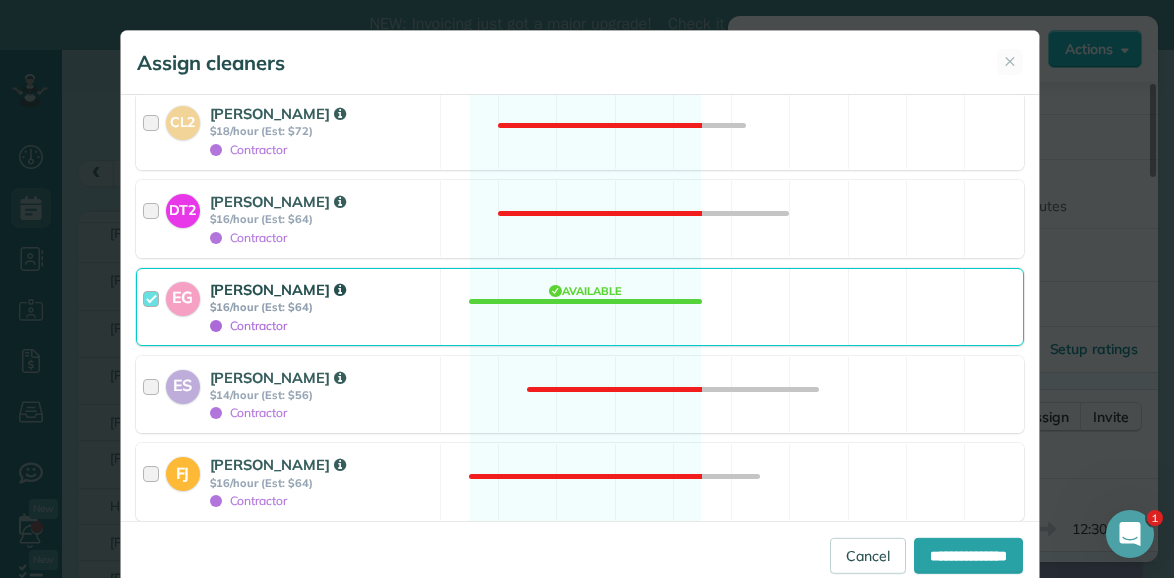 click on "[PERSON_NAME]" at bounding box center (278, 289) 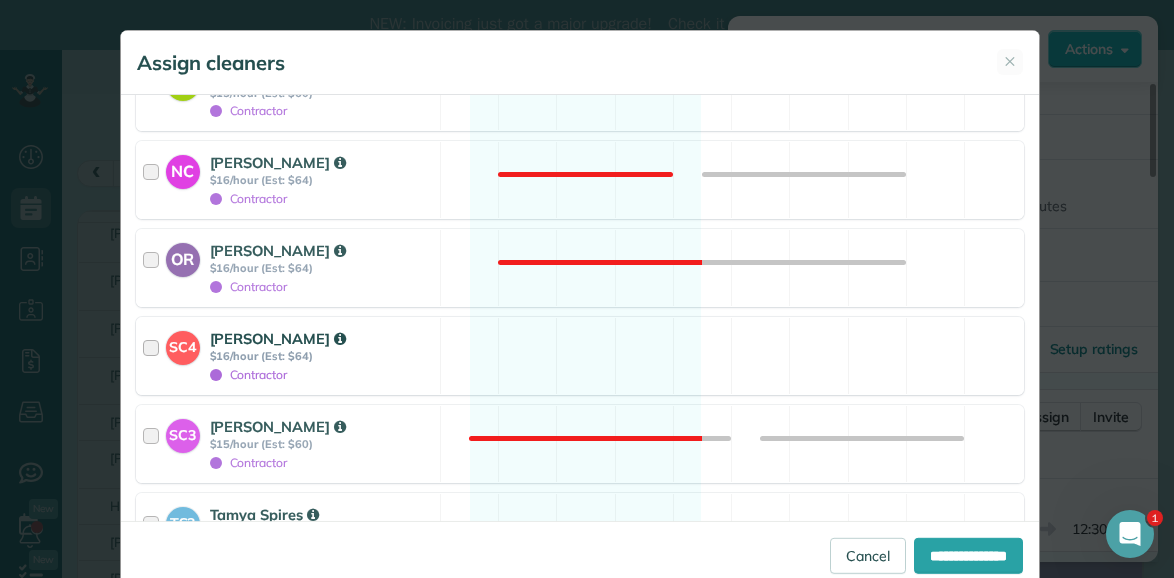 click on "[PERSON_NAME]" at bounding box center (278, 338) 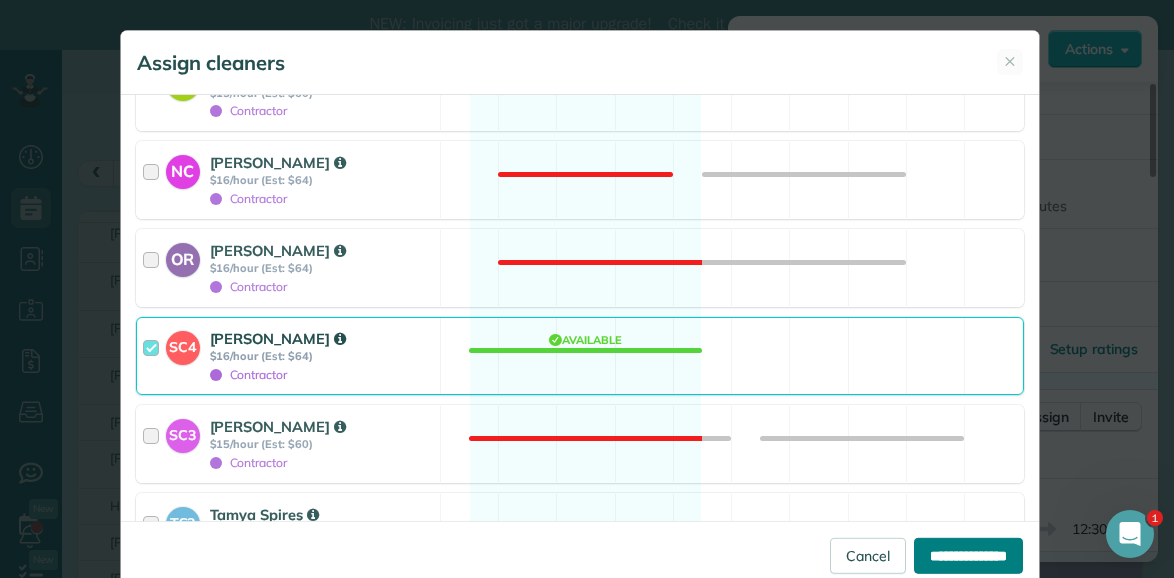 click on "**********" at bounding box center (968, 555) 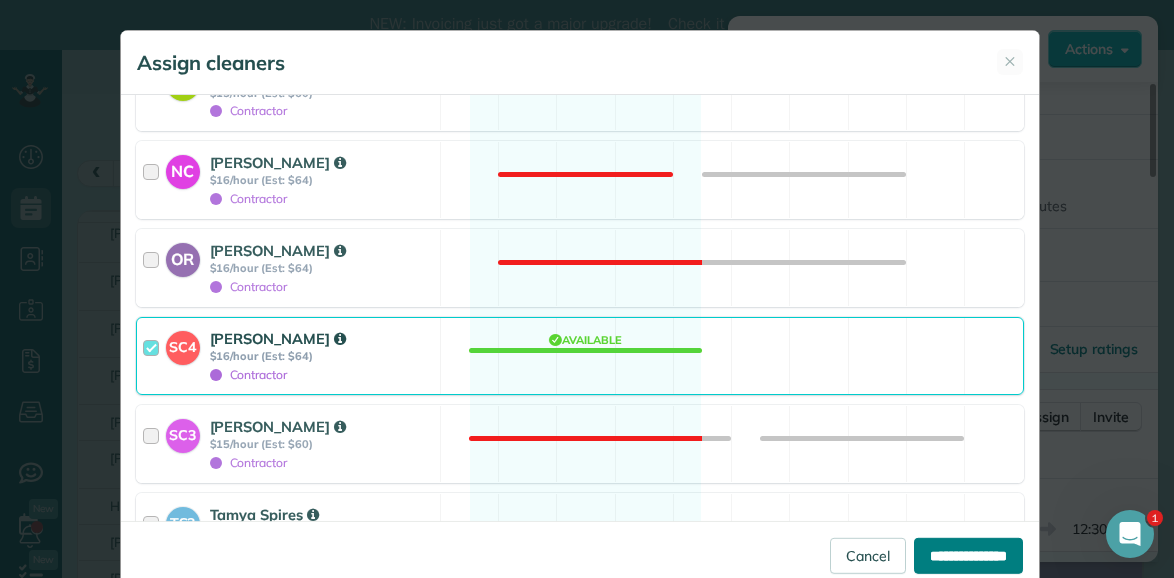 type on "**********" 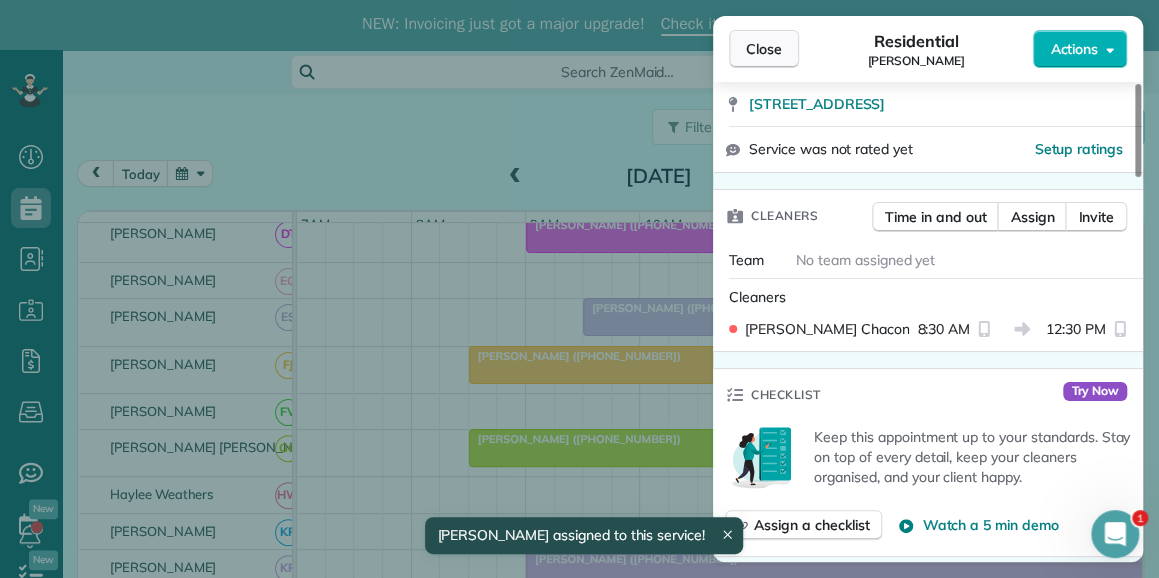 click on "Close" at bounding box center [764, 49] 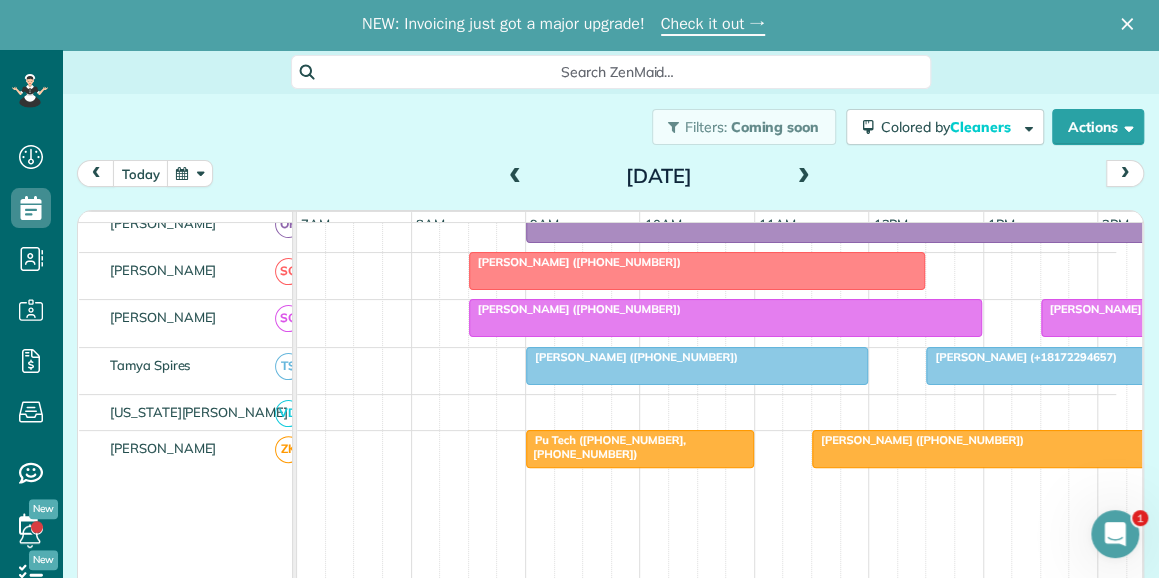 click on "Pu Tech (+18178329444, +18174786422)" at bounding box center (605, 447) 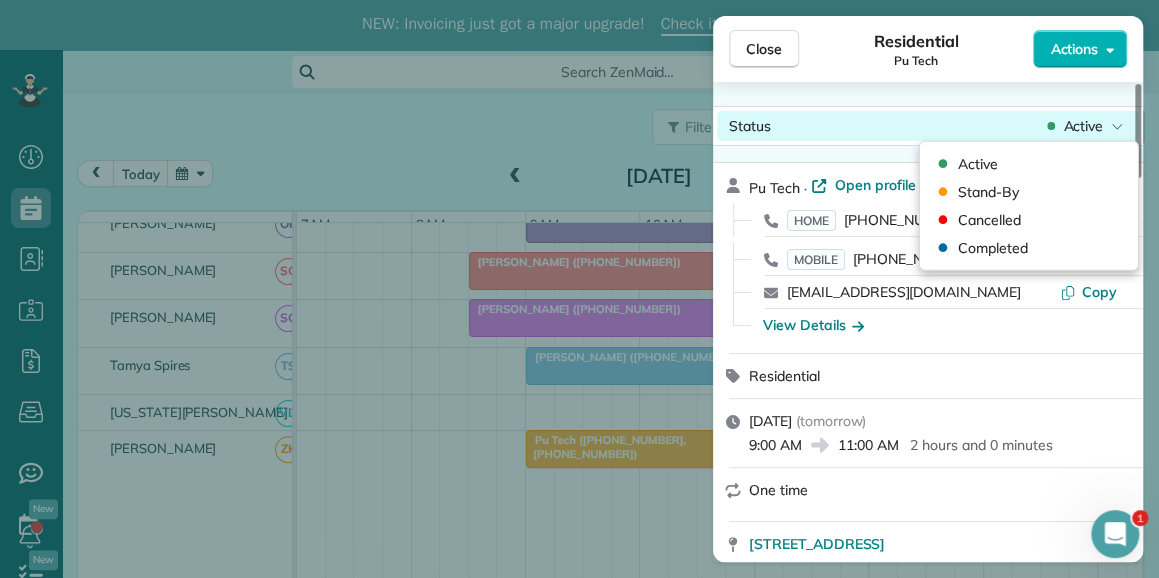 click on "Active" at bounding box center [1085, 126] 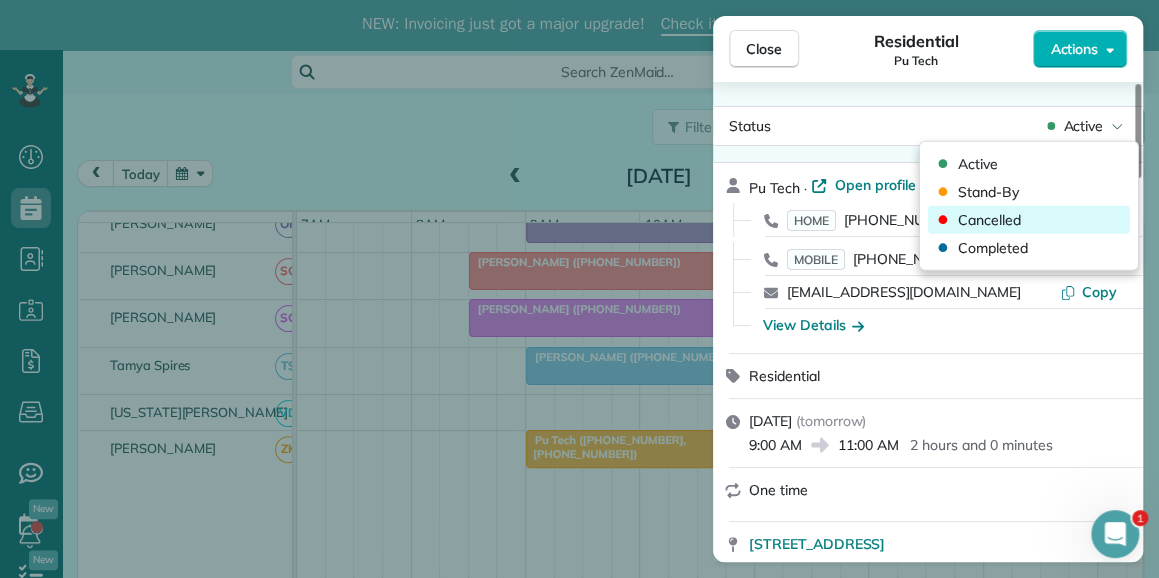 click on "Cancelled" at bounding box center (989, 220) 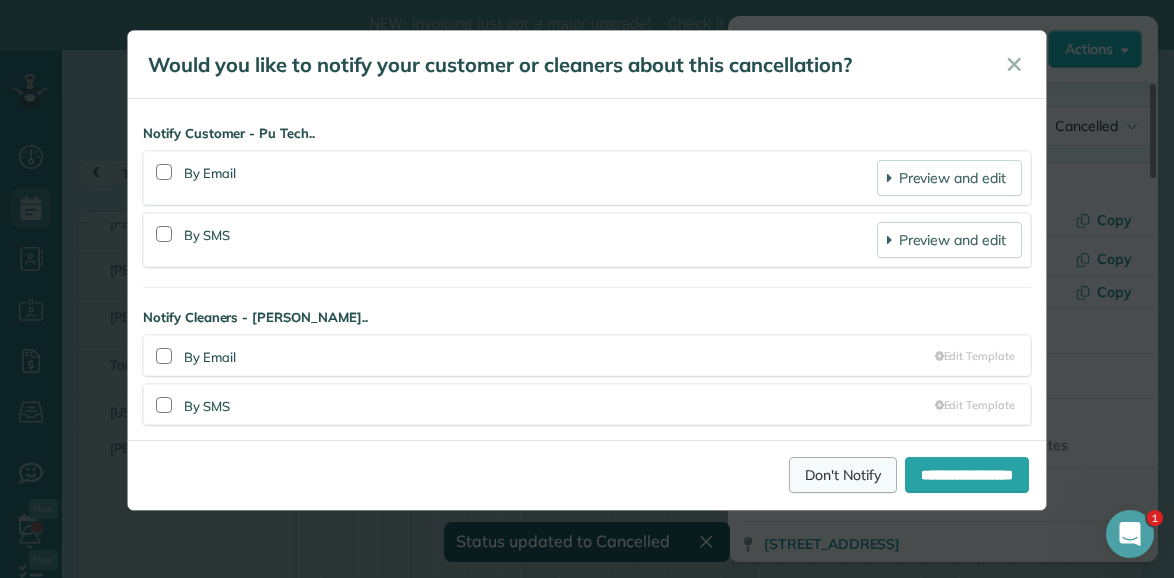 click on "Don't Notify" at bounding box center (843, 475) 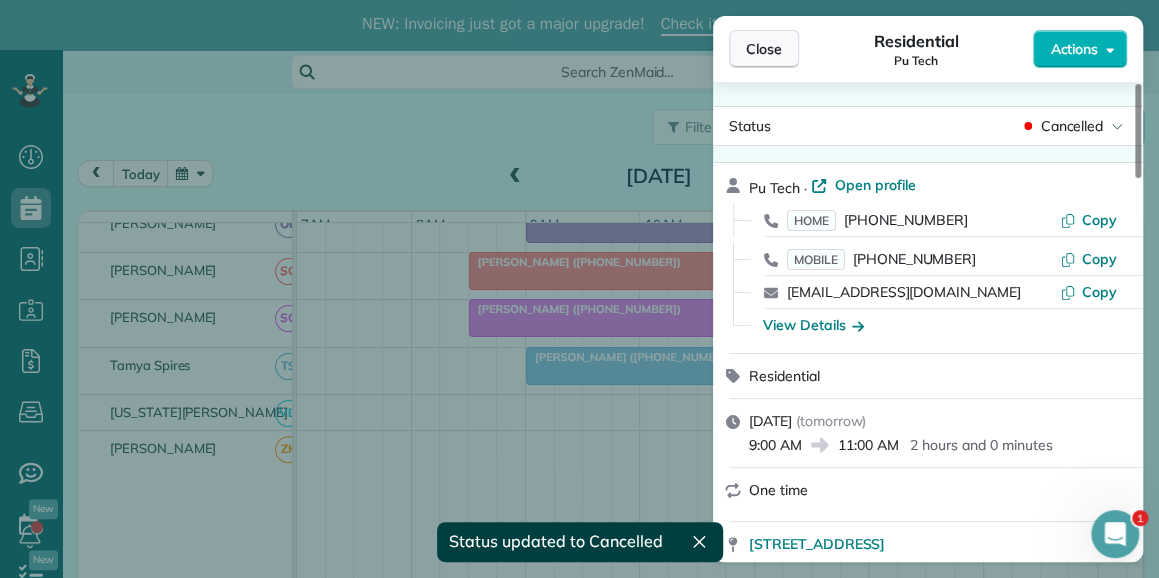 click on "Close" at bounding box center (764, 49) 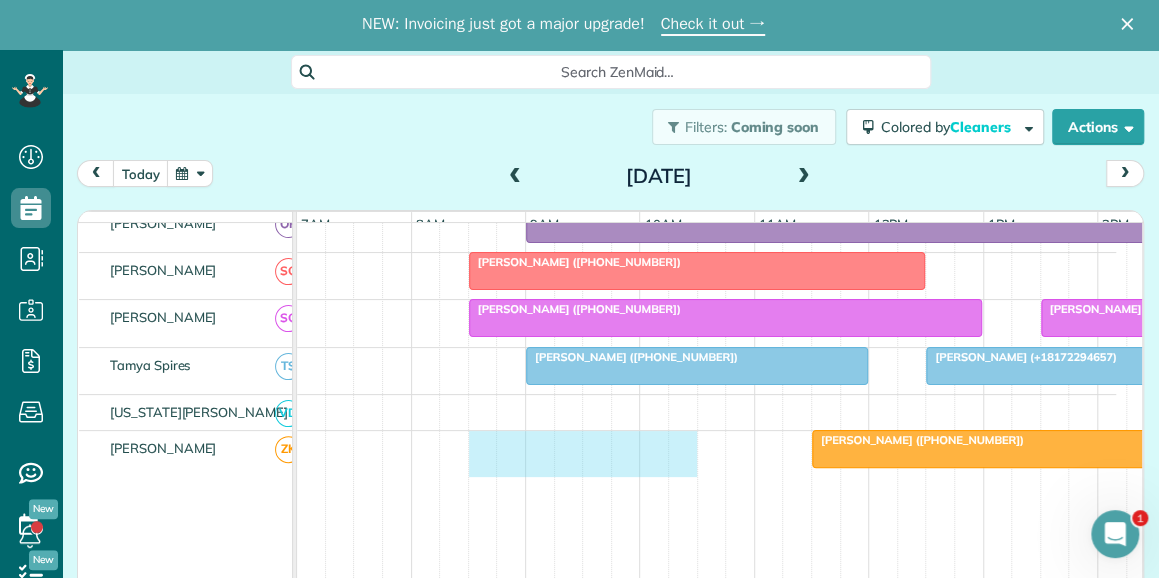 drag, startPoint x: 465, startPoint y: 443, endPoint x: 682, endPoint y: 451, distance: 217.14742 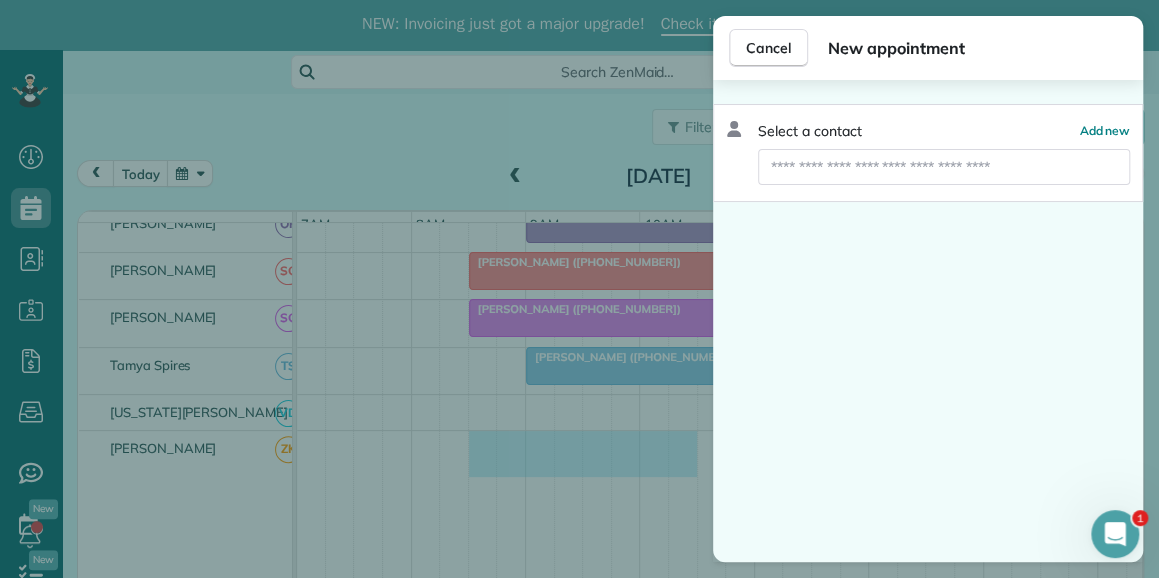 click on "Cancel New appointment Select a contact Add new" at bounding box center (579, 289) 